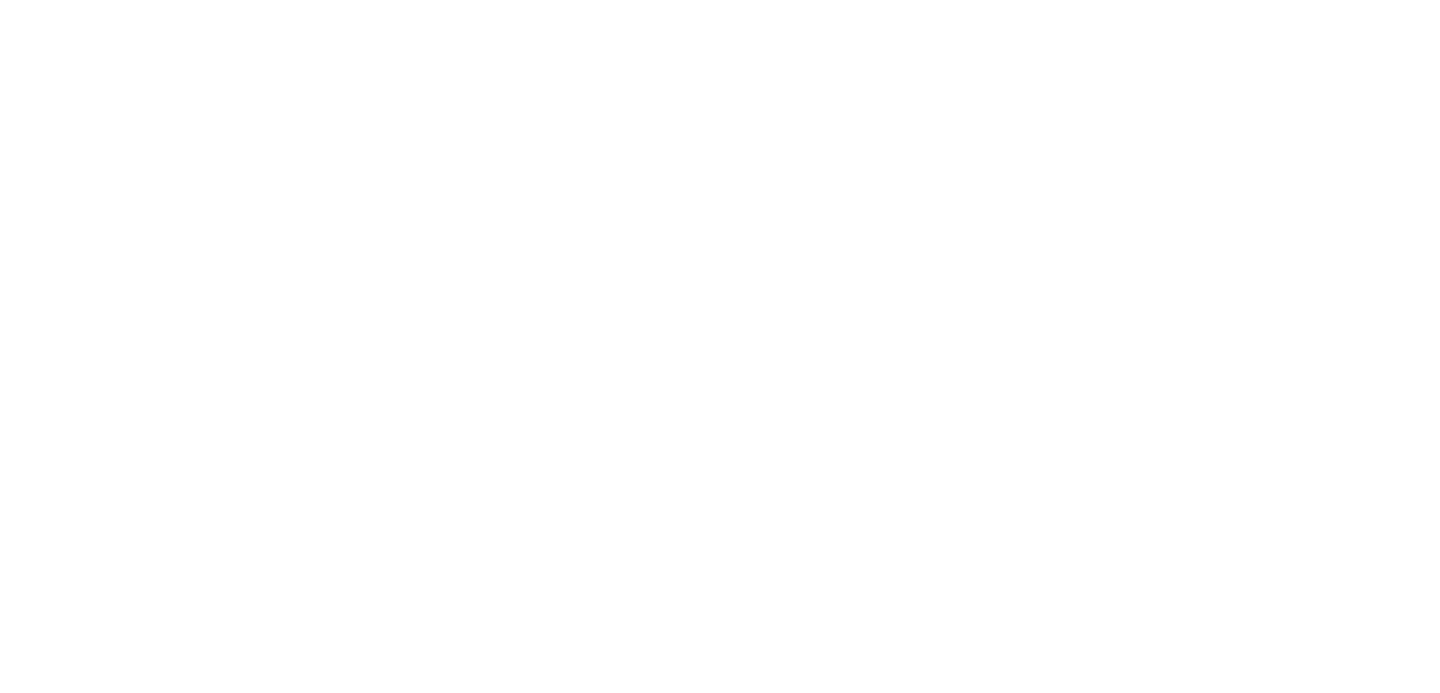 scroll, scrollTop: 0, scrollLeft: 0, axis: both 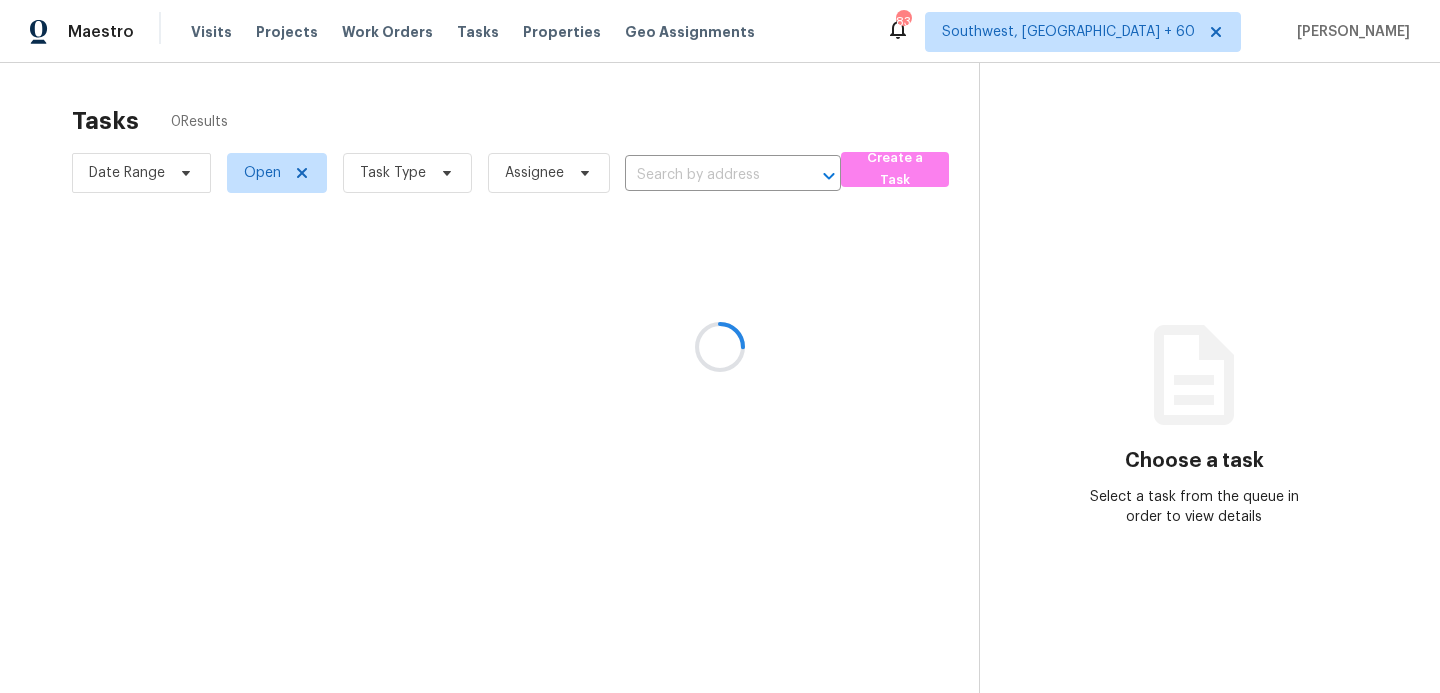 click at bounding box center (720, 346) 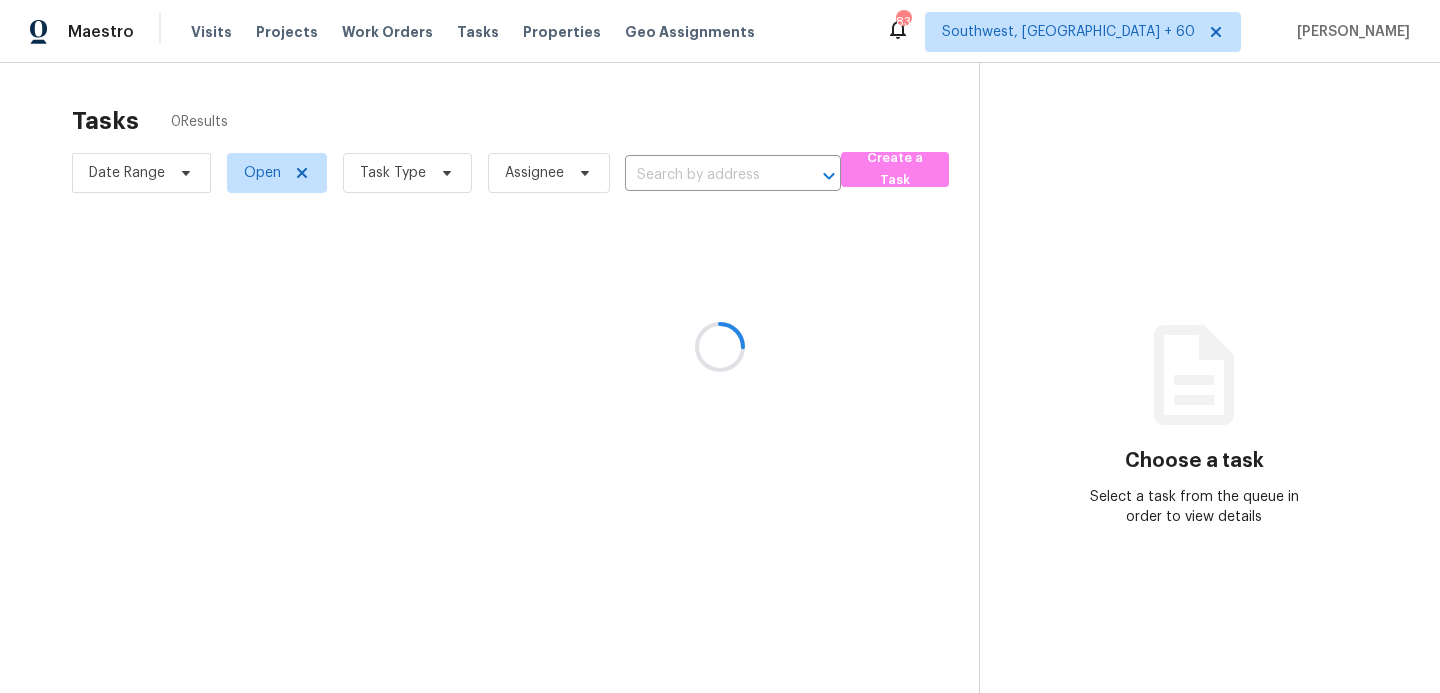 click at bounding box center [720, 346] 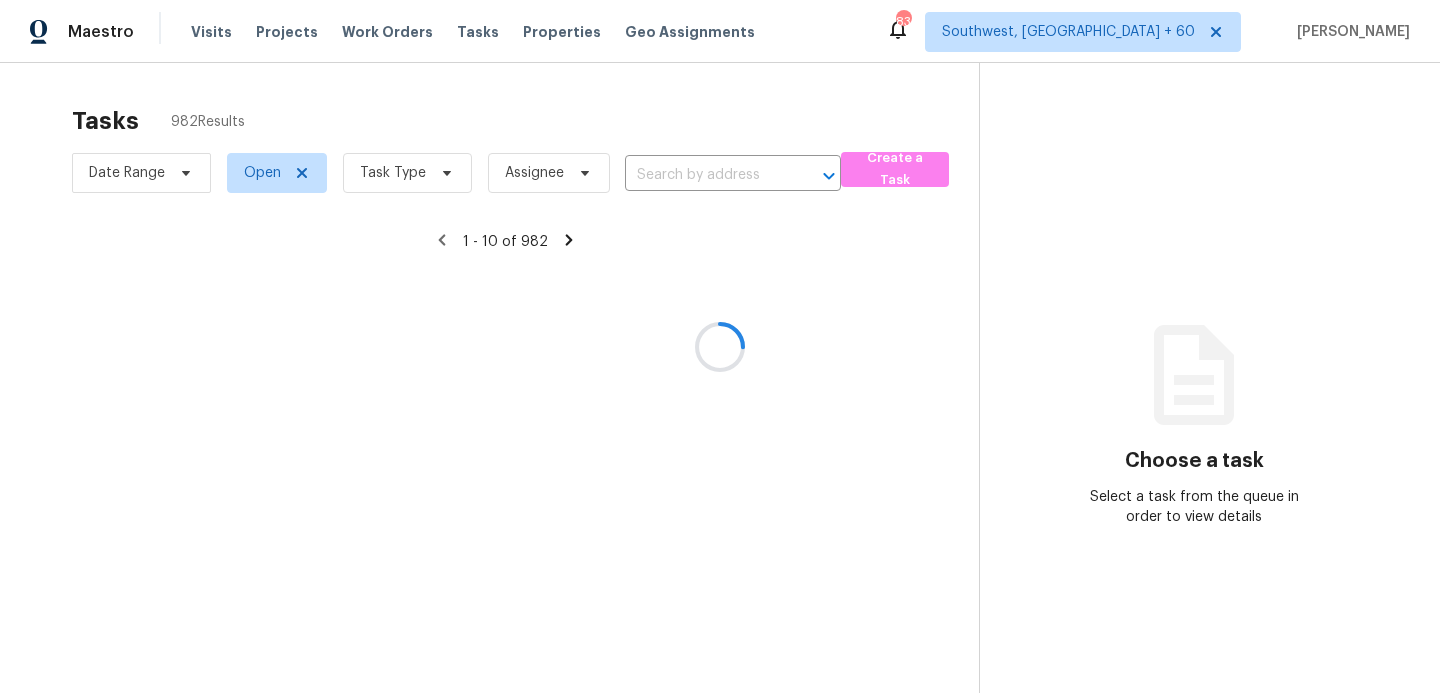 click at bounding box center [720, 346] 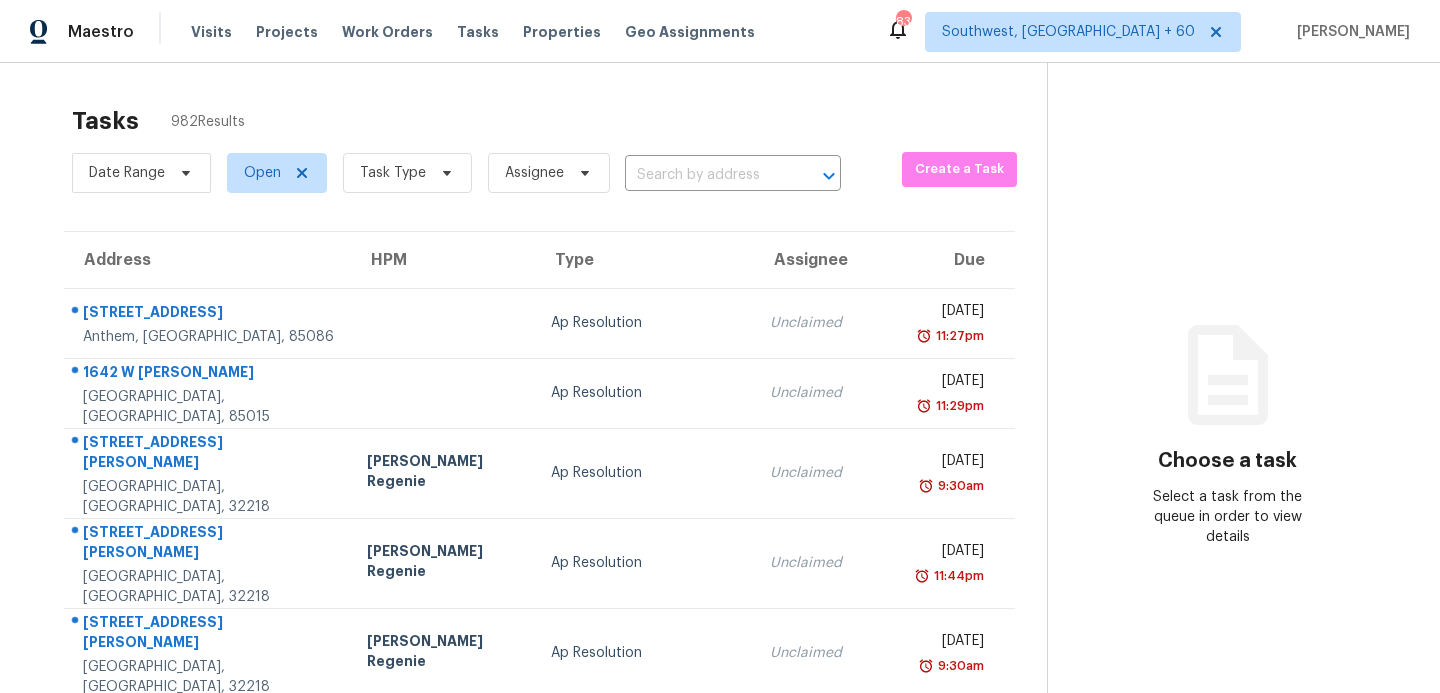 click on "Visits" at bounding box center [211, 32] 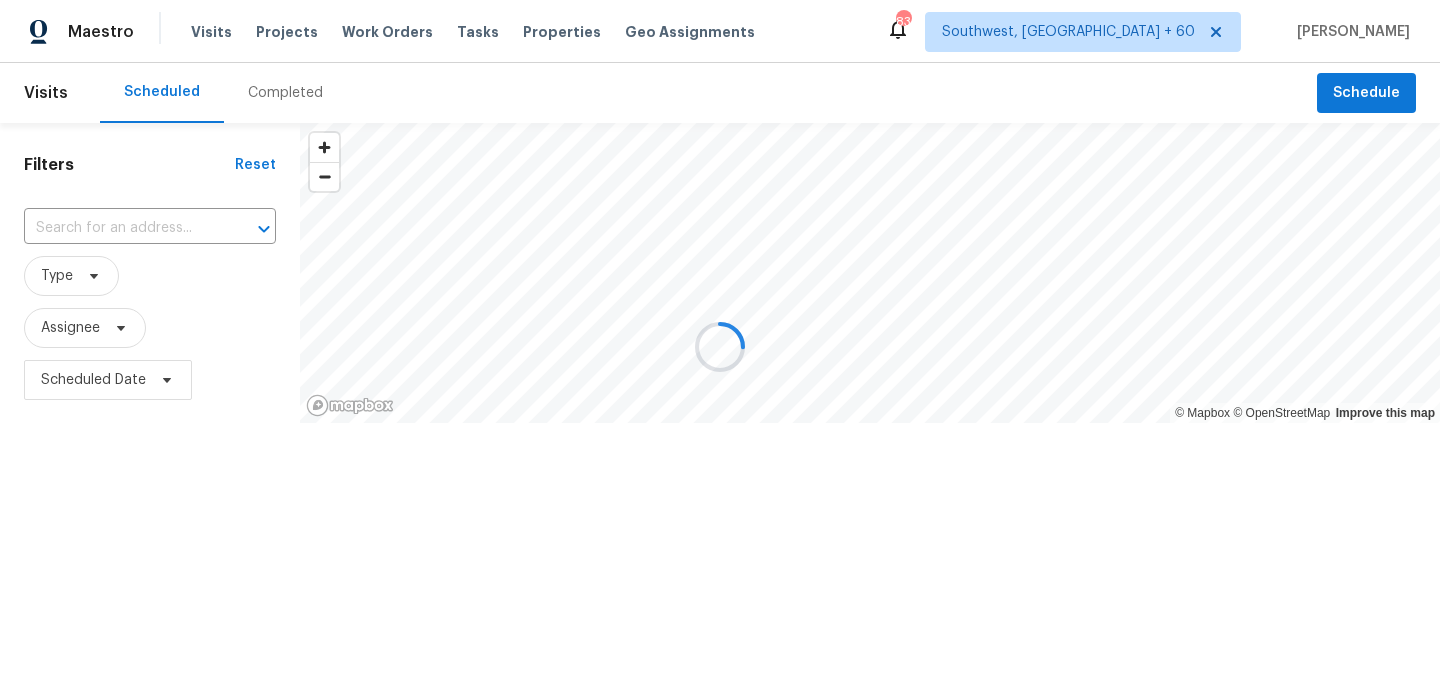click at bounding box center [720, 346] 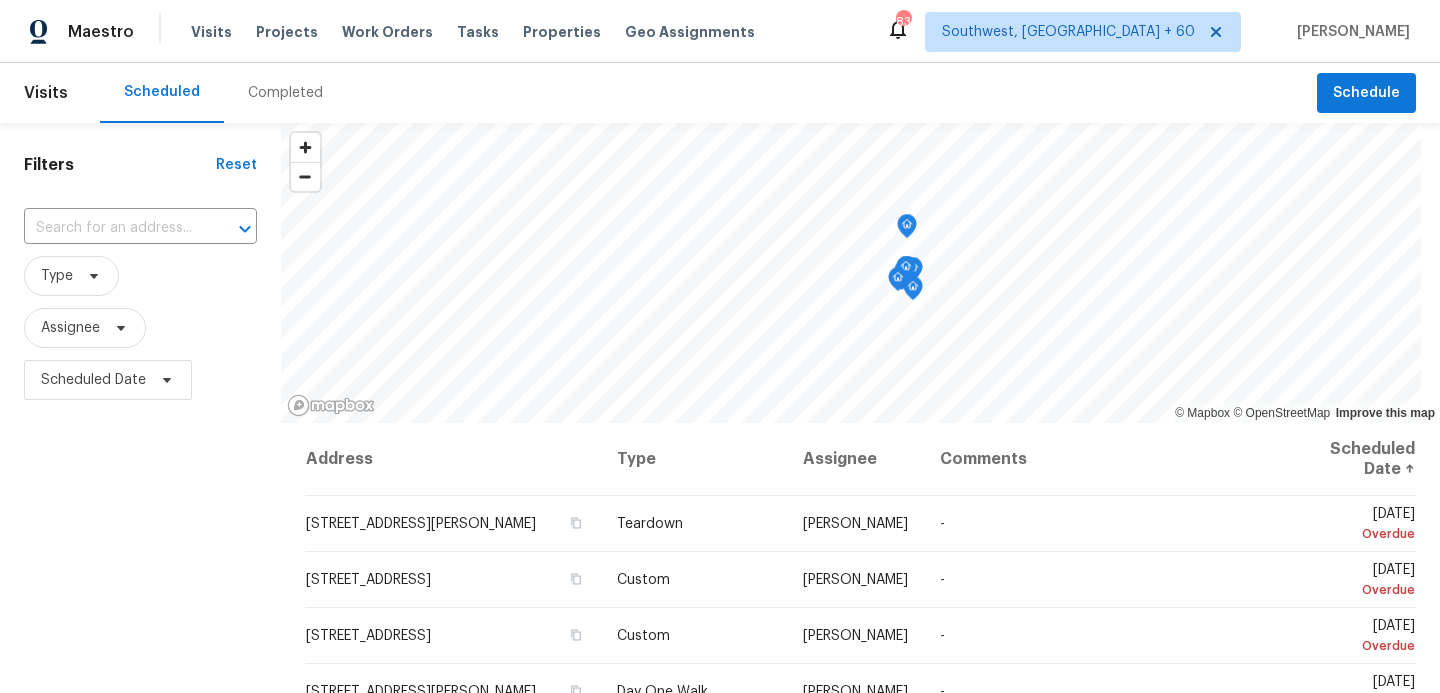 click on "Completed" at bounding box center [285, 93] 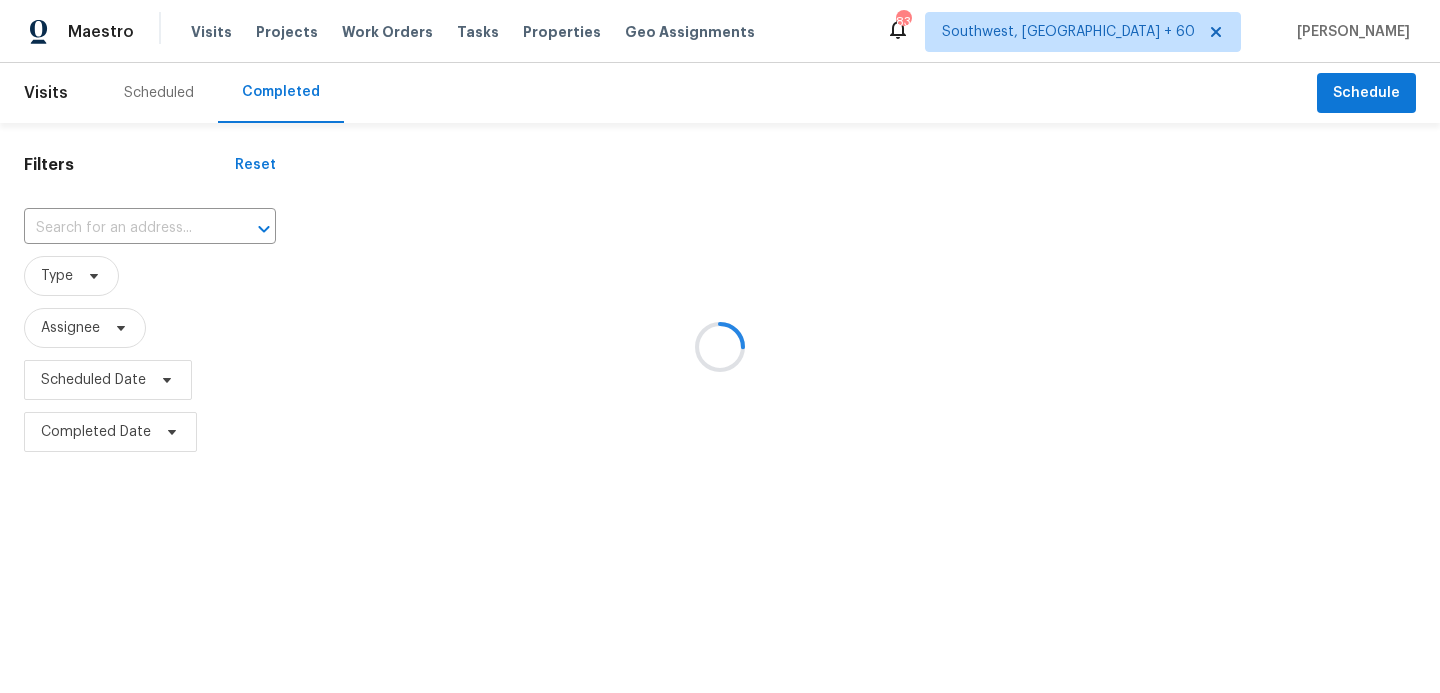 click at bounding box center (720, 346) 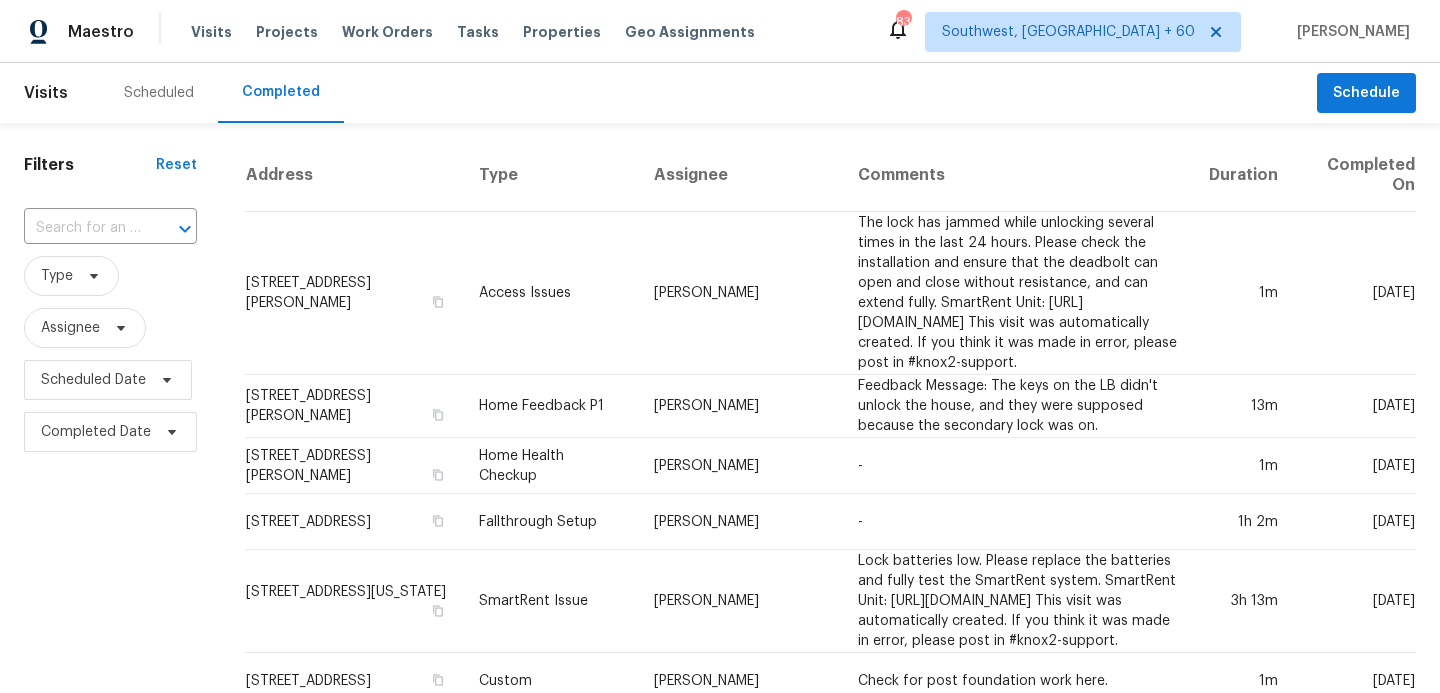 click 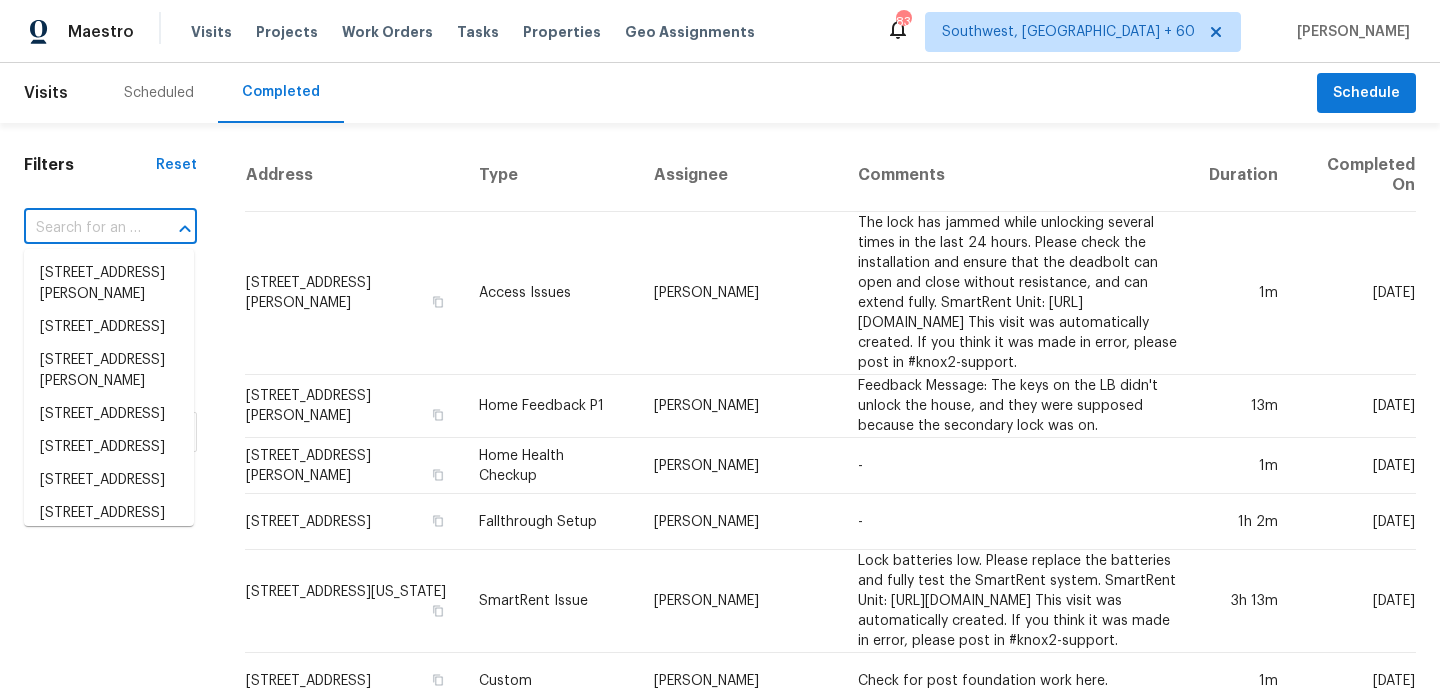 paste on "[STREET_ADDRESS][PERSON_NAME]" 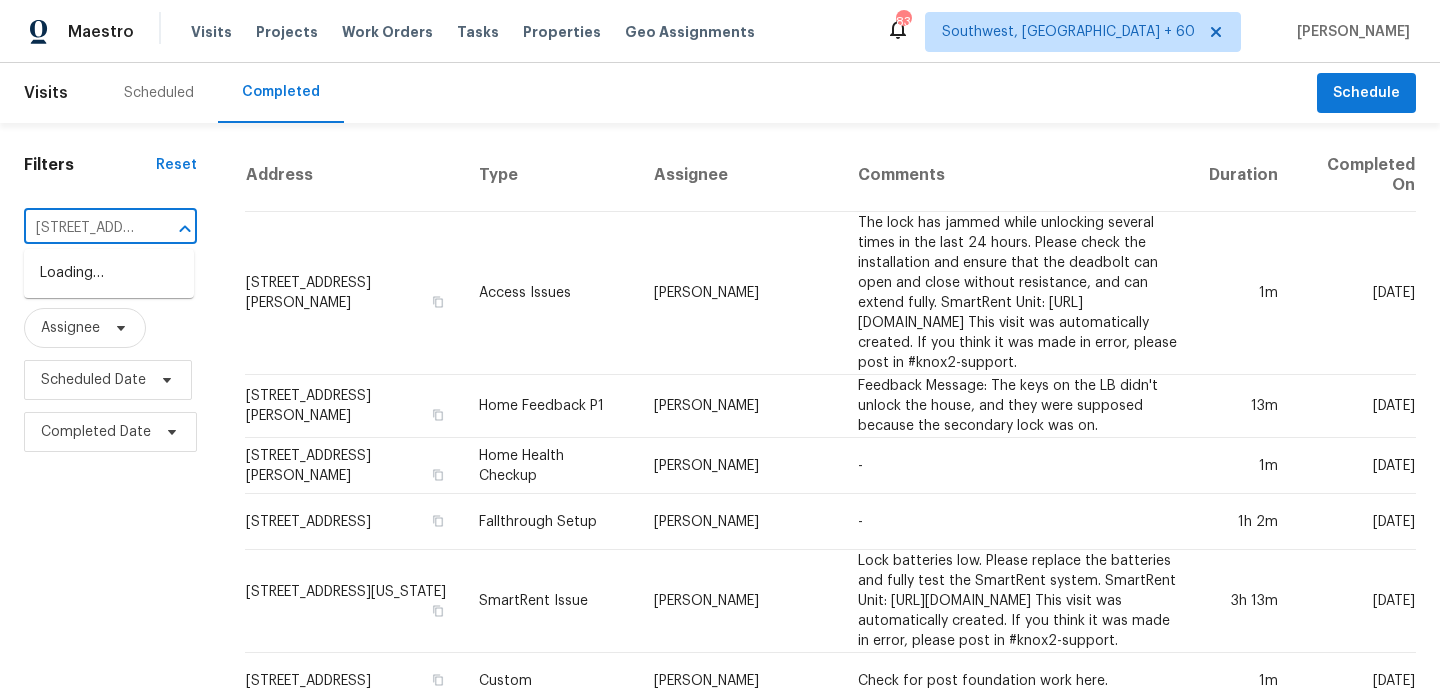 scroll, scrollTop: 0, scrollLeft: 112, axis: horizontal 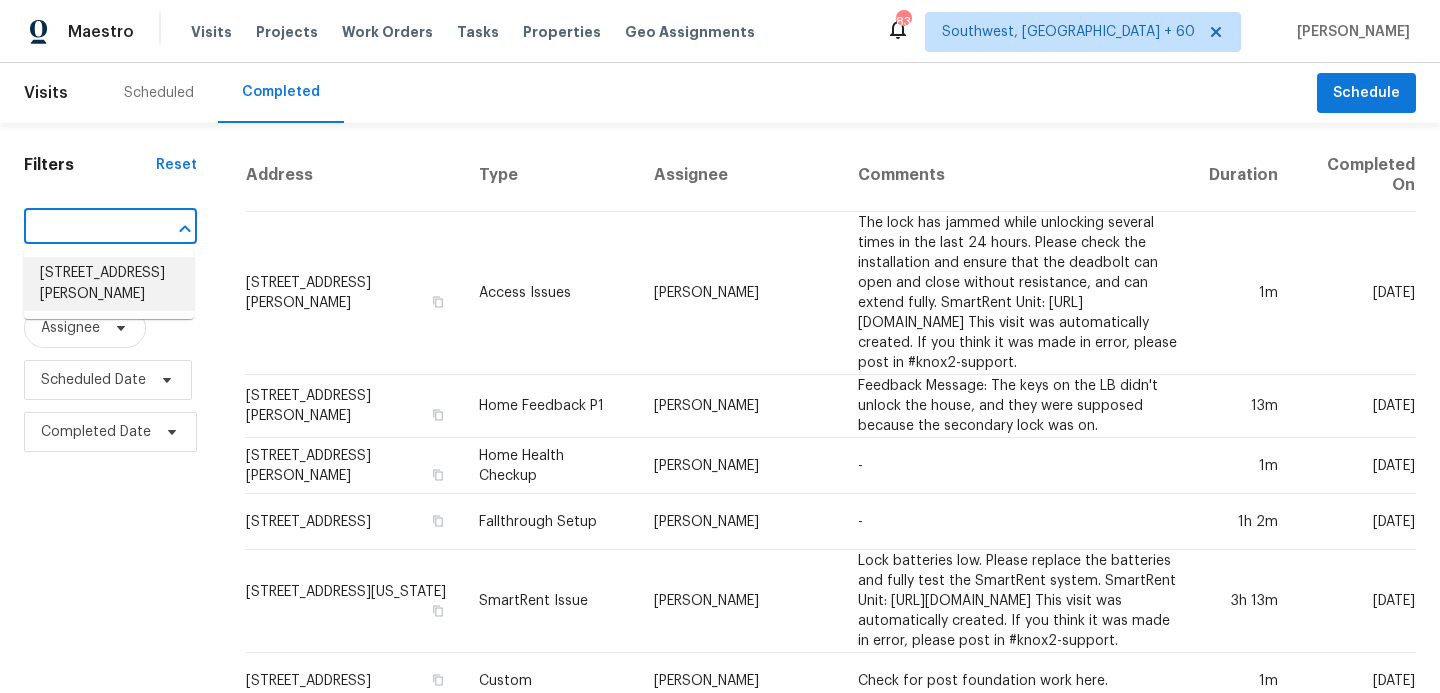click on "[STREET_ADDRESS][PERSON_NAME]" at bounding box center [109, 284] 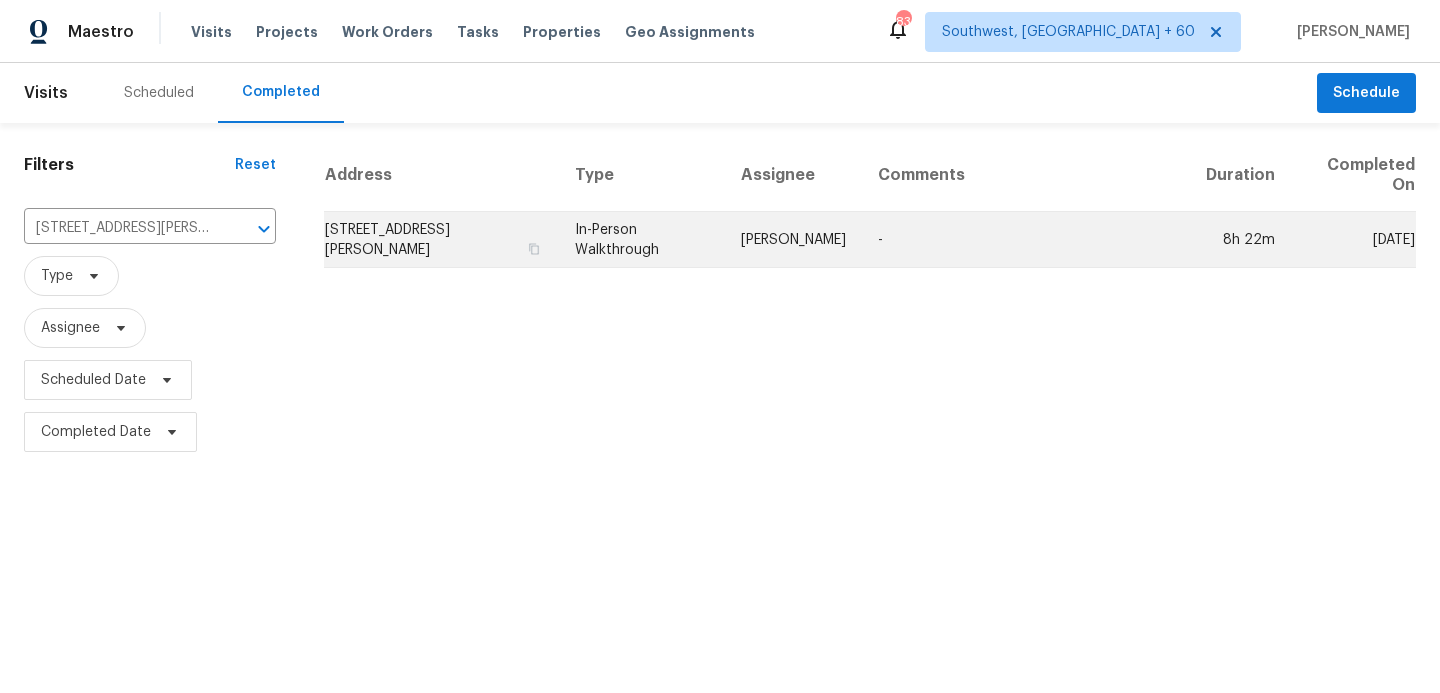 click on "[PERSON_NAME]" at bounding box center (793, 240) 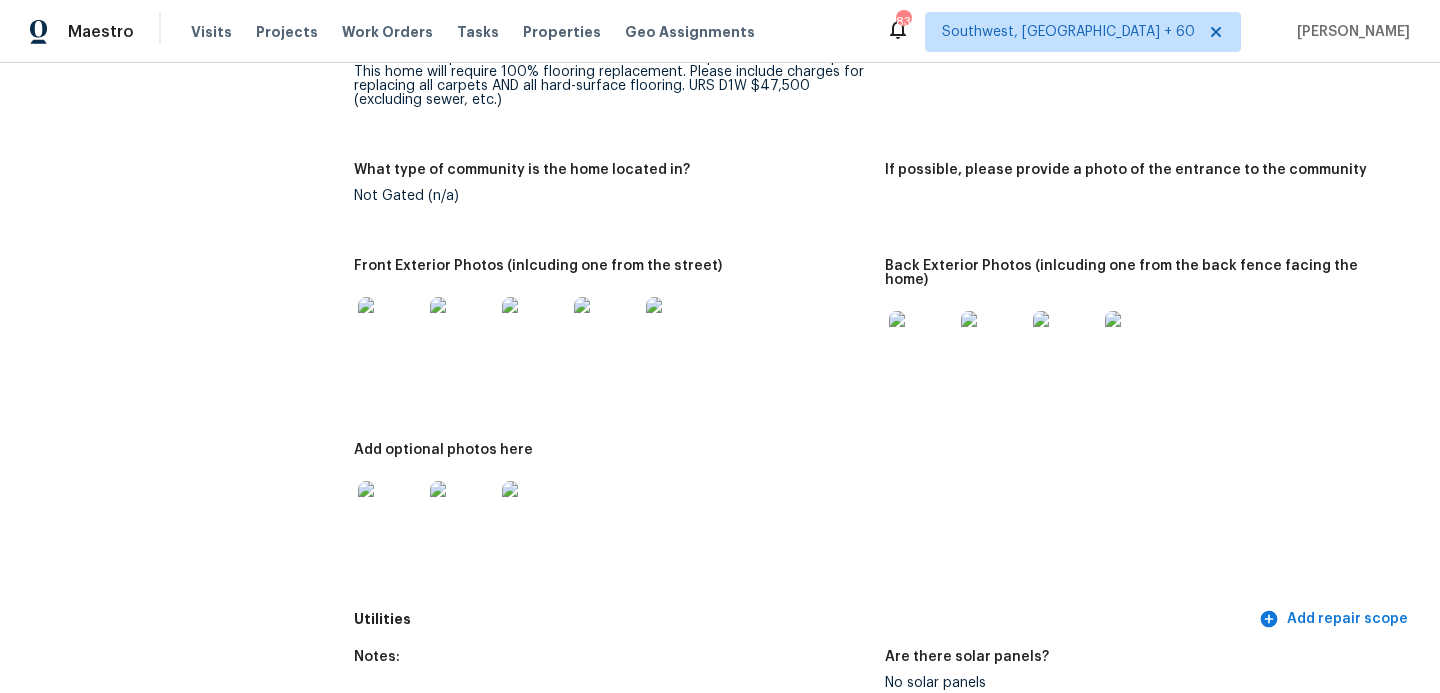 scroll, scrollTop: 0, scrollLeft: 0, axis: both 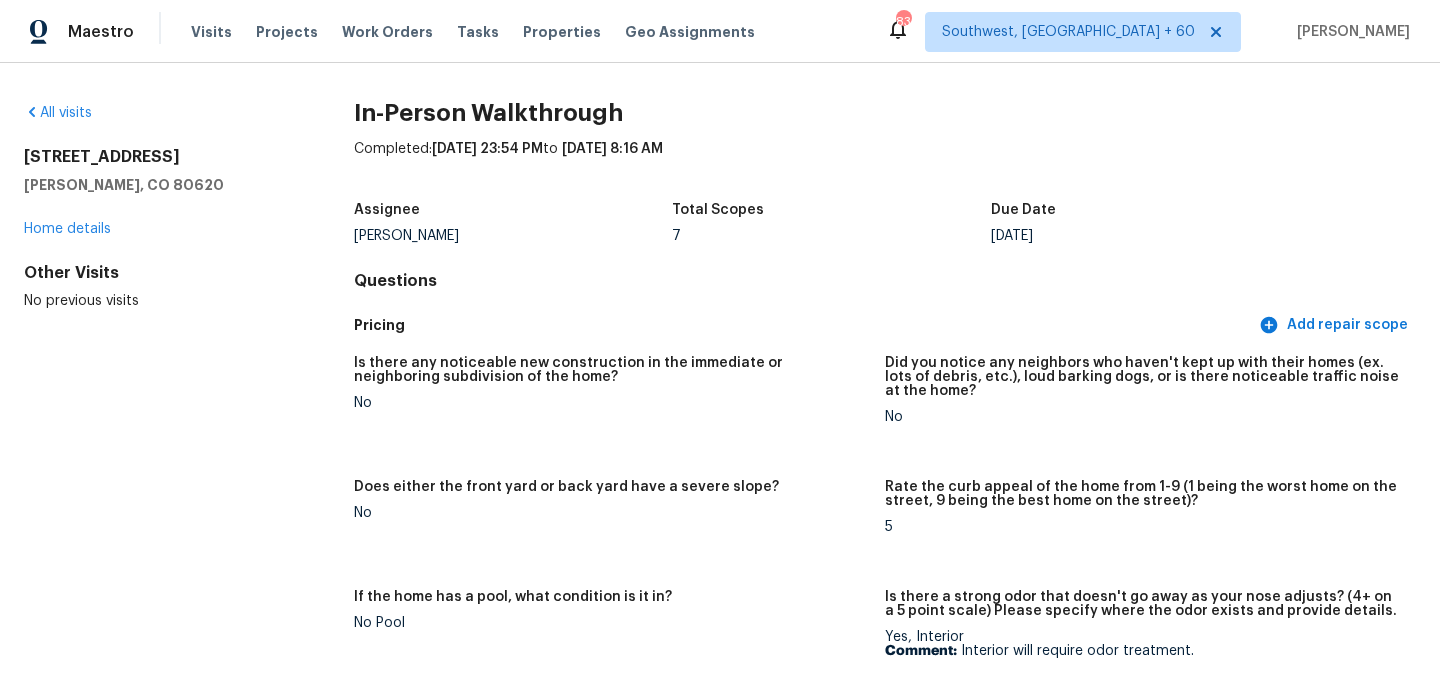 click on "All visits" at bounding box center (157, 113) 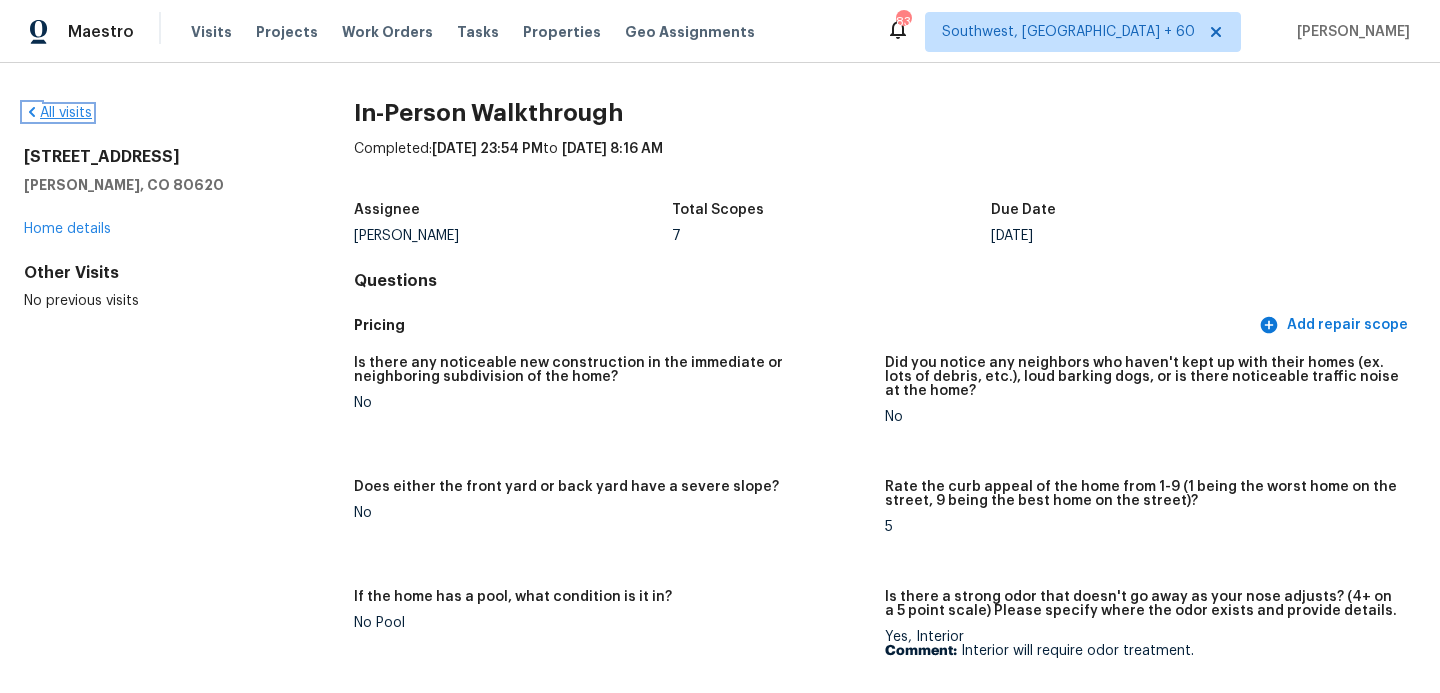 click on "All visits" at bounding box center [58, 113] 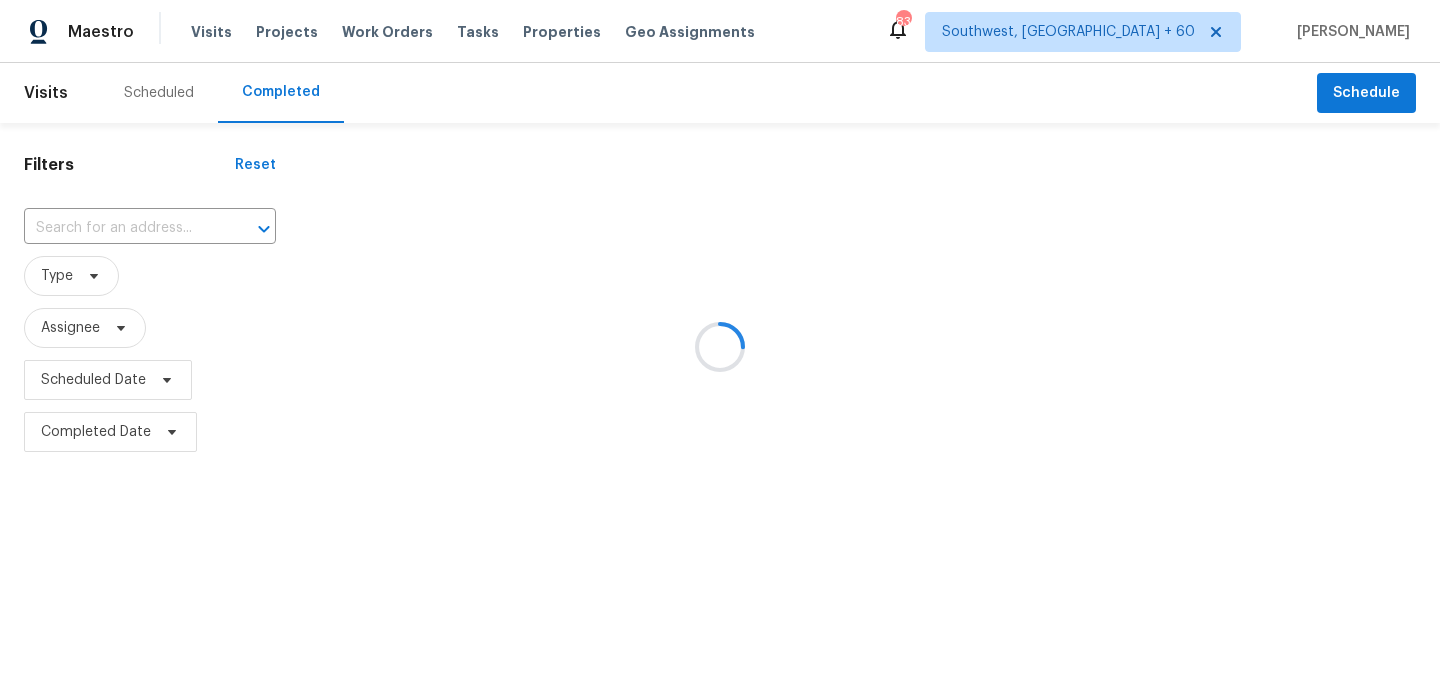 click at bounding box center (720, 346) 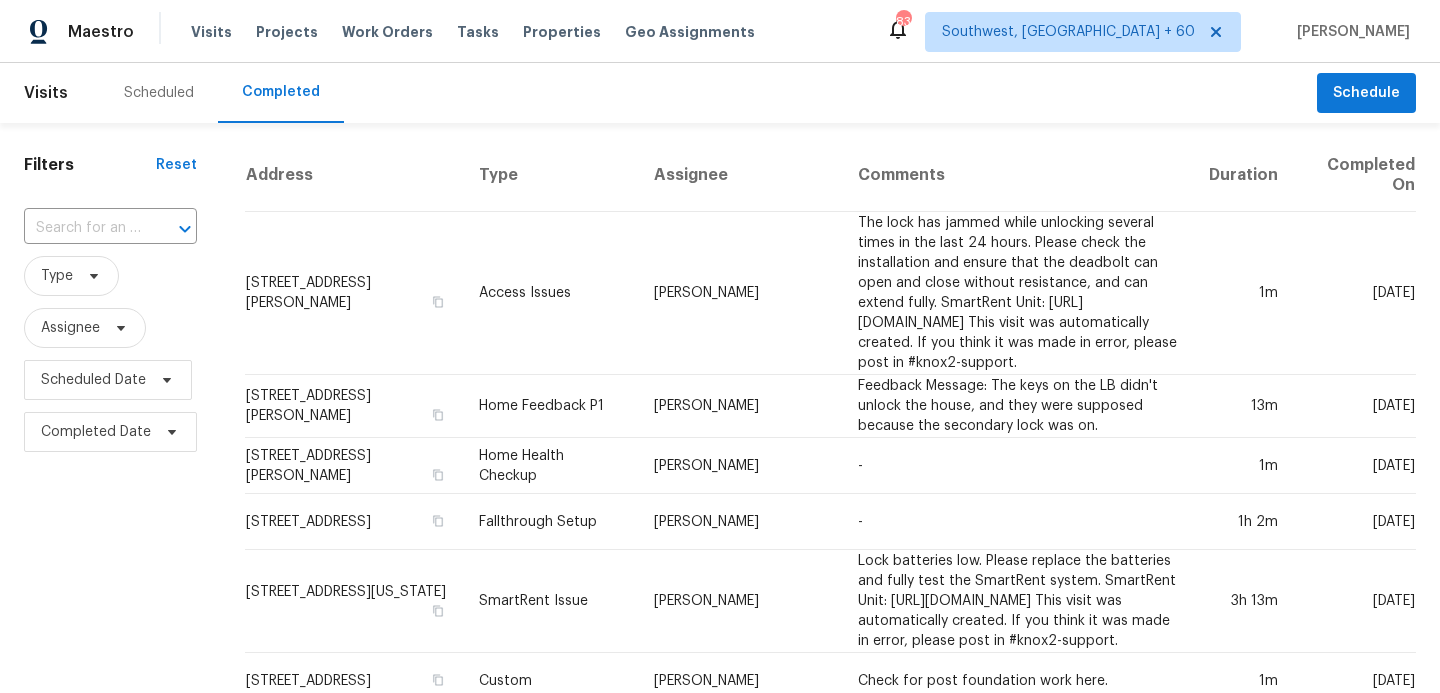 click at bounding box center [171, 229] 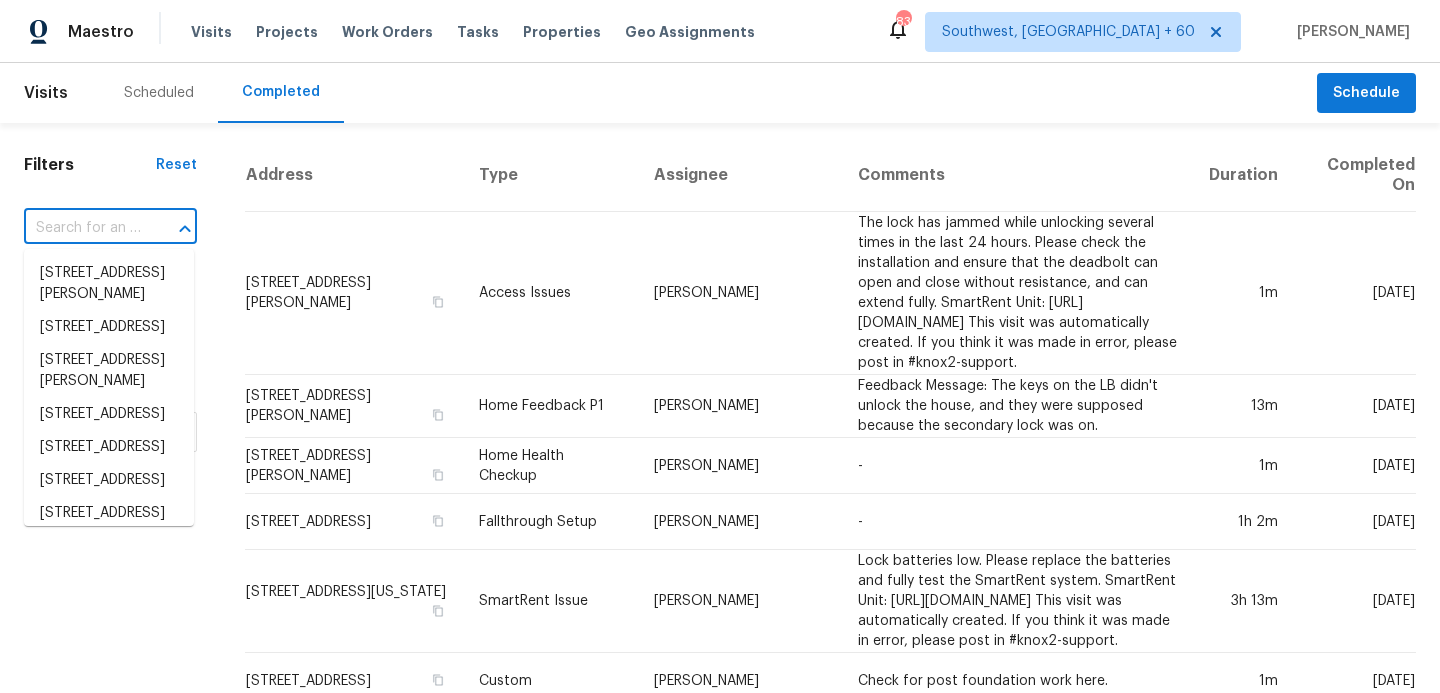 paste on "[STREET_ADDRESS]" 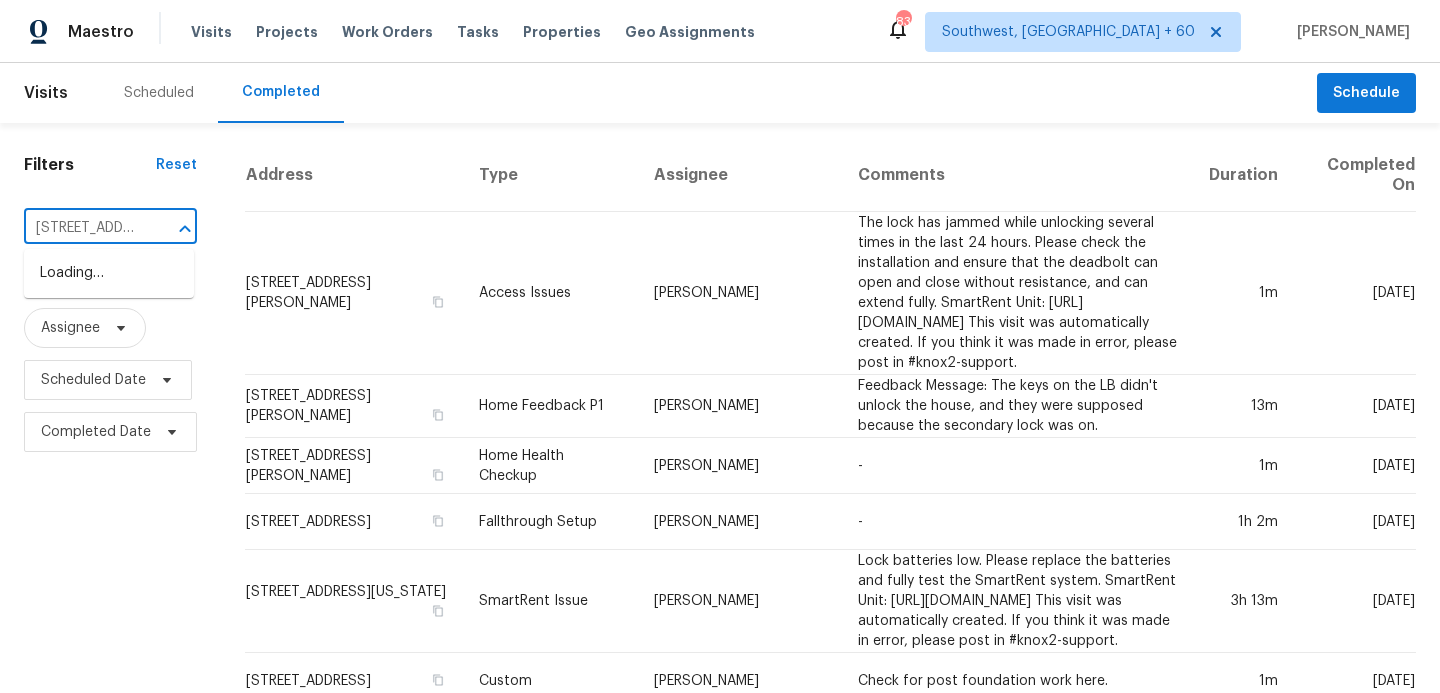 scroll, scrollTop: 0, scrollLeft: 168, axis: horizontal 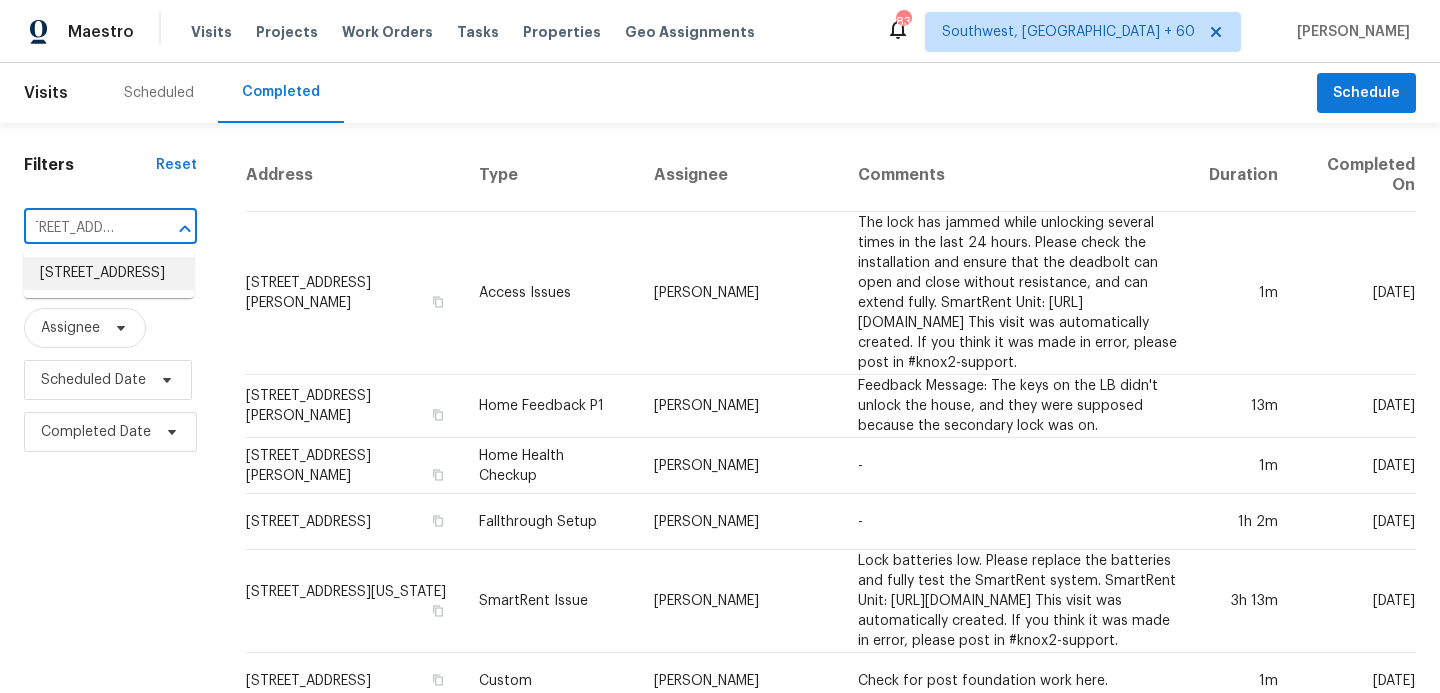 click on "[STREET_ADDRESS]" at bounding box center (109, 273) 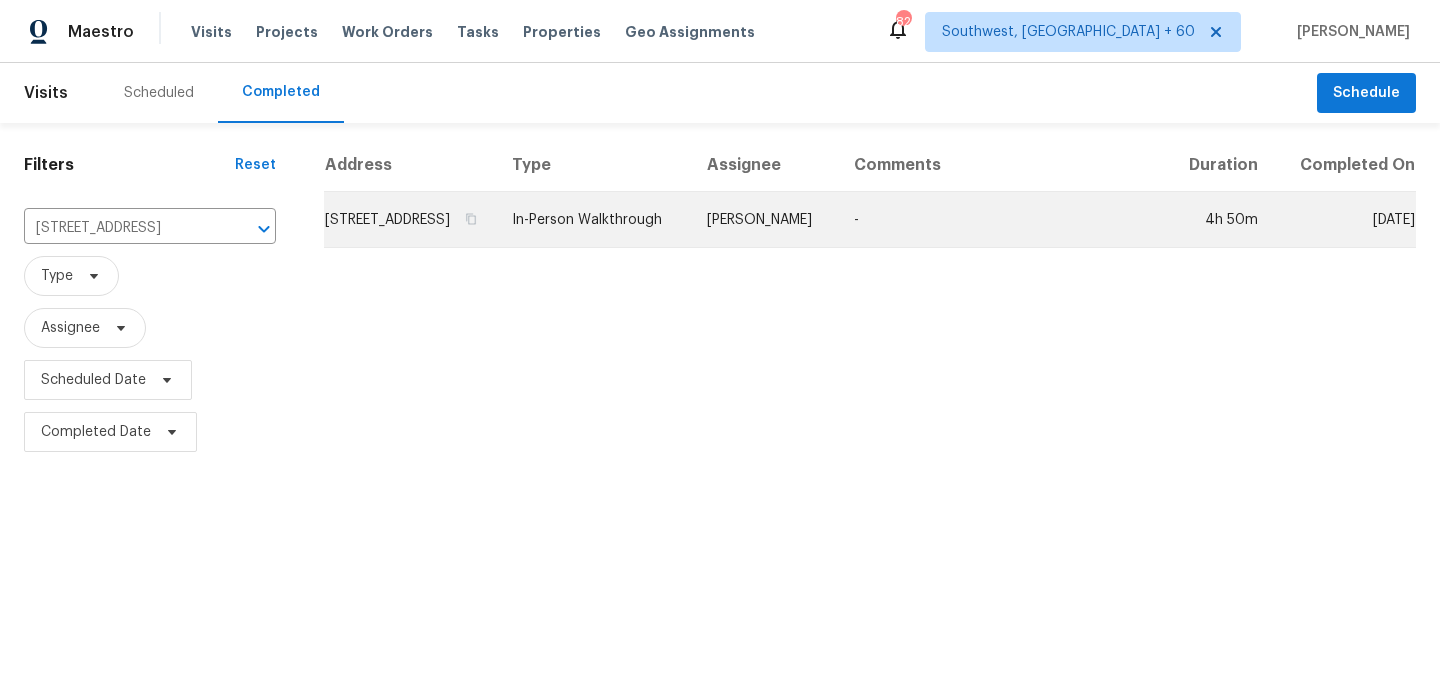 click on "[PERSON_NAME]" at bounding box center [764, 220] 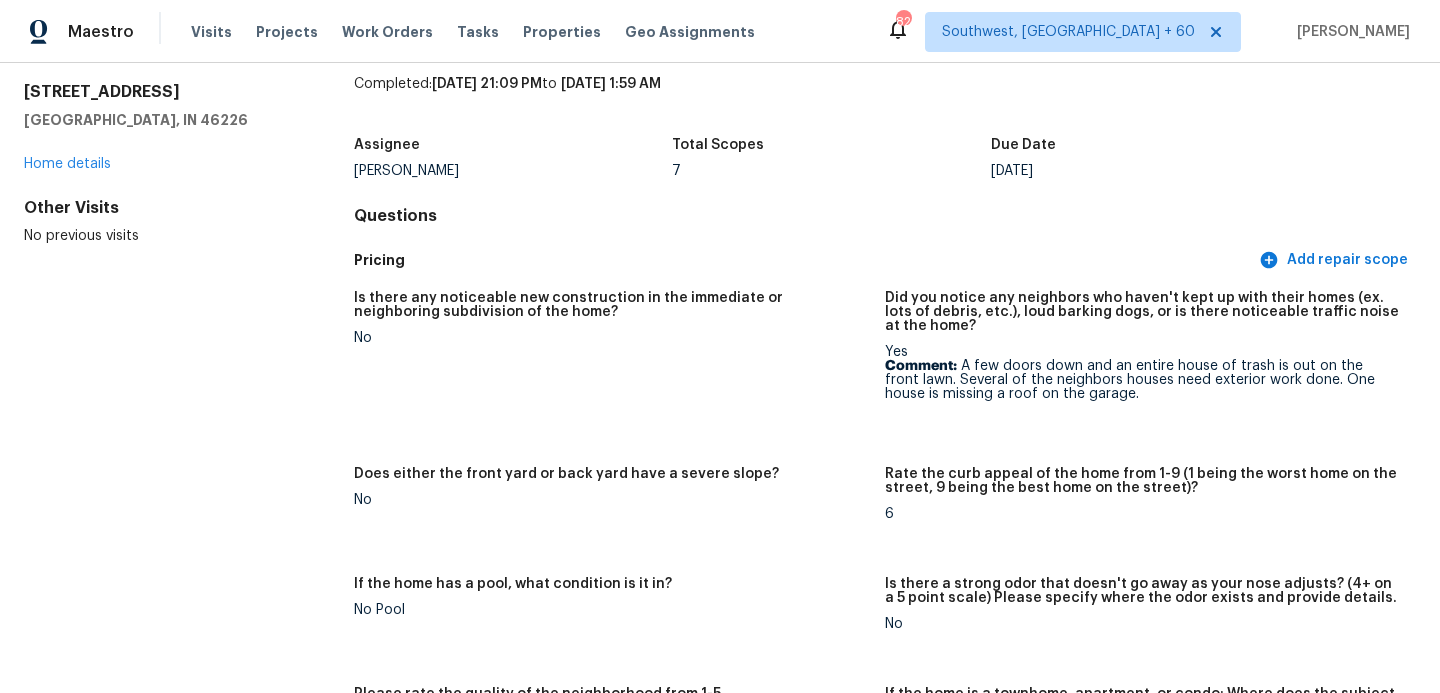 scroll, scrollTop: 0, scrollLeft: 0, axis: both 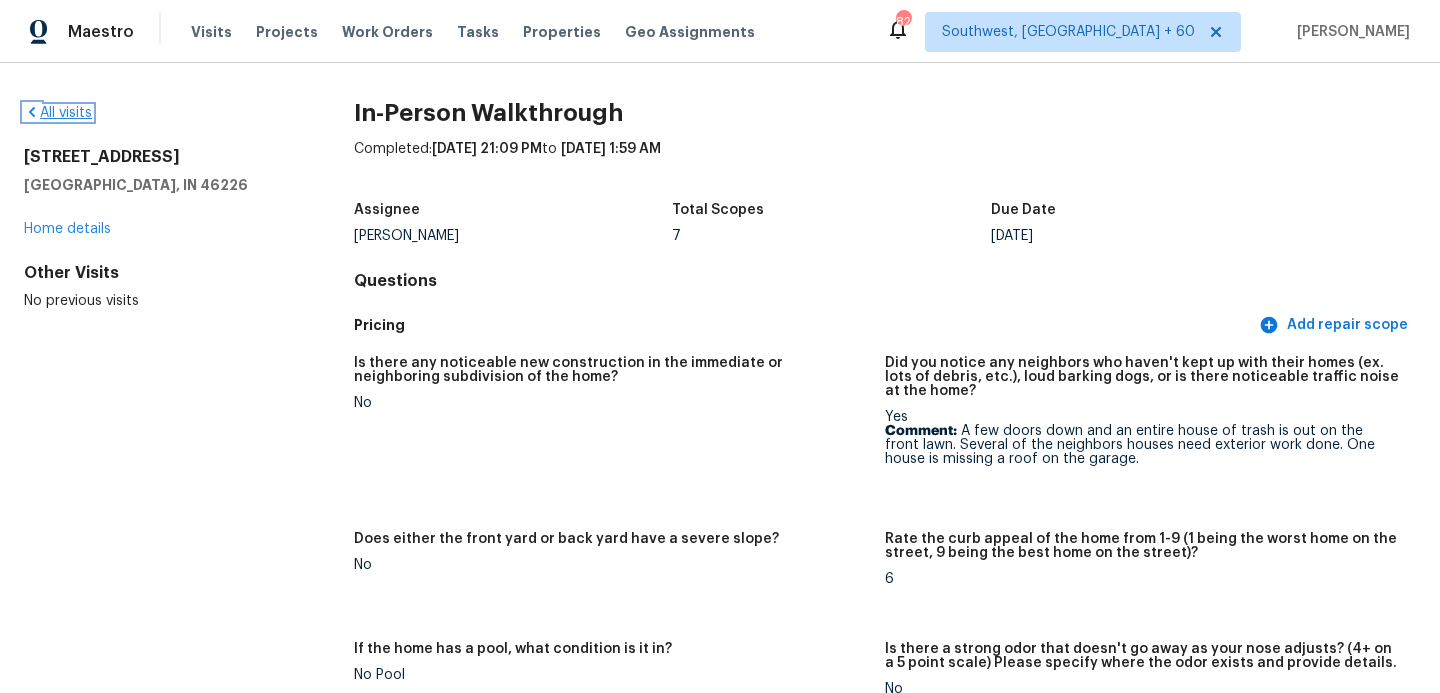 click on "All visits" at bounding box center [58, 113] 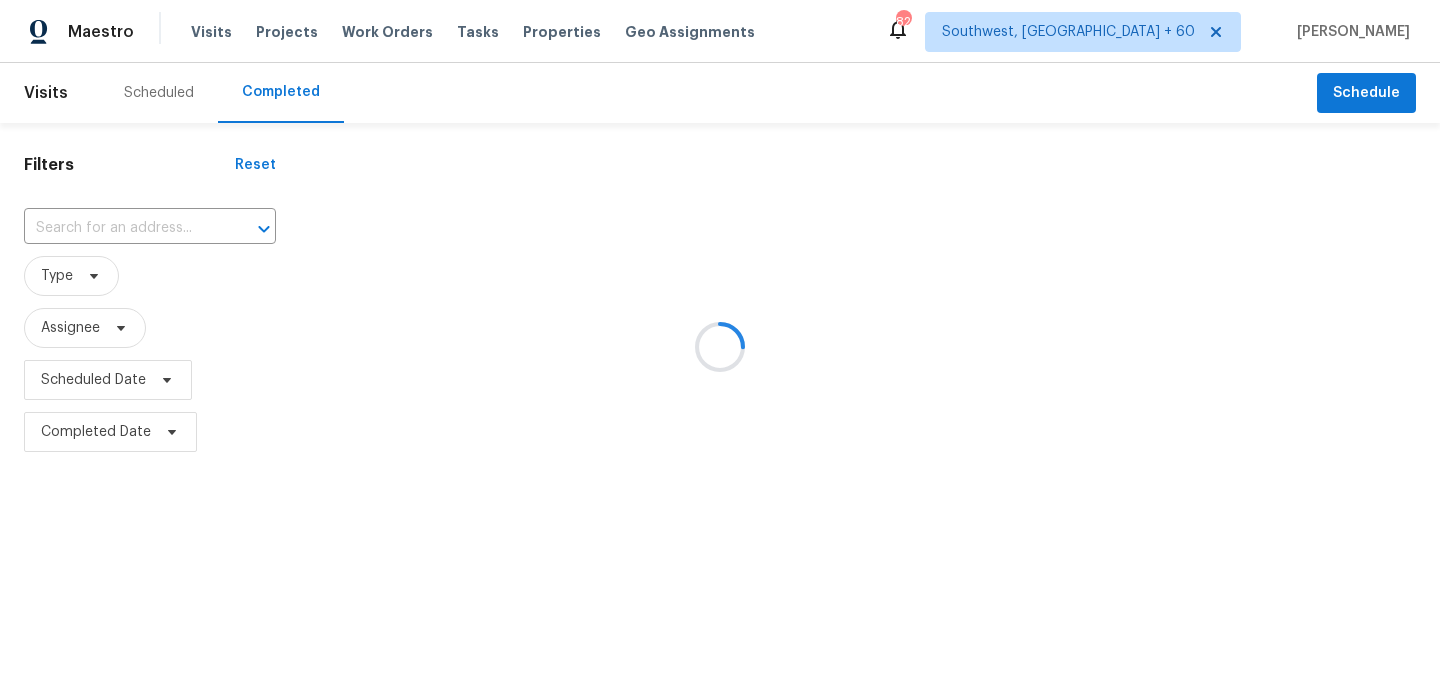 click at bounding box center [720, 346] 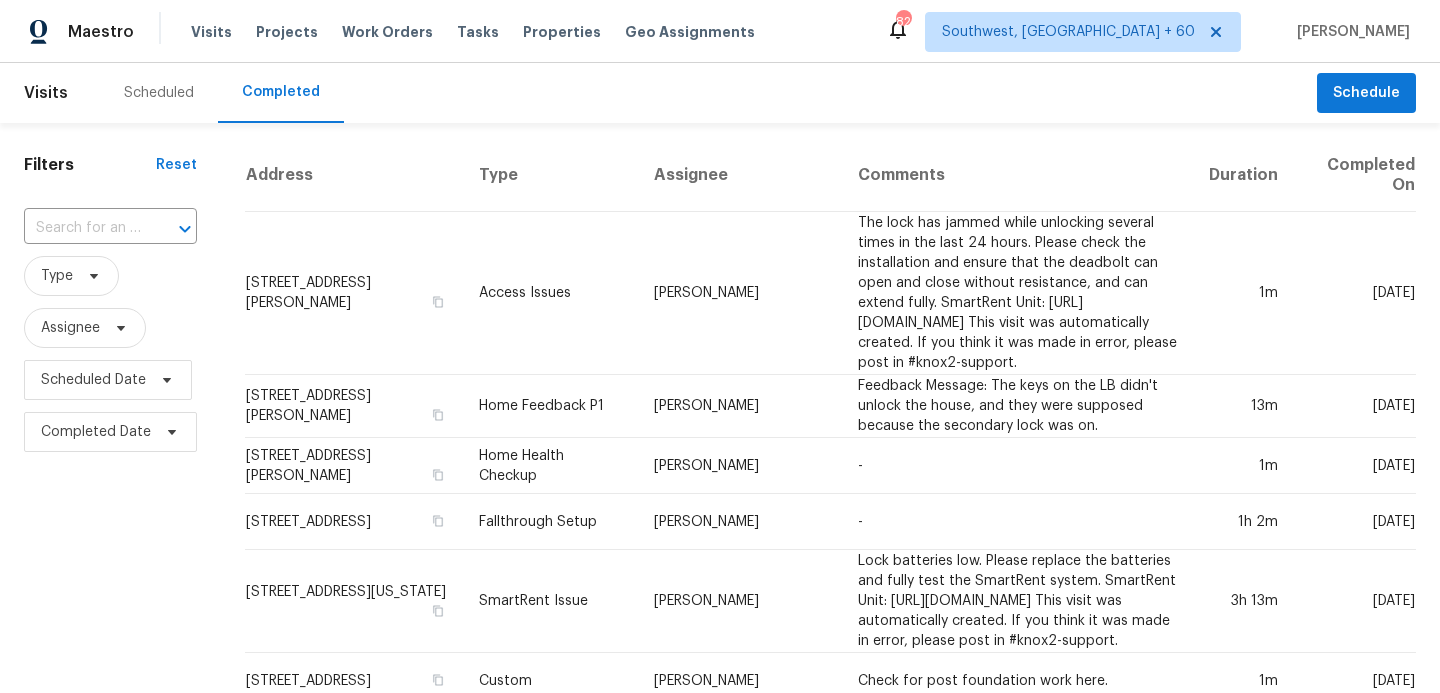 click at bounding box center [171, 229] 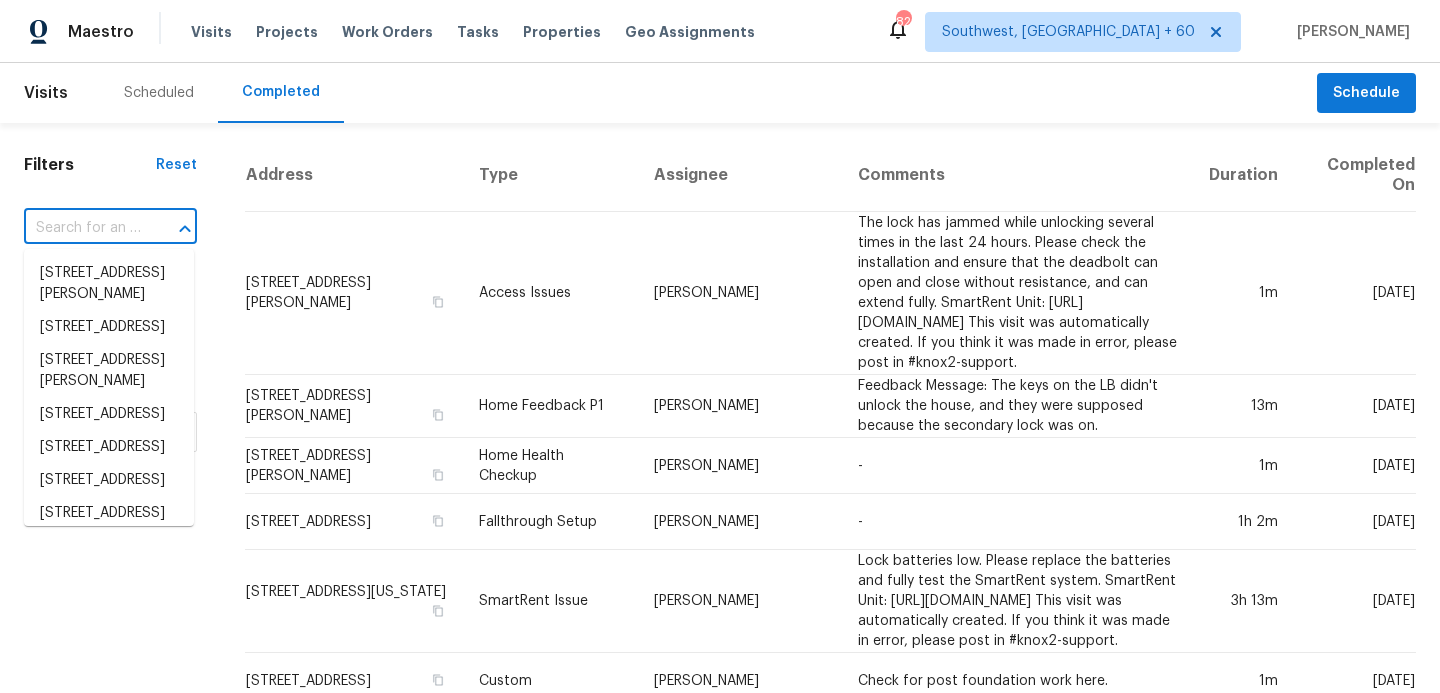 paste on "[STREET_ADDRESS][US_STATE][PERSON_NAME]" 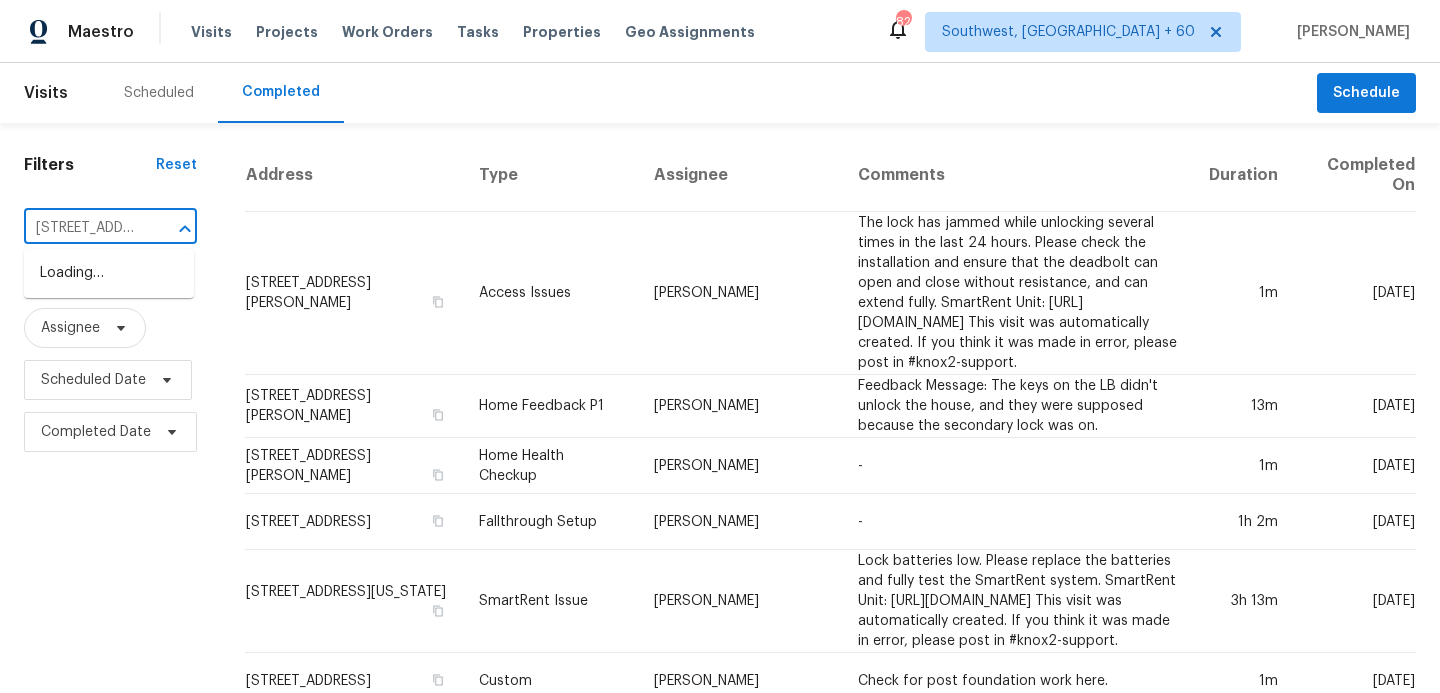 scroll, scrollTop: 0, scrollLeft: 215, axis: horizontal 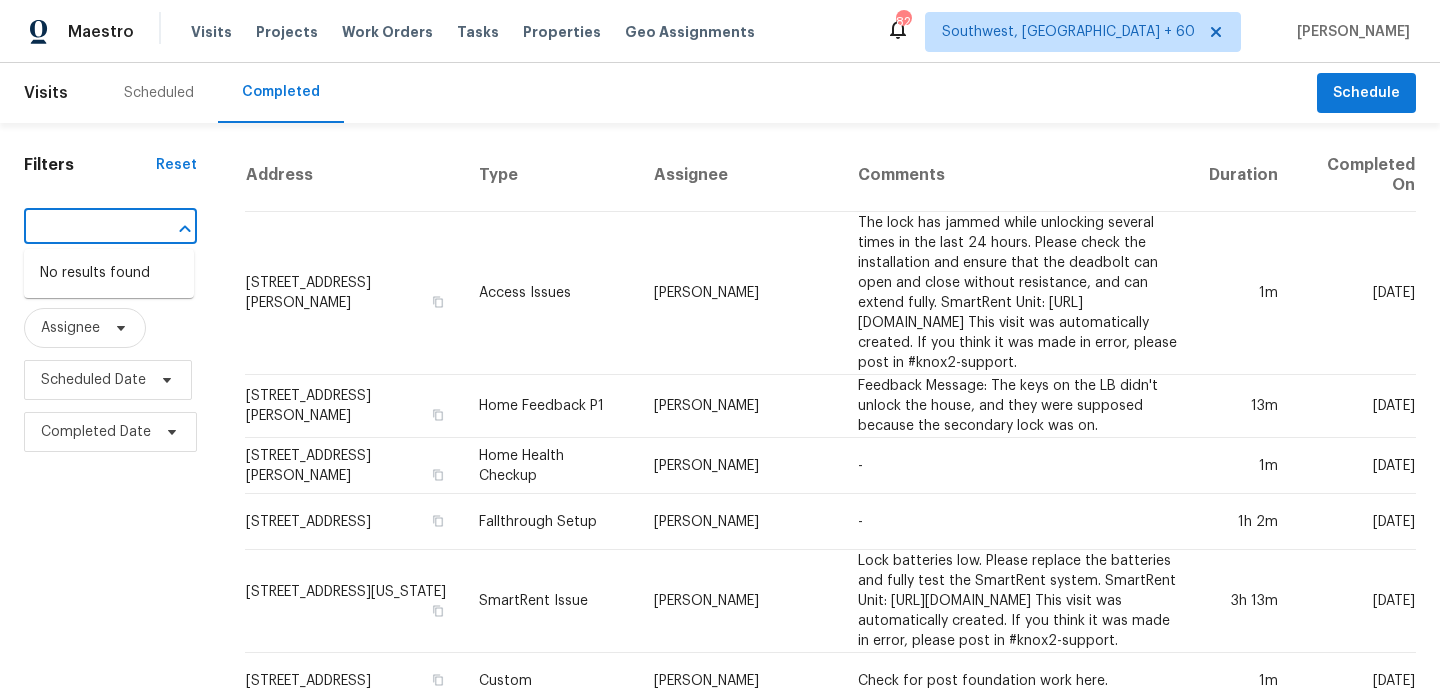 type on "[STREET_ADDRESS][US_STATE][PERSON_NAME]" 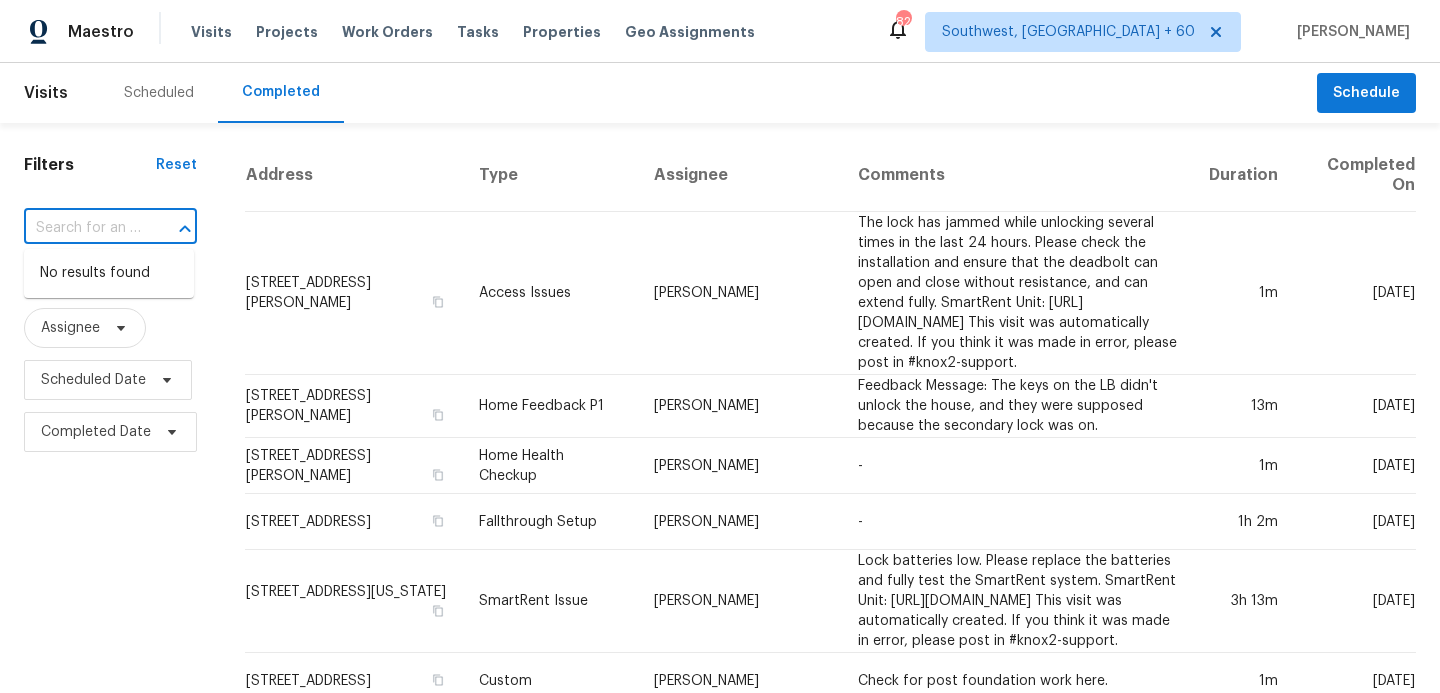 scroll, scrollTop: 0, scrollLeft: 0, axis: both 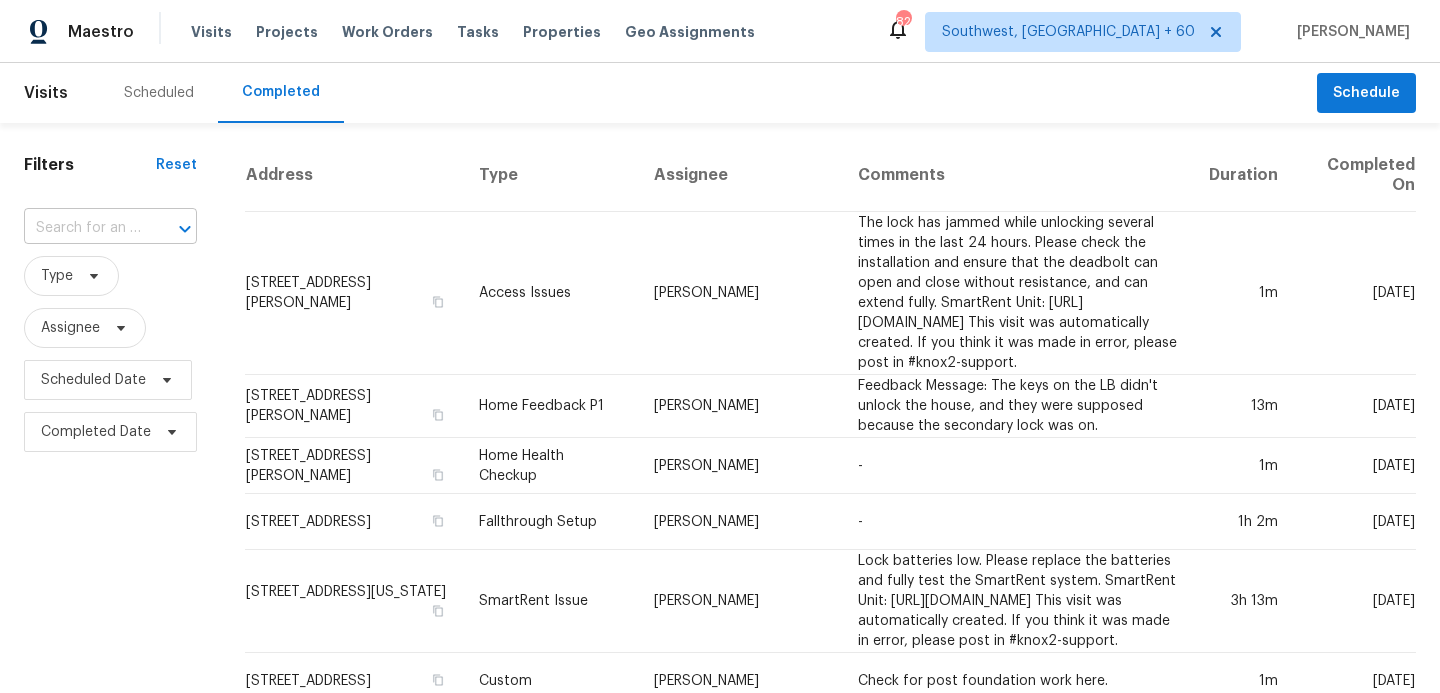 click at bounding box center [82, 228] 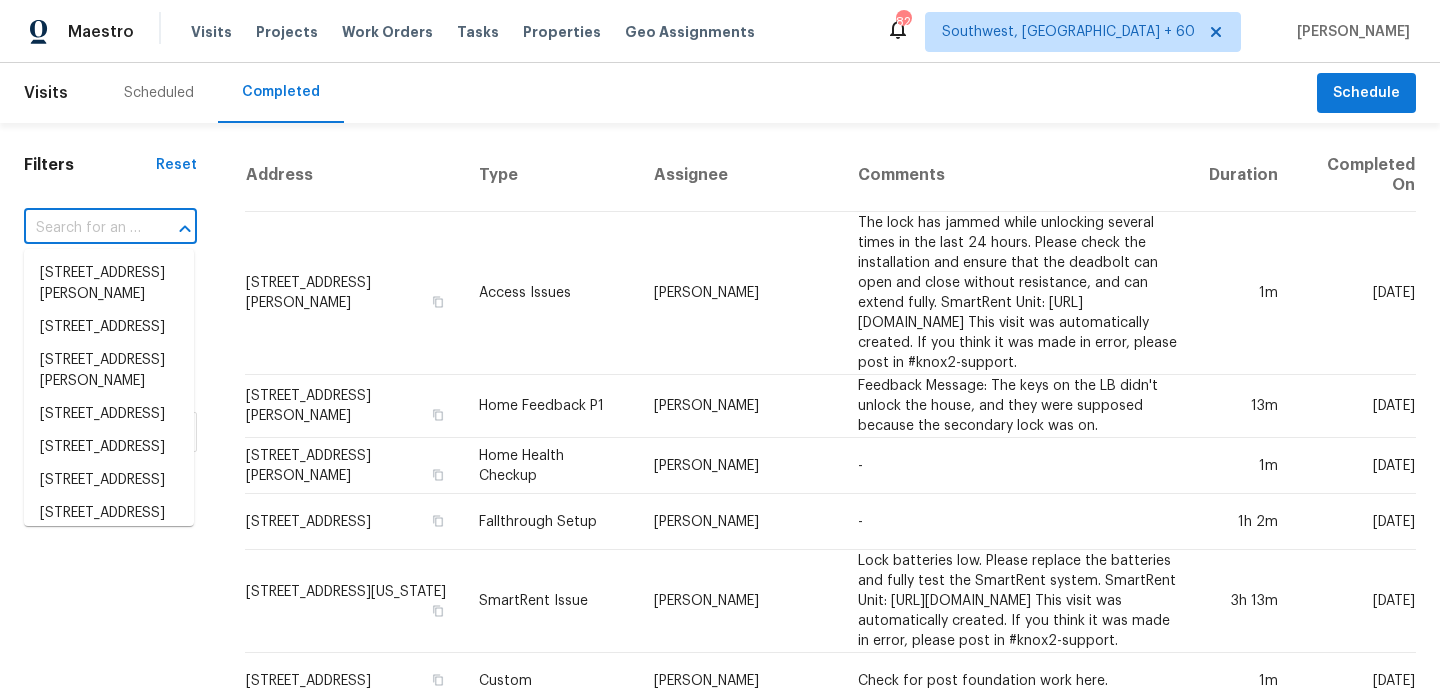 paste on "[STREET_ADDRESS][US_STATE][PERSON_NAME]" 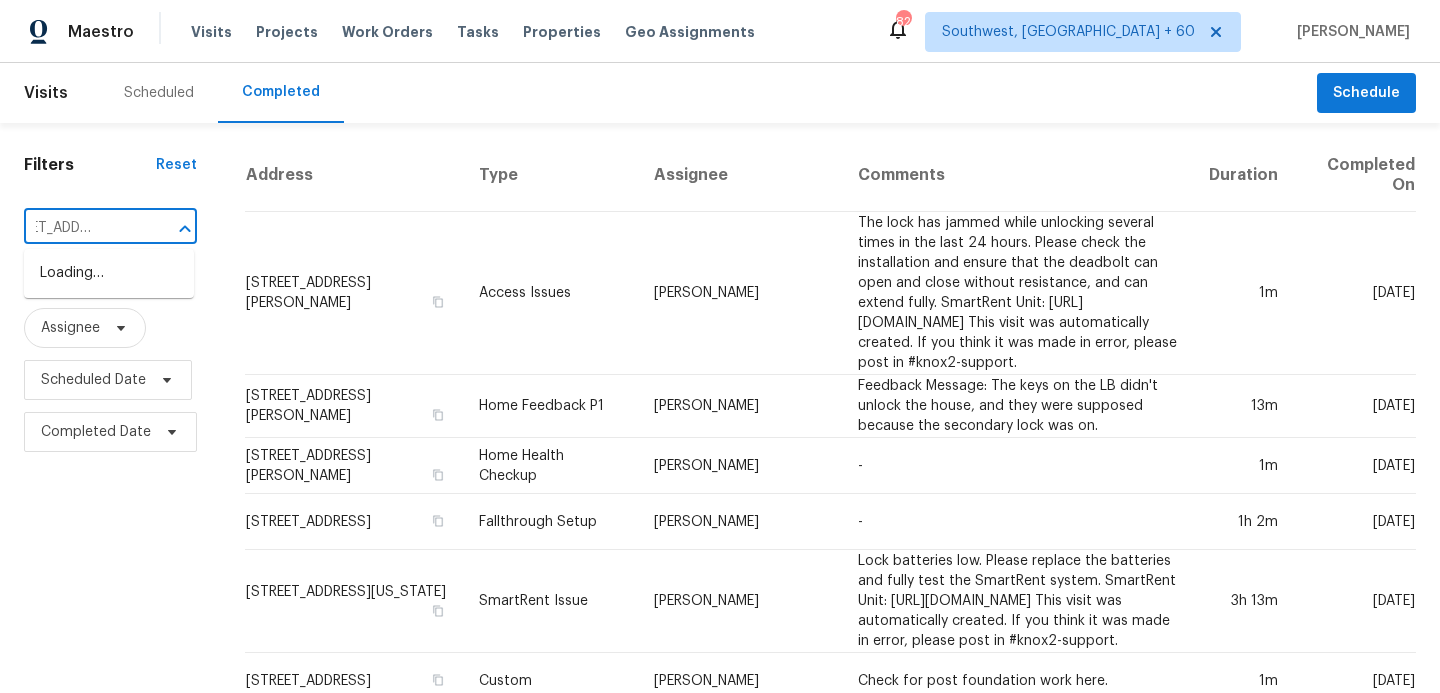 type on "[STREET_ADDRESS][US_STATE]" 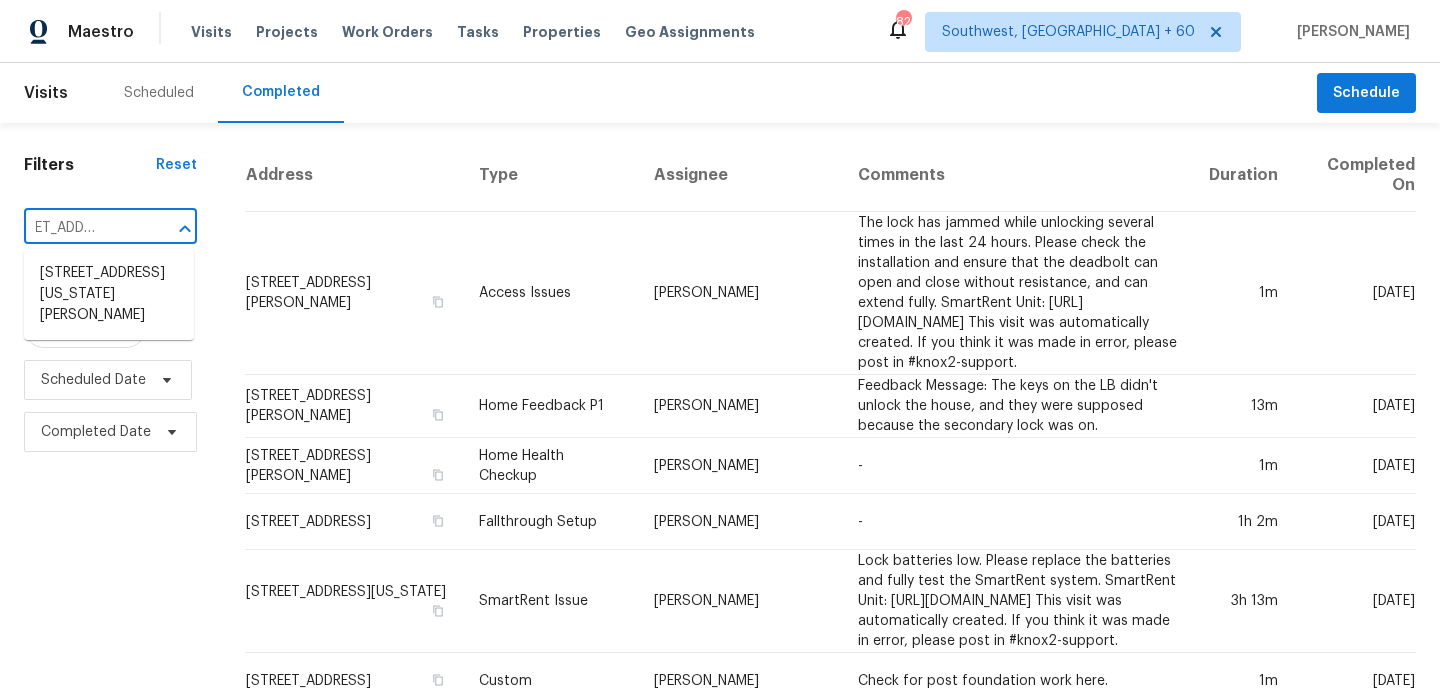 click on "[STREET_ADDRESS][US_STATE][PERSON_NAME]" at bounding box center [109, 294] 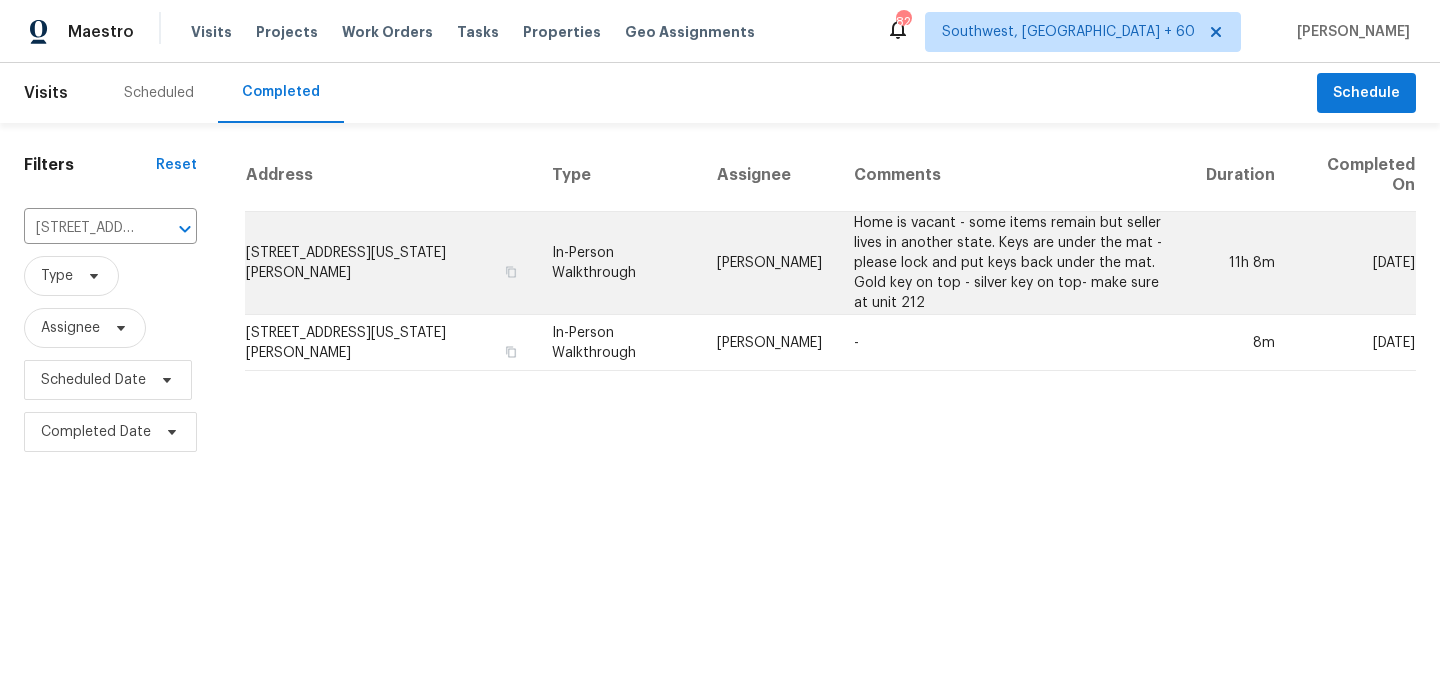 click on "[PERSON_NAME]" at bounding box center (769, 263) 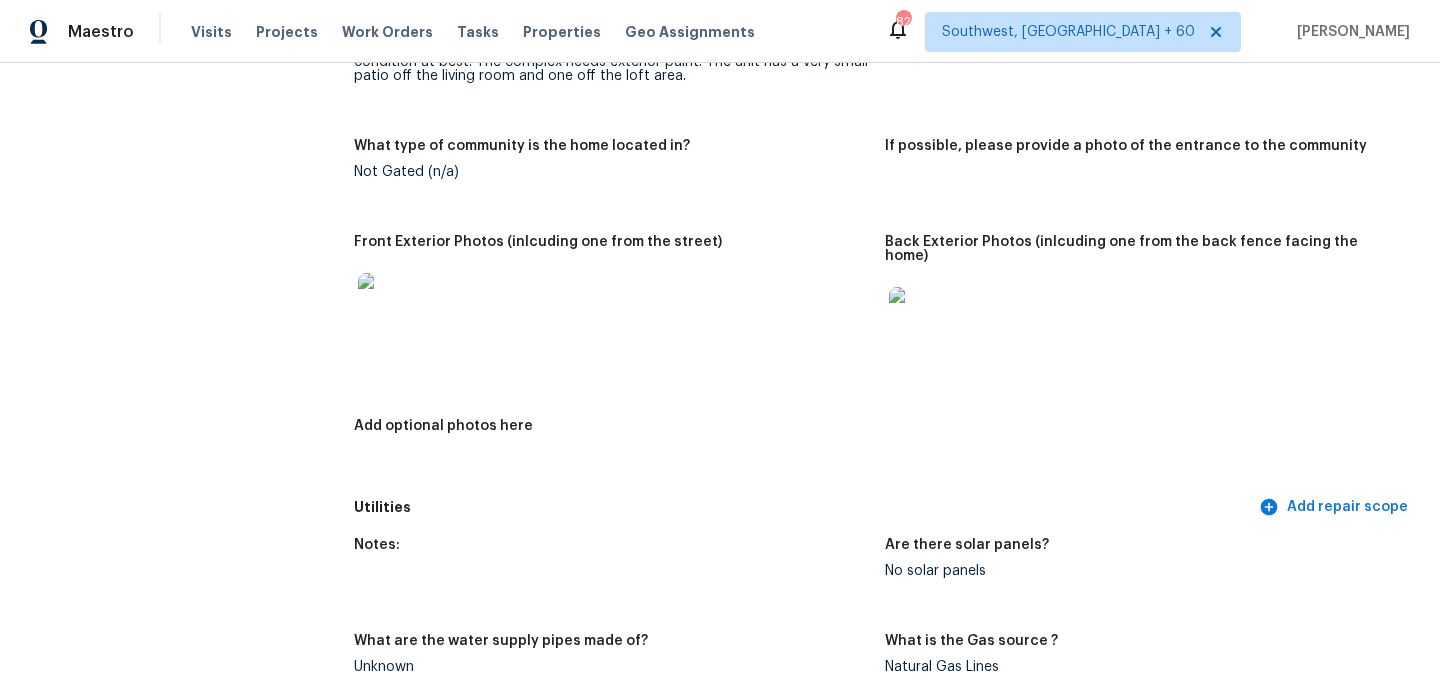 scroll, scrollTop: 0, scrollLeft: 0, axis: both 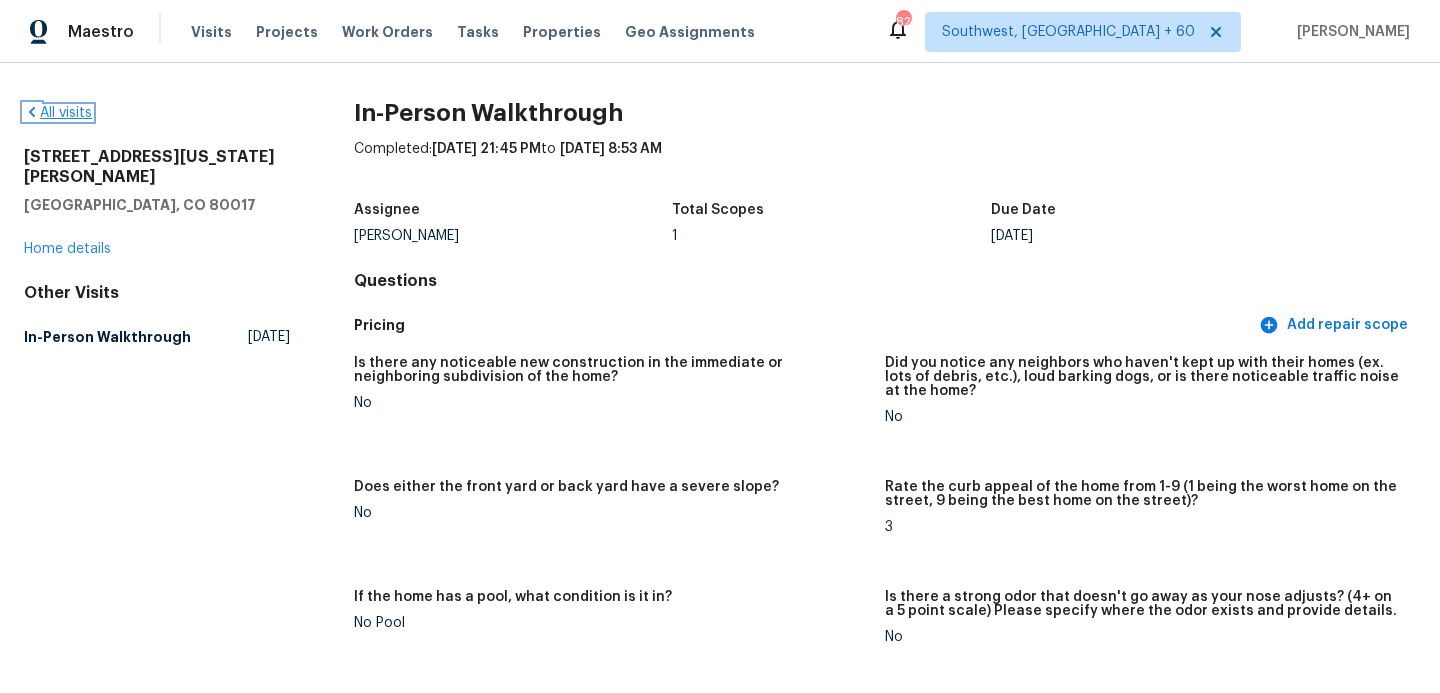 click on "All visits" at bounding box center (58, 113) 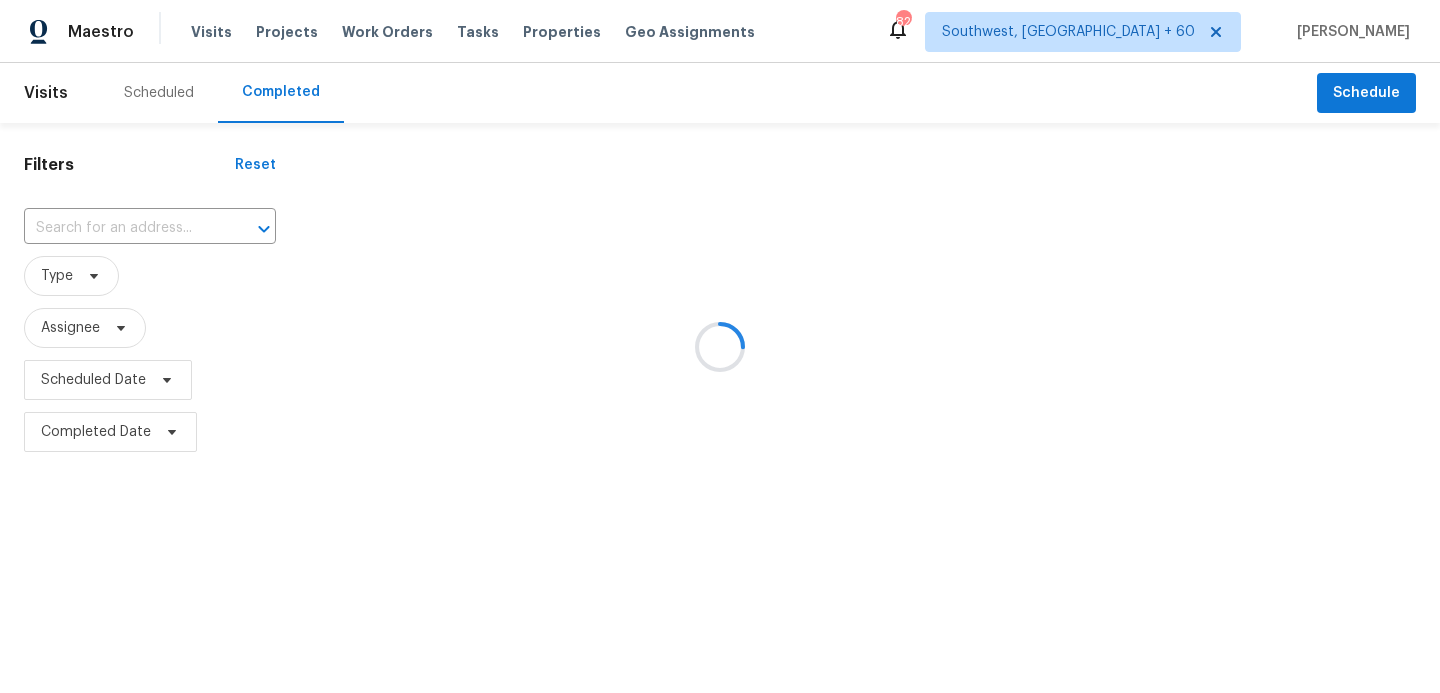 click at bounding box center [720, 346] 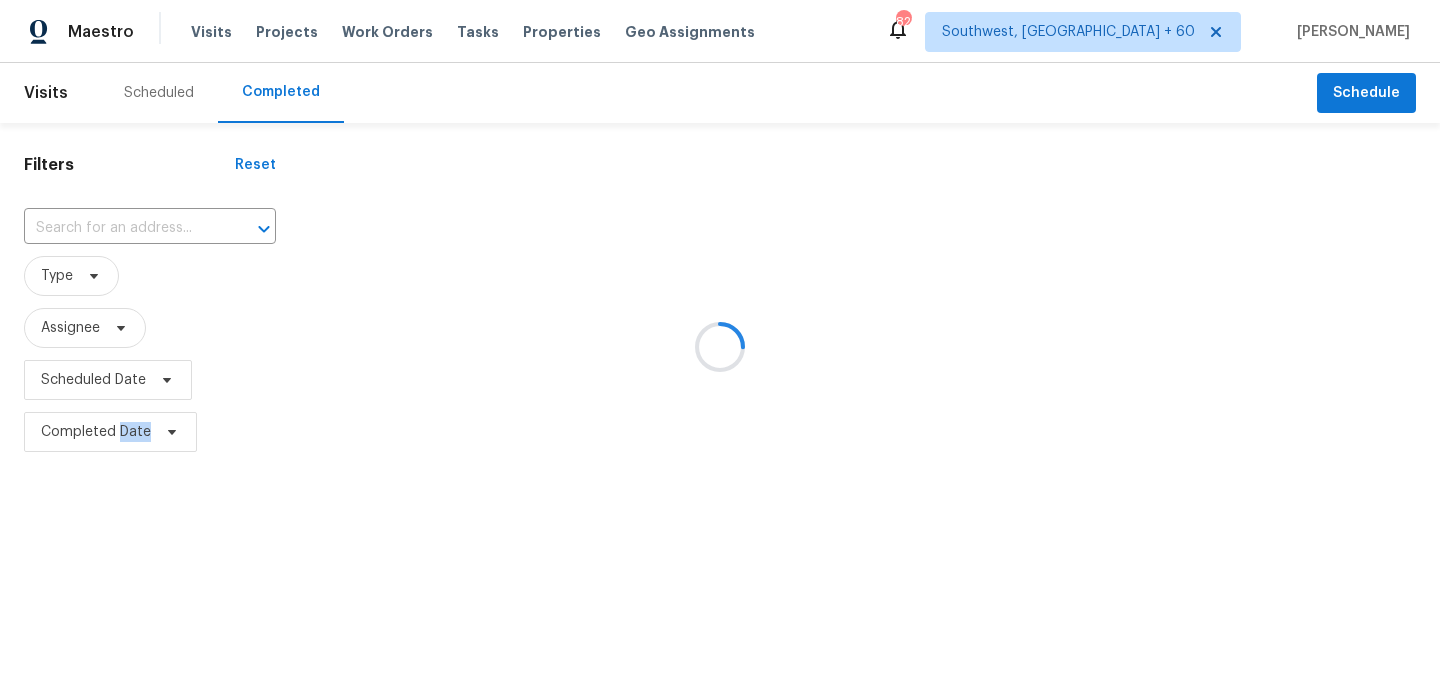 click at bounding box center [720, 346] 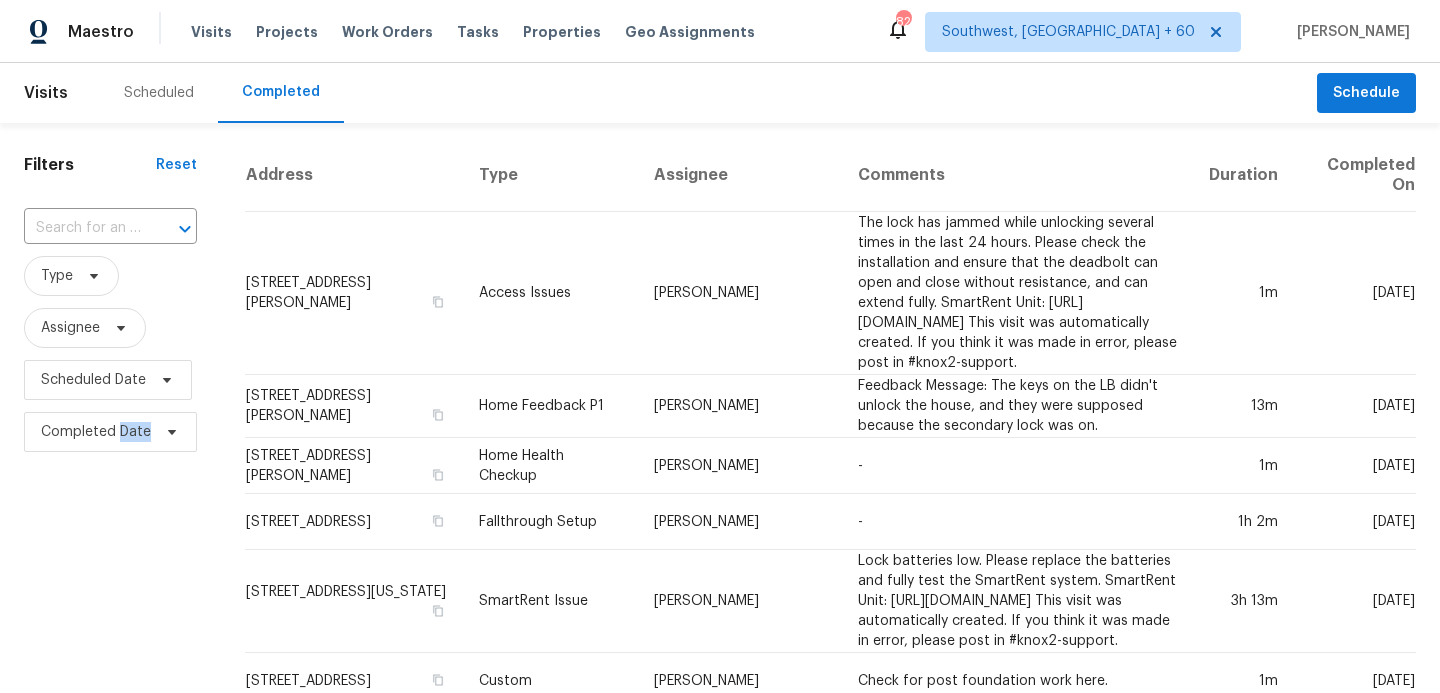 click on "​" at bounding box center (110, 228) 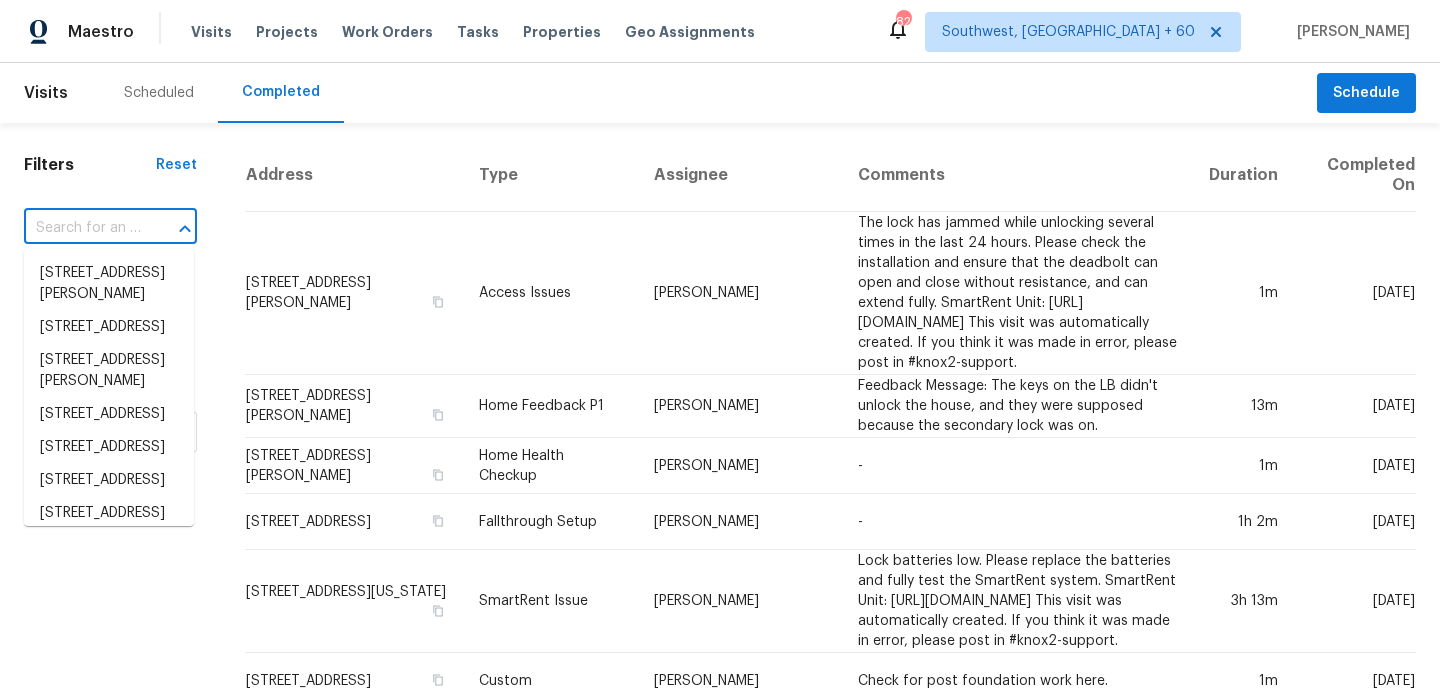paste on "[STREET_ADDRESS][PERSON_NAME]" 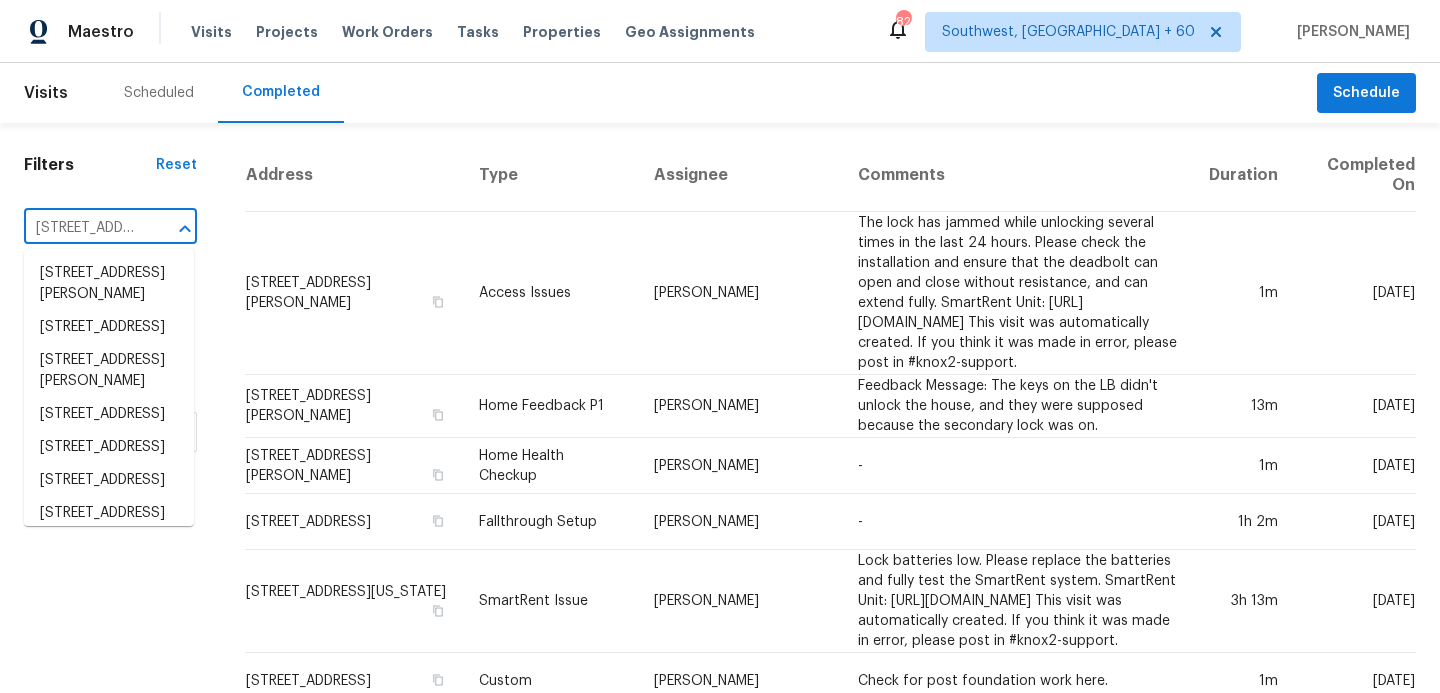 scroll, scrollTop: 0, scrollLeft: 145, axis: horizontal 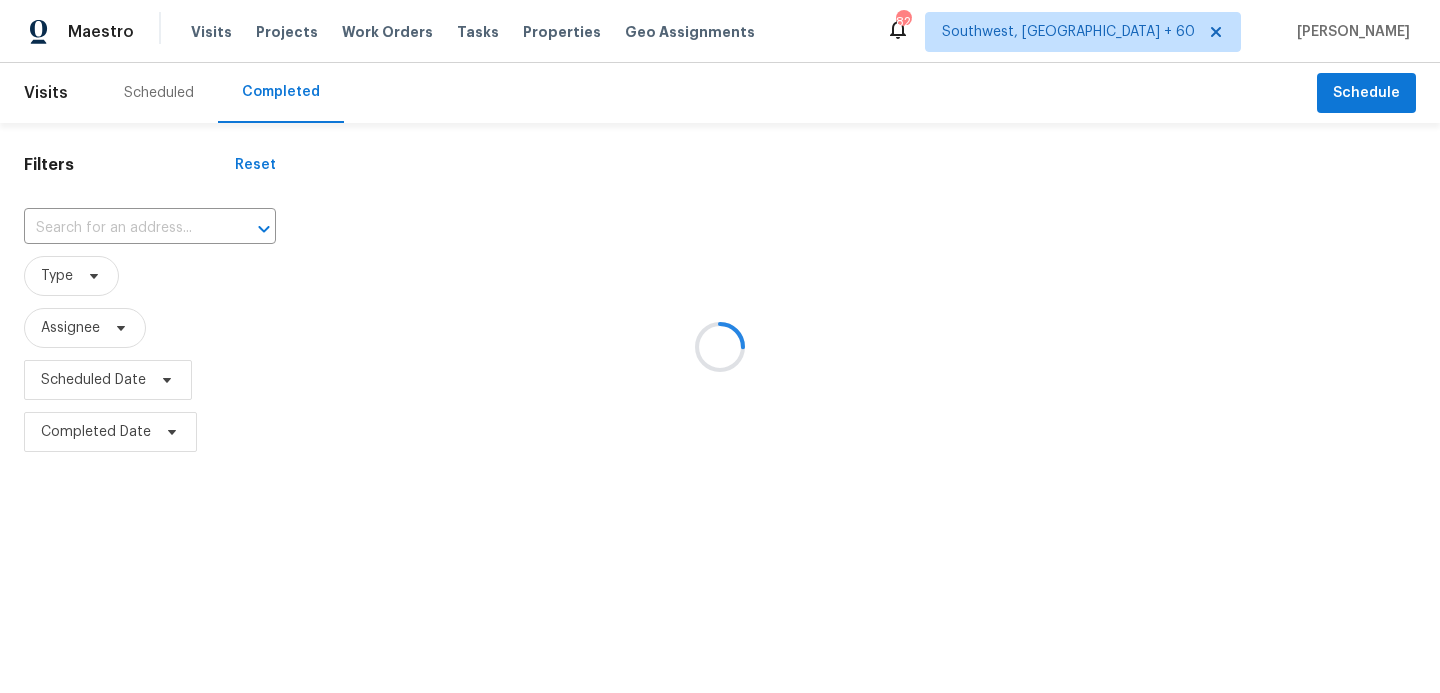 type on "[STREET_ADDRESS][PERSON_NAME]" 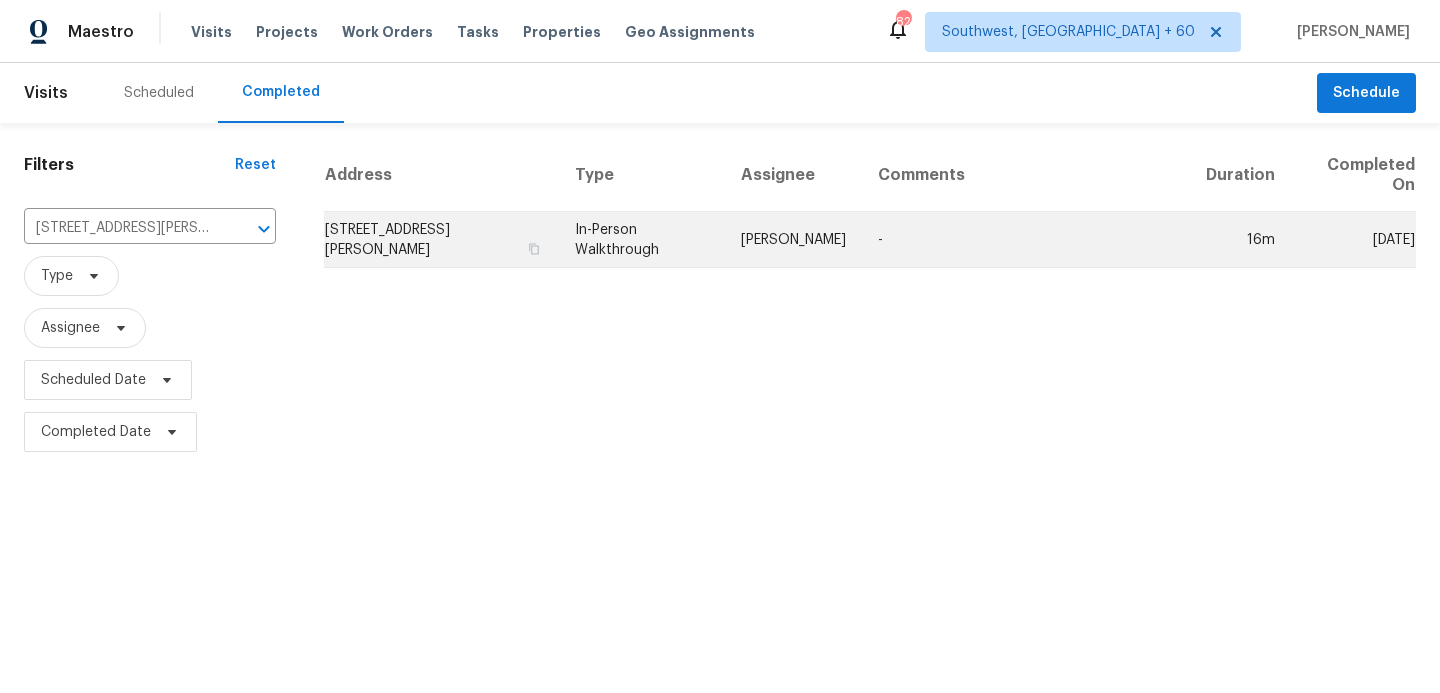 click on "[PERSON_NAME]" at bounding box center [793, 240] 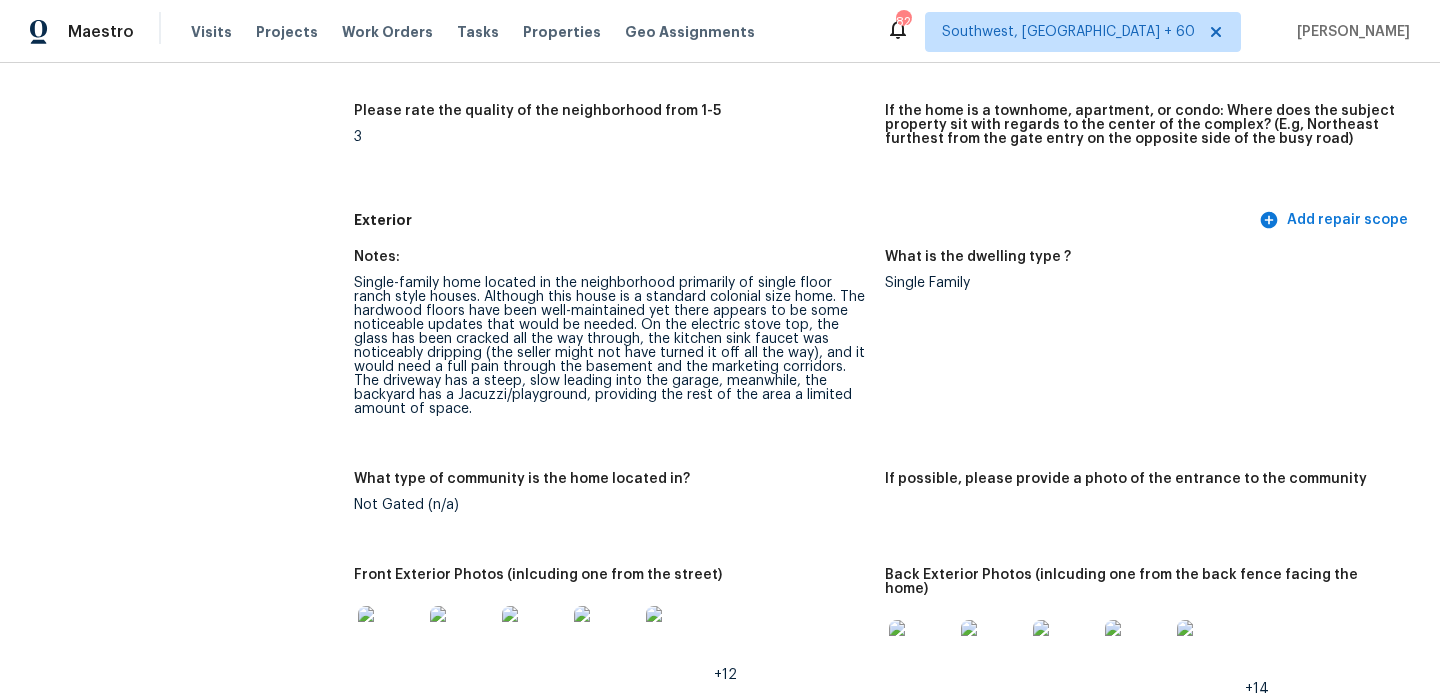 scroll, scrollTop: 0, scrollLeft: 0, axis: both 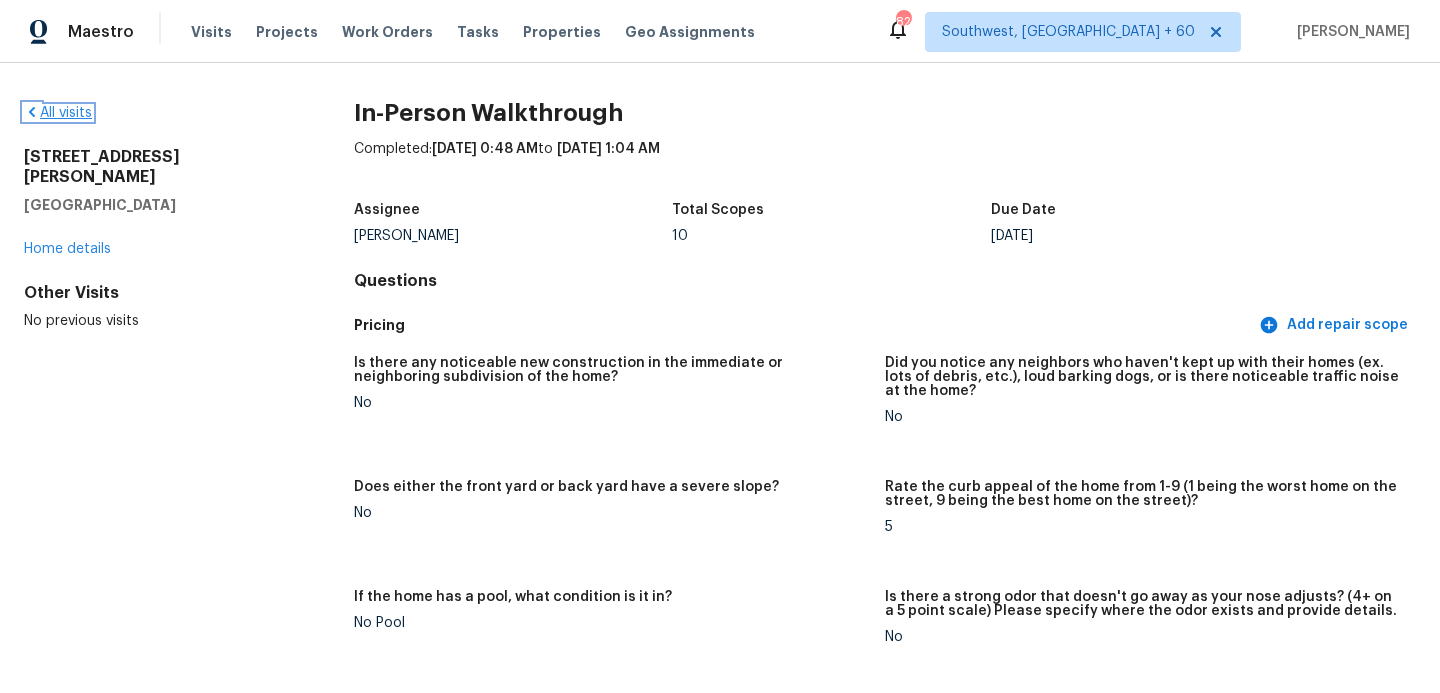 click on "All visits" at bounding box center [58, 113] 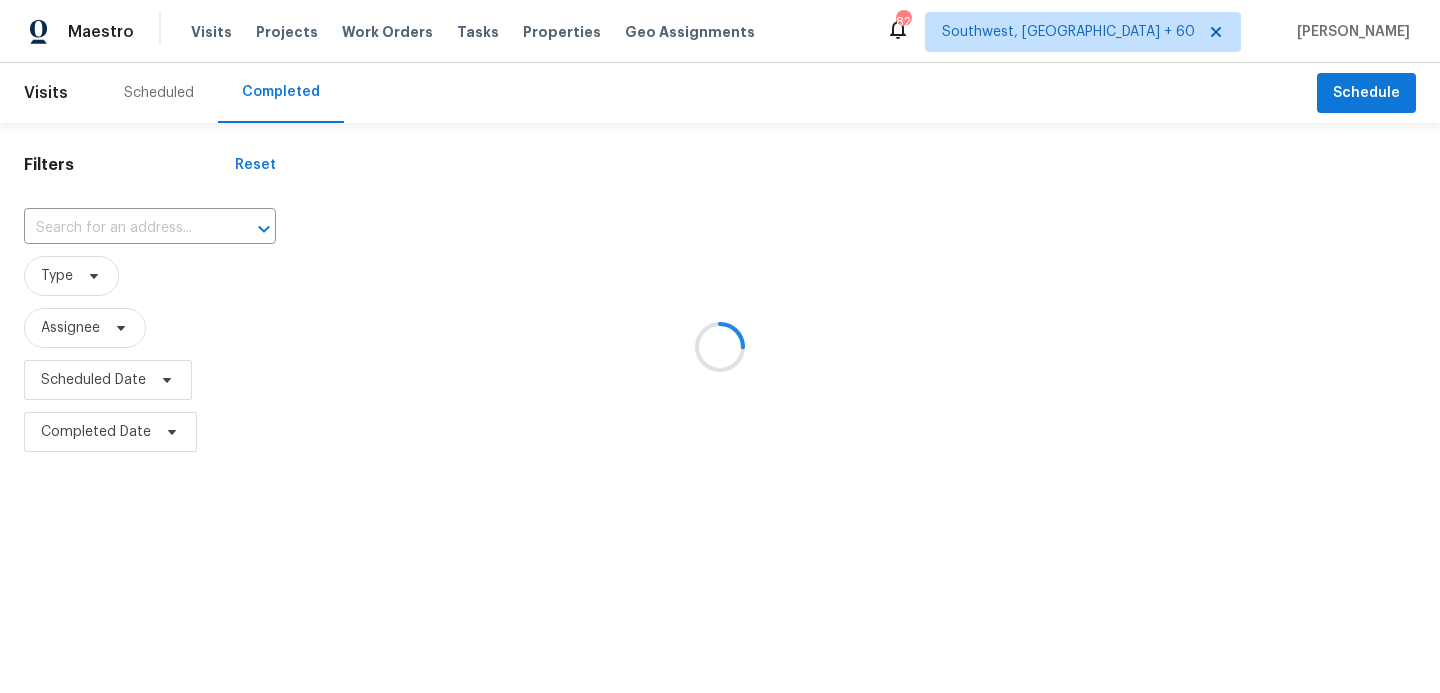 click at bounding box center (720, 346) 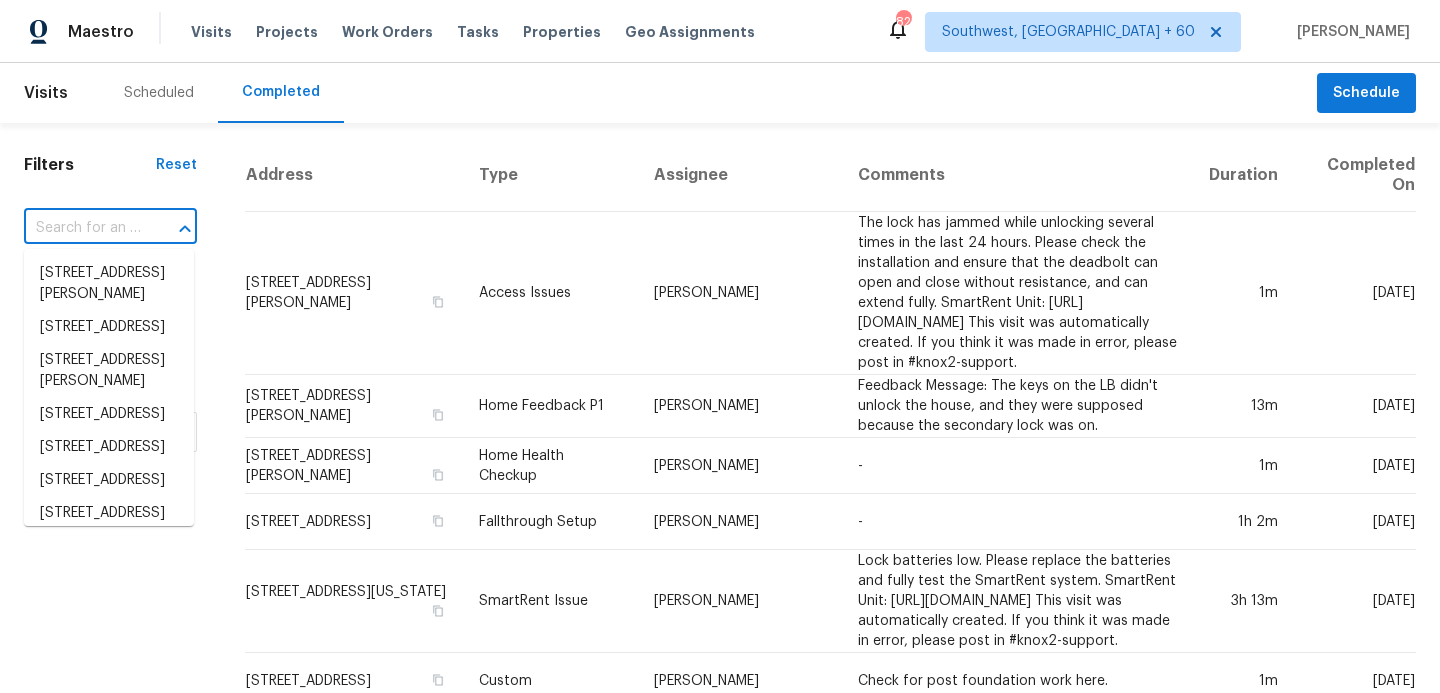 paste on "[STREET_ADDRESS][PERSON_NAME]" 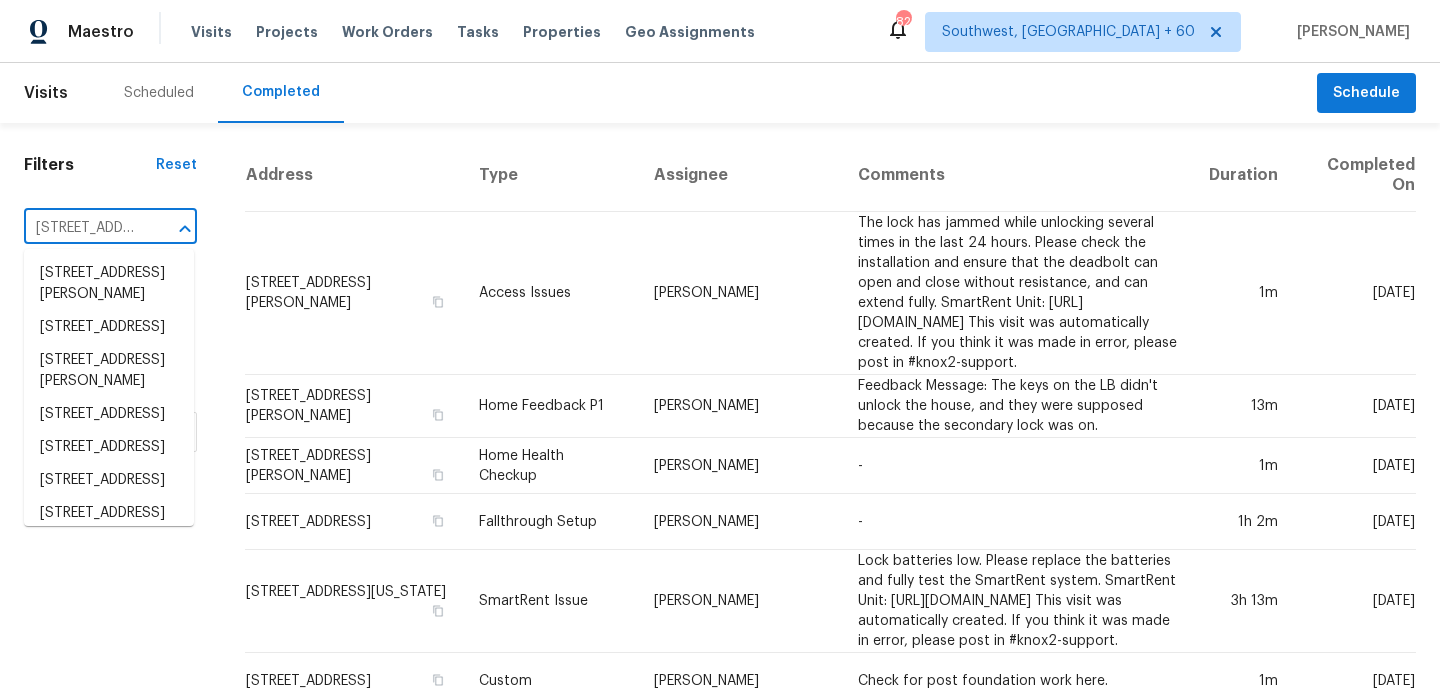scroll, scrollTop: 0, scrollLeft: 112, axis: horizontal 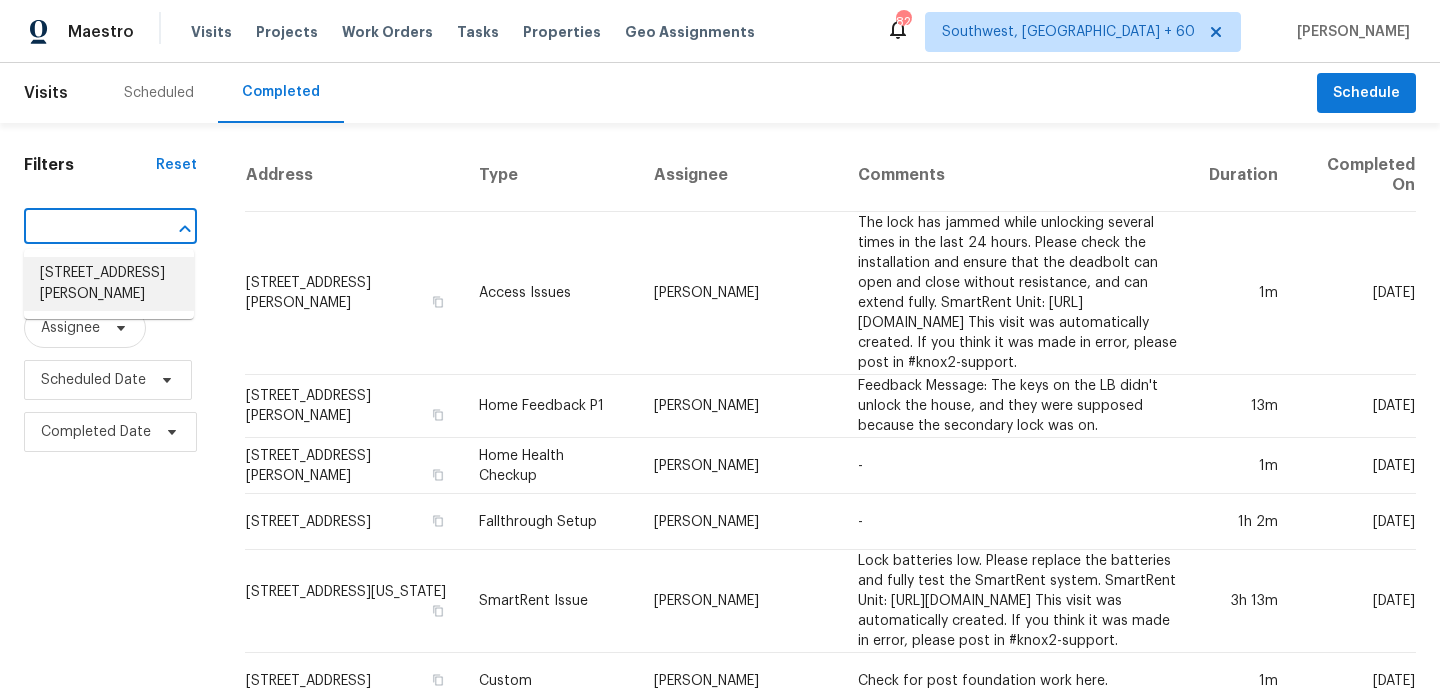 click on "[STREET_ADDRESS][PERSON_NAME]" at bounding box center (109, 284) 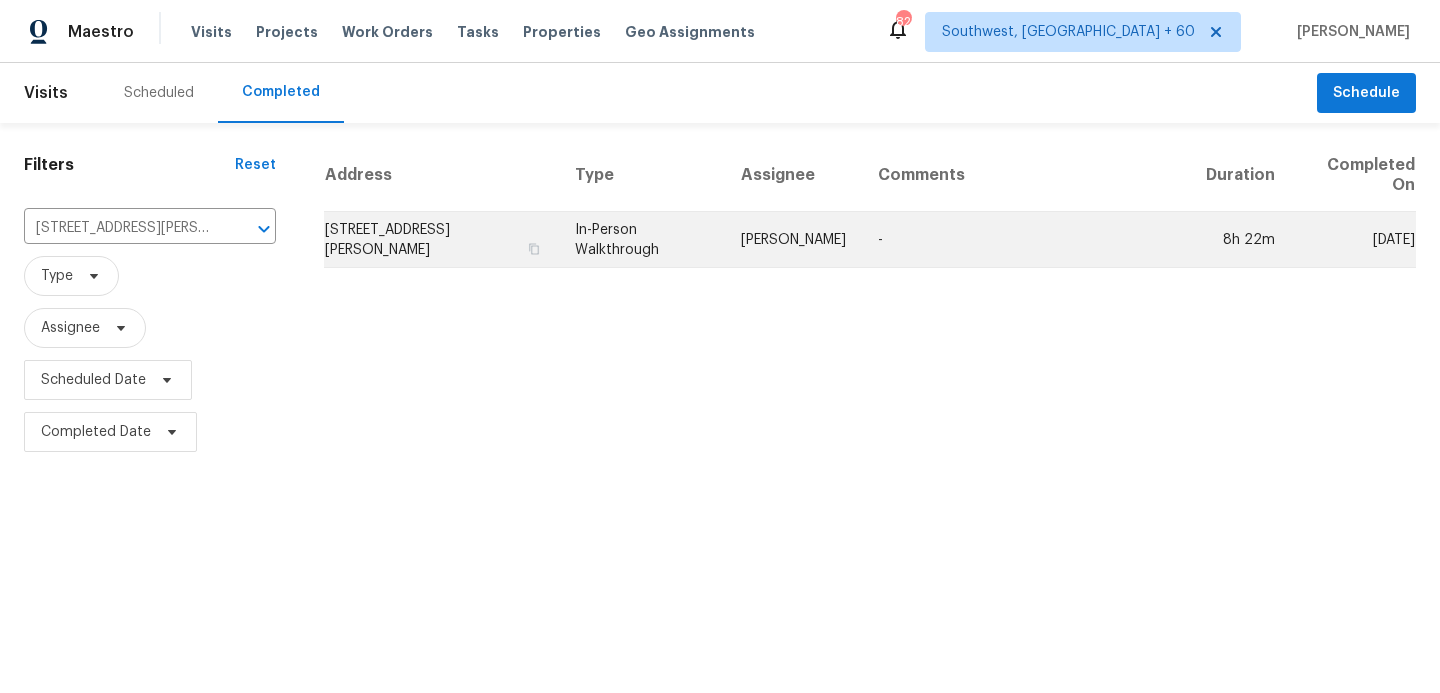 click on "In-Person Walkthrough" at bounding box center (642, 240) 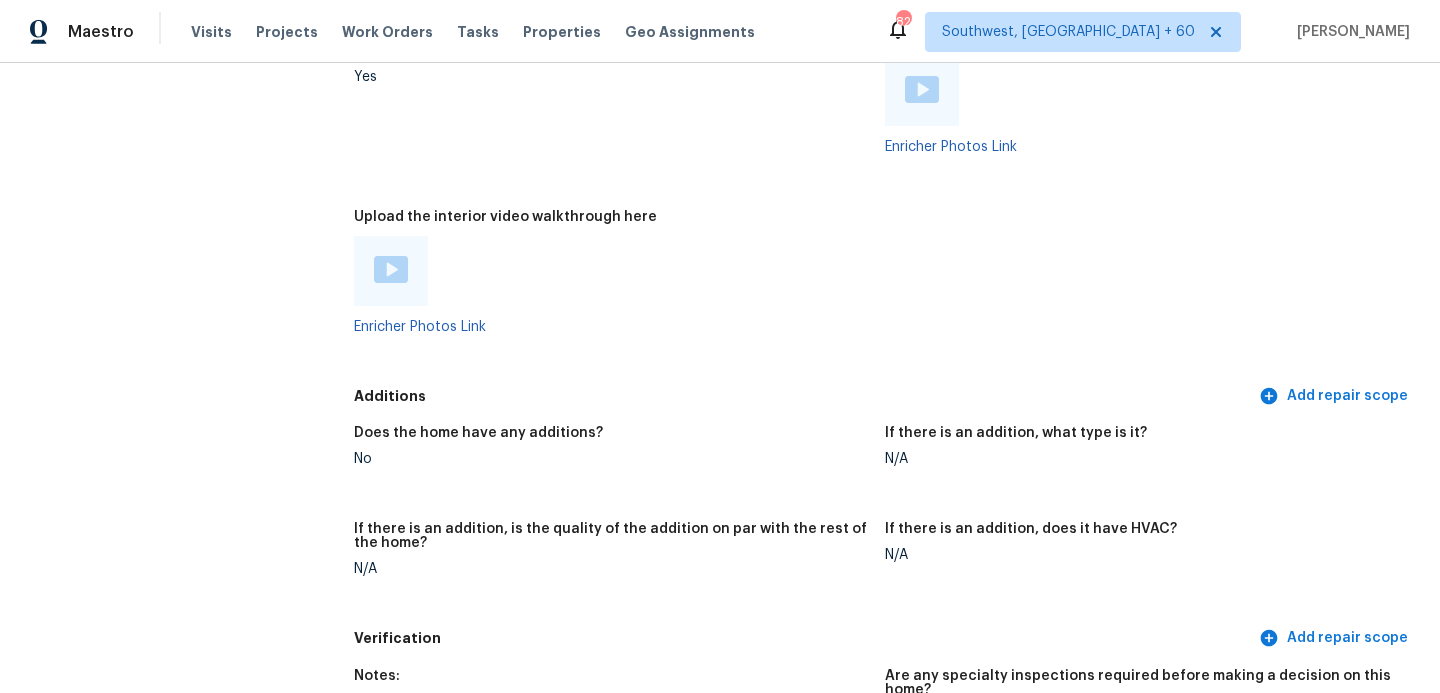 scroll, scrollTop: 4602, scrollLeft: 0, axis: vertical 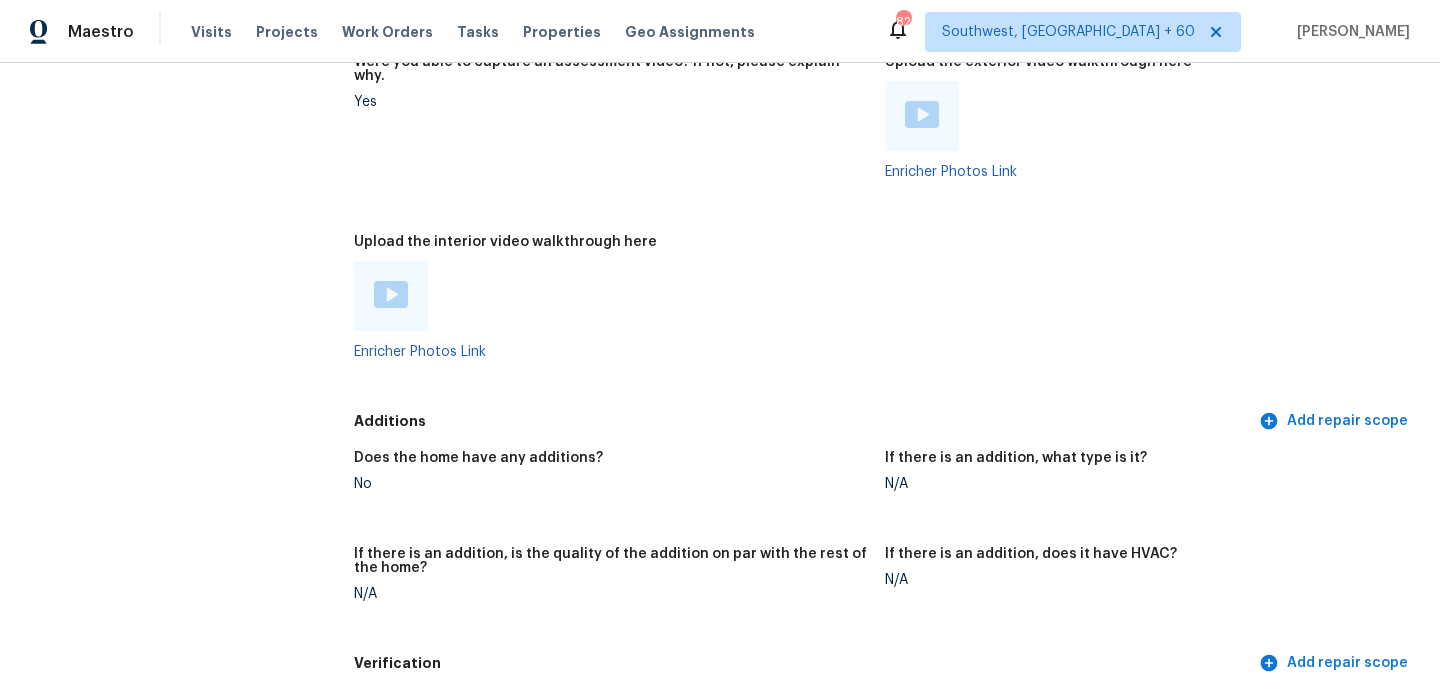 click at bounding box center (391, 294) 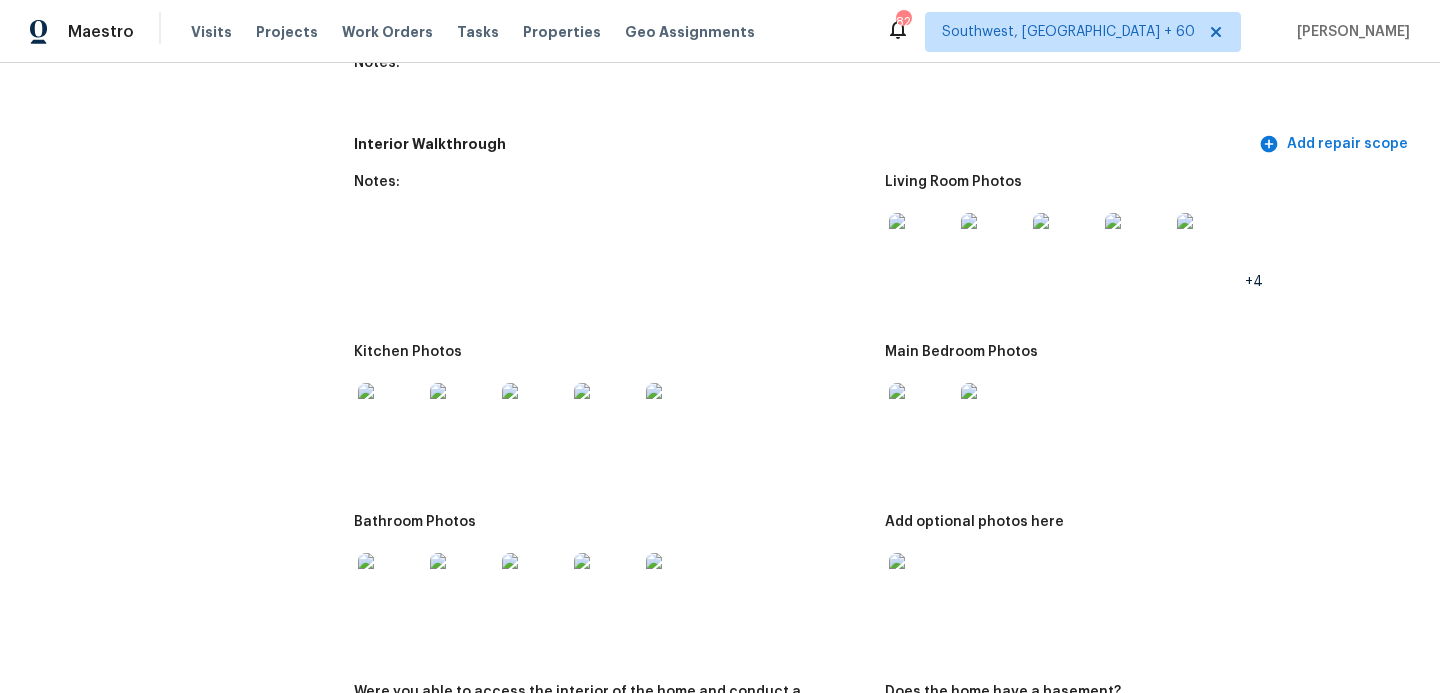 scroll, scrollTop: 2780, scrollLeft: 0, axis: vertical 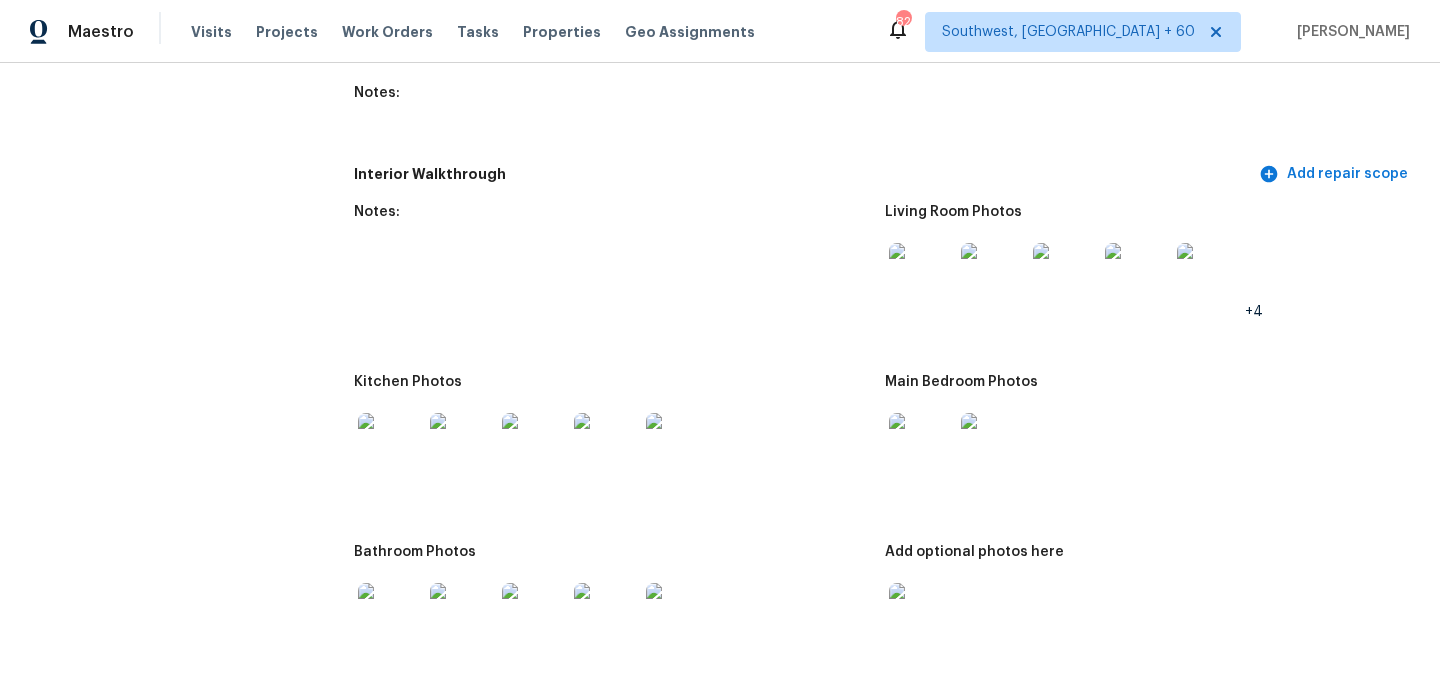 click at bounding box center (921, 275) 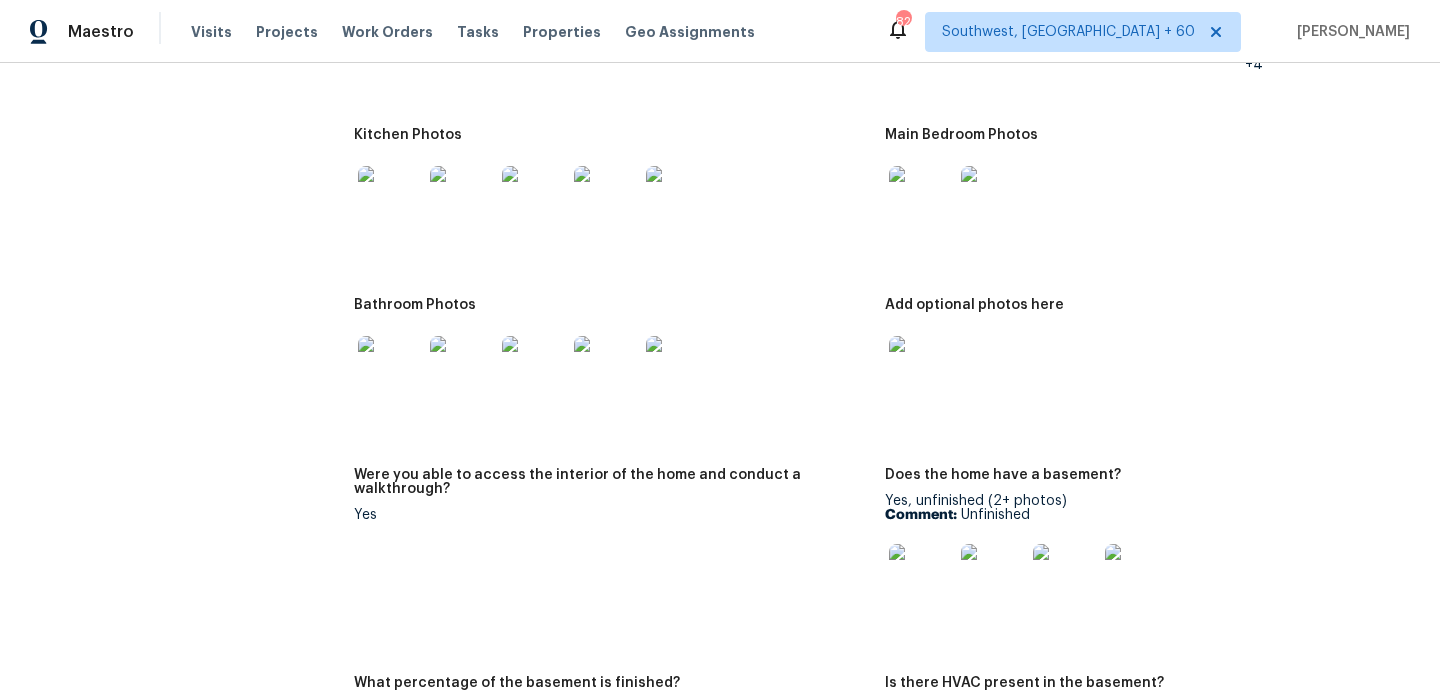 click at bounding box center [921, 198] 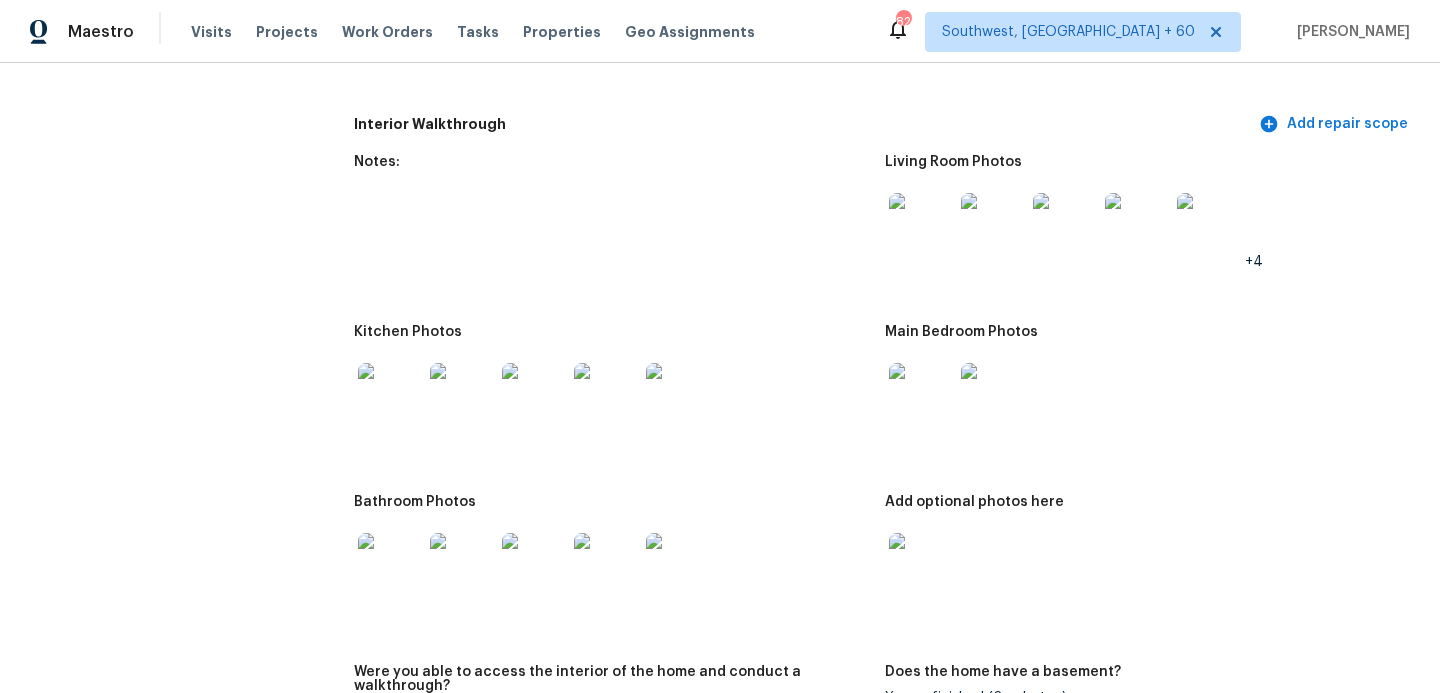 scroll, scrollTop: 2951, scrollLeft: 0, axis: vertical 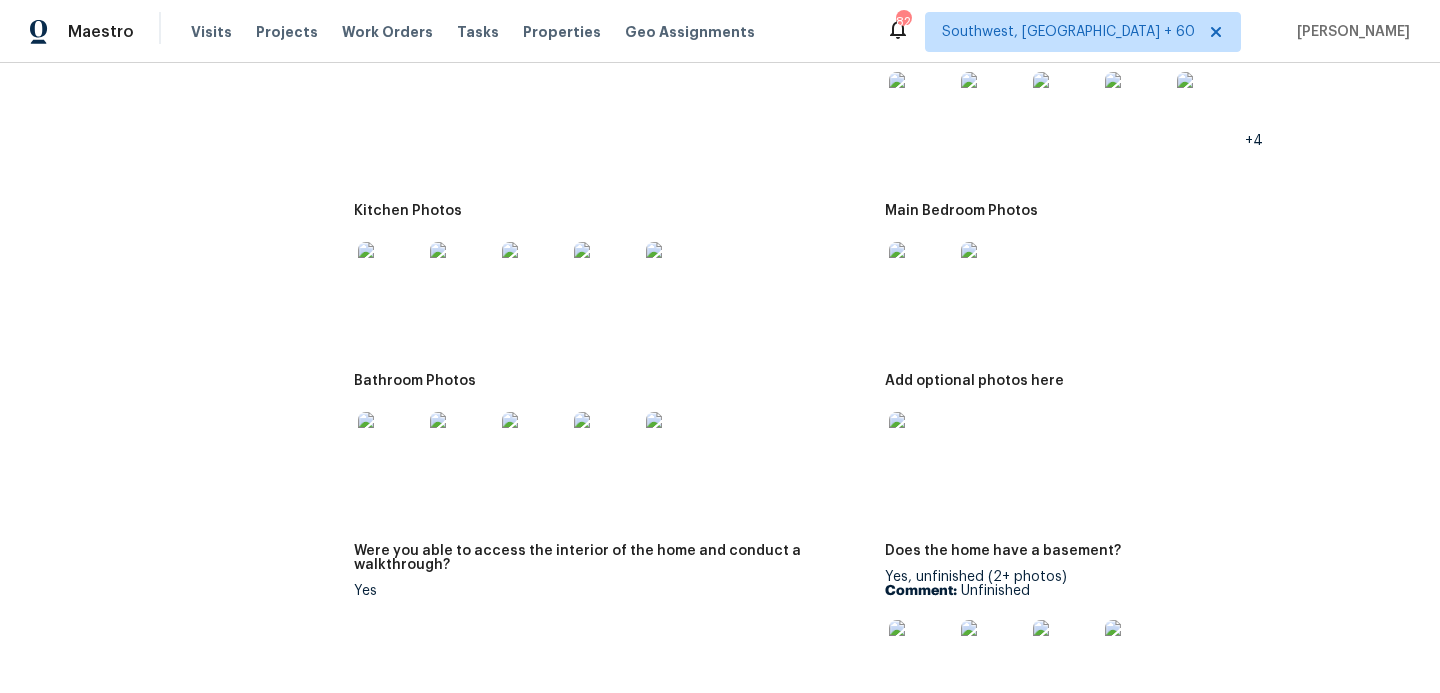 click at bounding box center (390, 444) 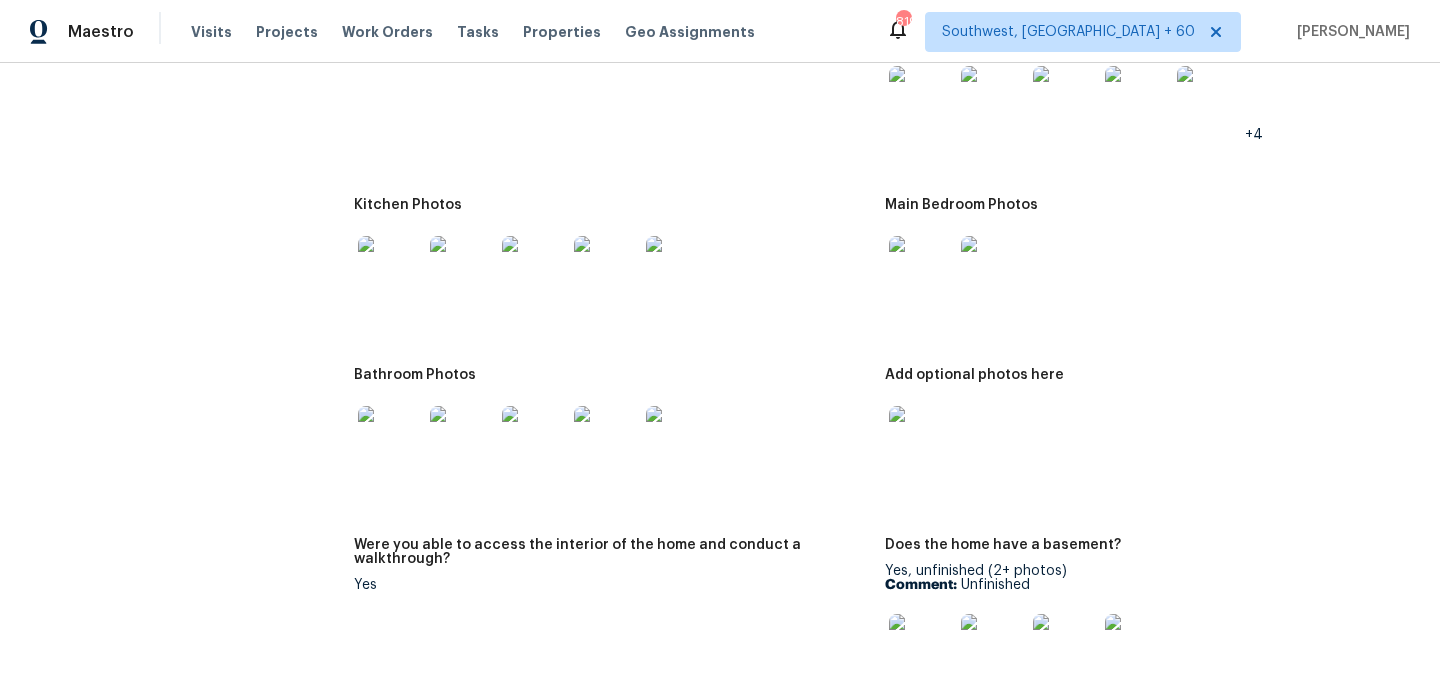 scroll, scrollTop: 2855, scrollLeft: 0, axis: vertical 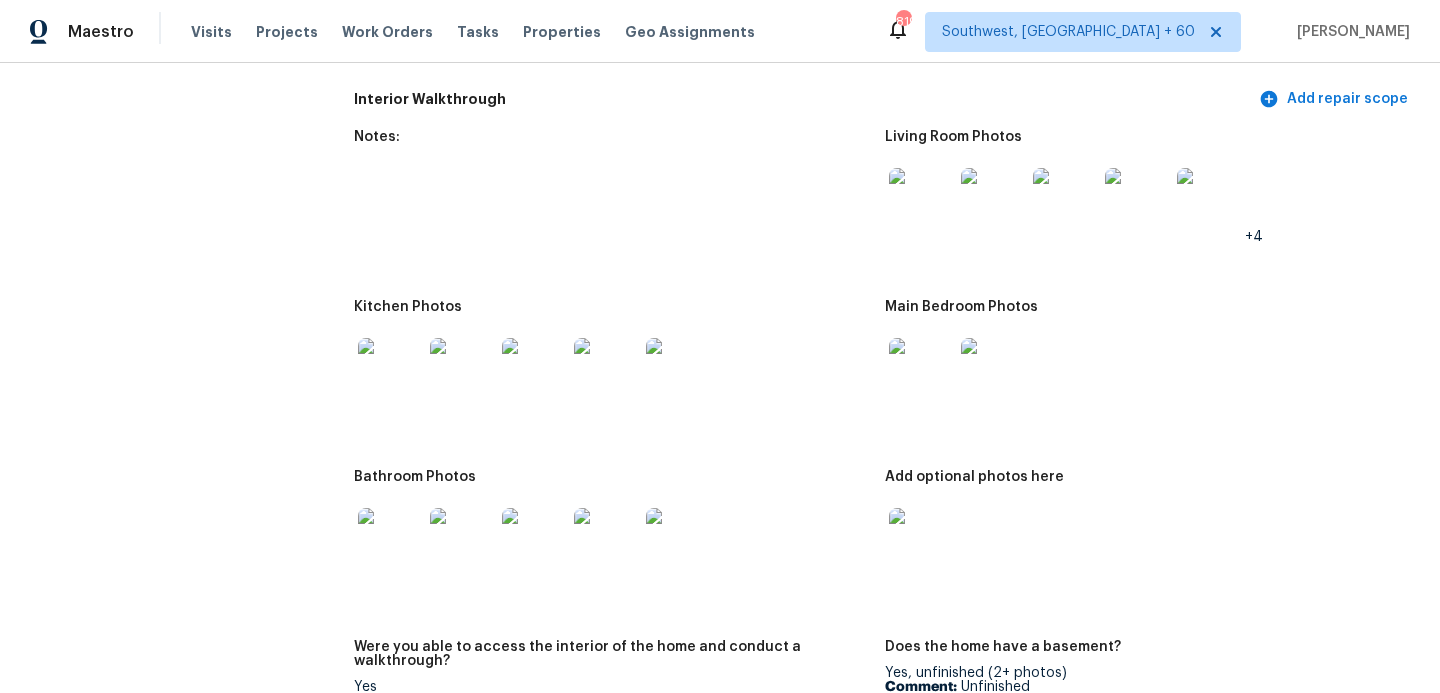 click at bounding box center (921, 200) 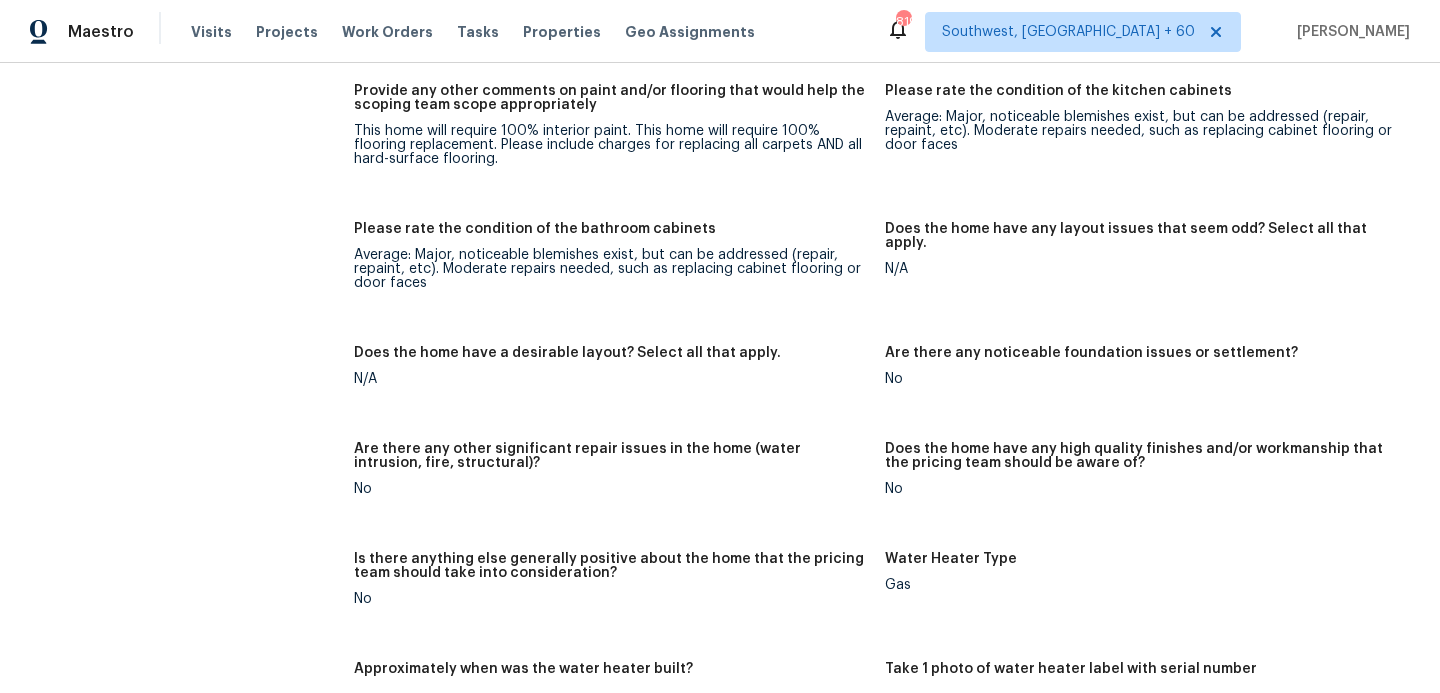 scroll, scrollTop: 3919, scrollLeft: 0, axis: vertical 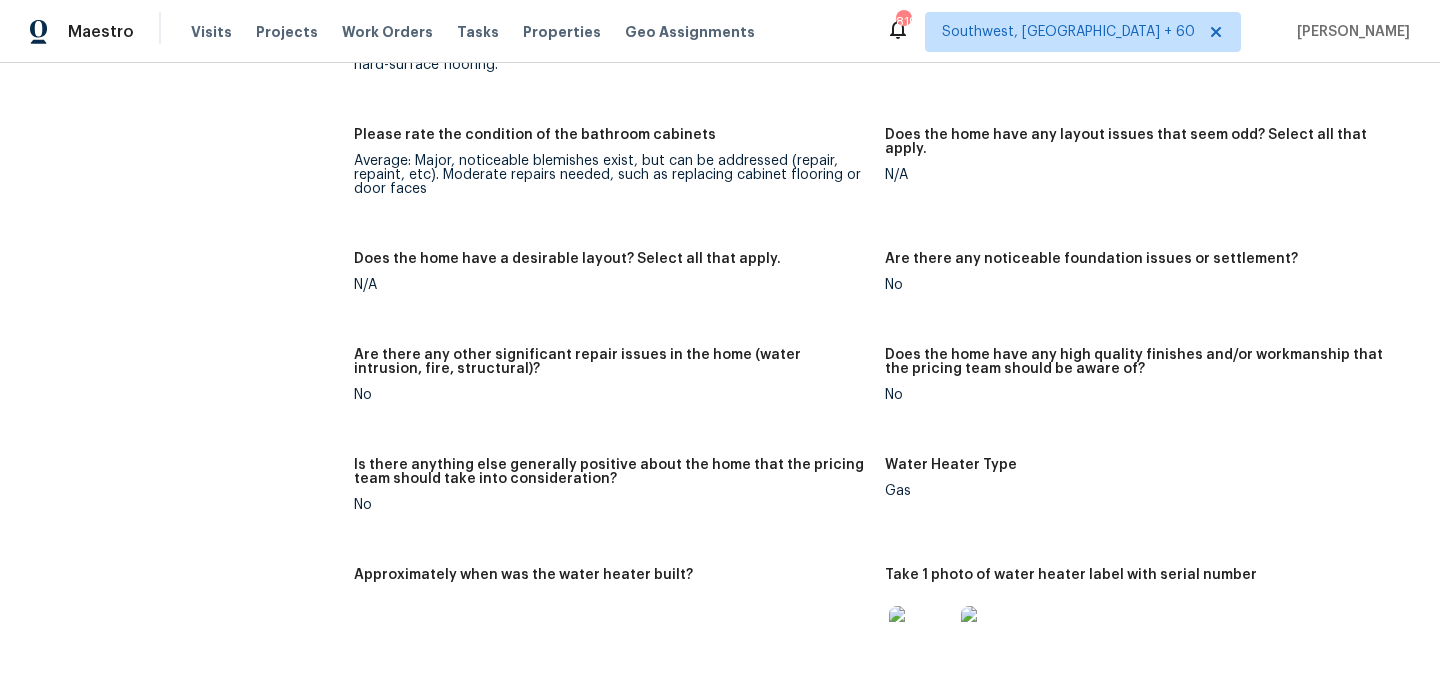click on "Are there any other significant repair issues in the home (water intrusion, fire, structural)?" at bounding box center [611, 362] 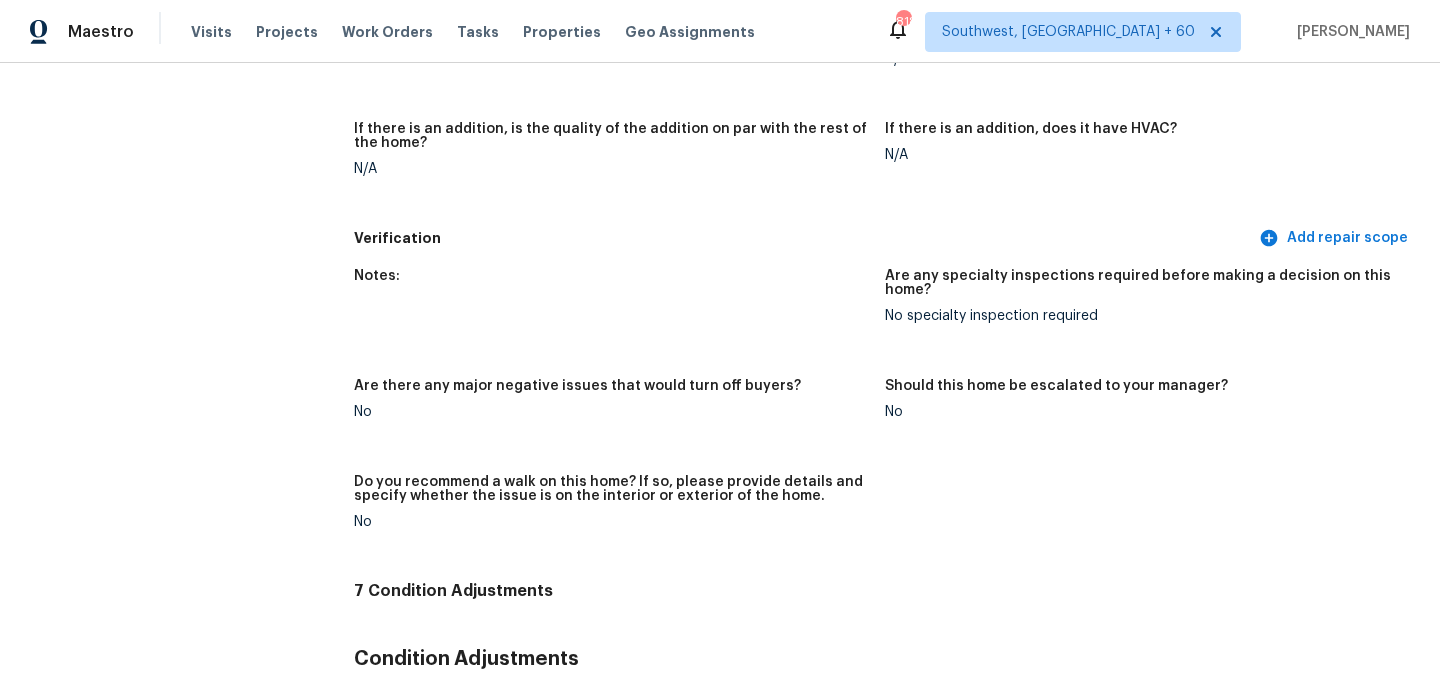 scroll, scrollTop: 5898, scrollLeft: 0, axis: vertical 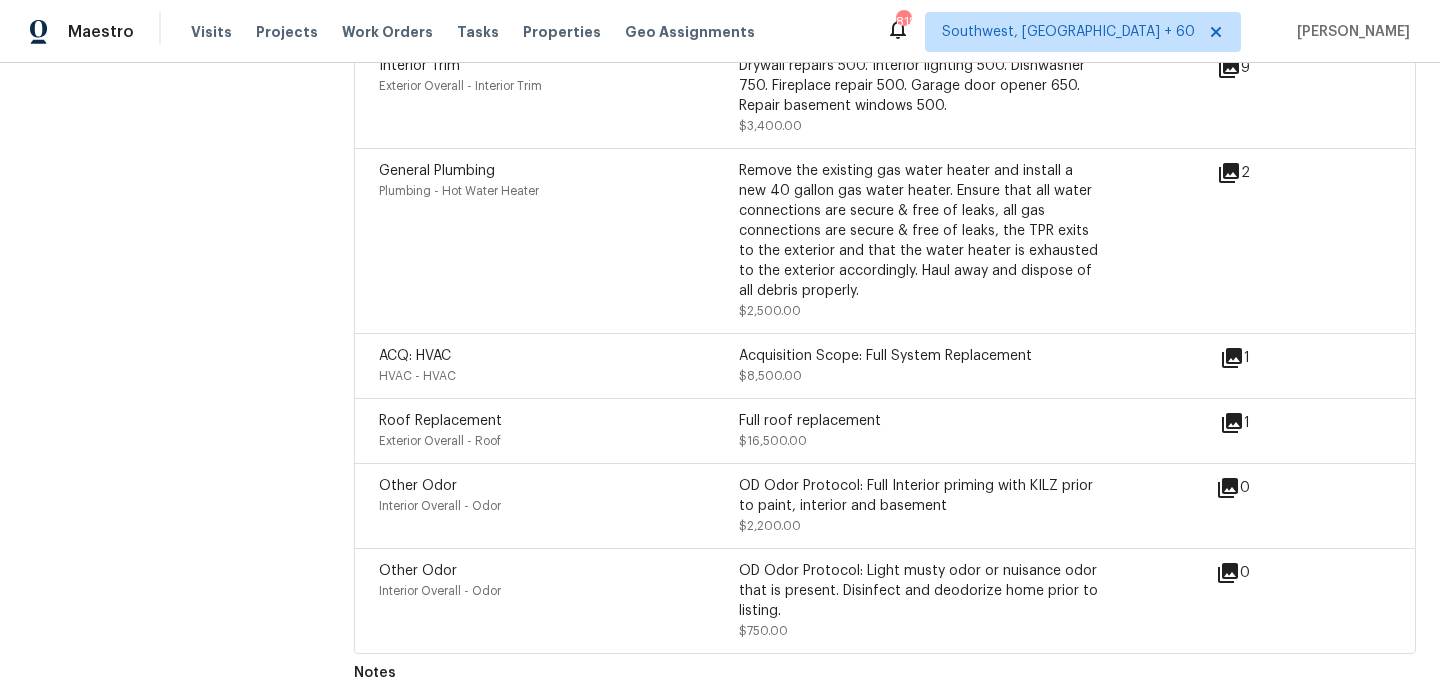 click on "$16,500.00" at bounding box center (773, 441) 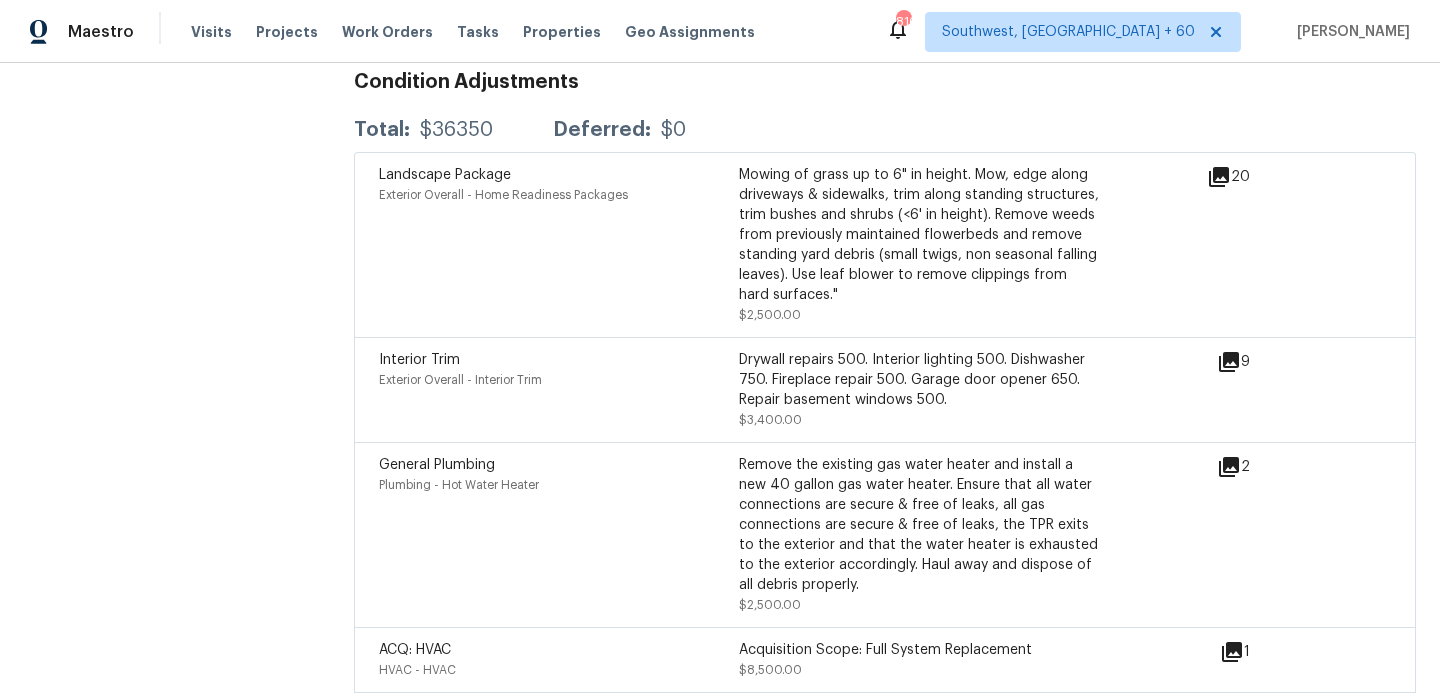 scroll, scrollTop: 5603, scrollLeft: 0, axis: vertical 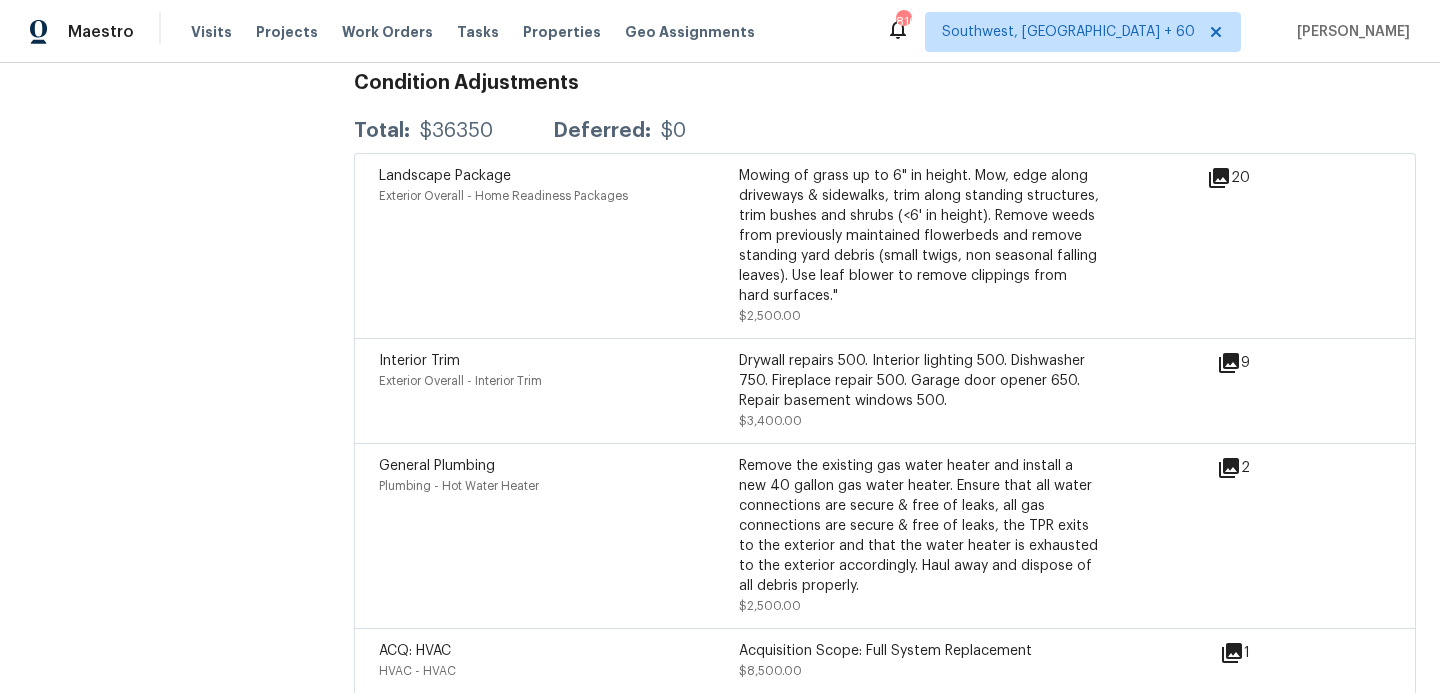 click on "Interior Trim" at bounding box center [419, 361] 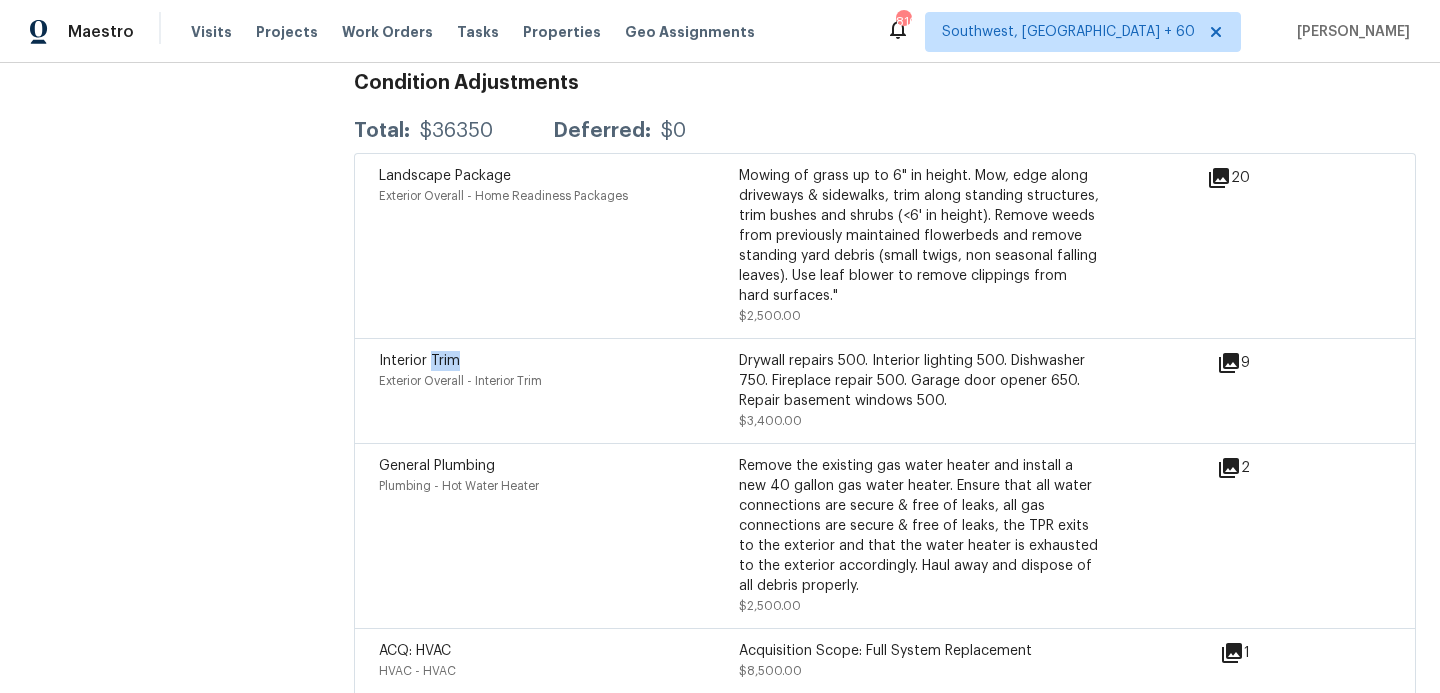 click on "Interior Trim" at bounding box center [419, 361] 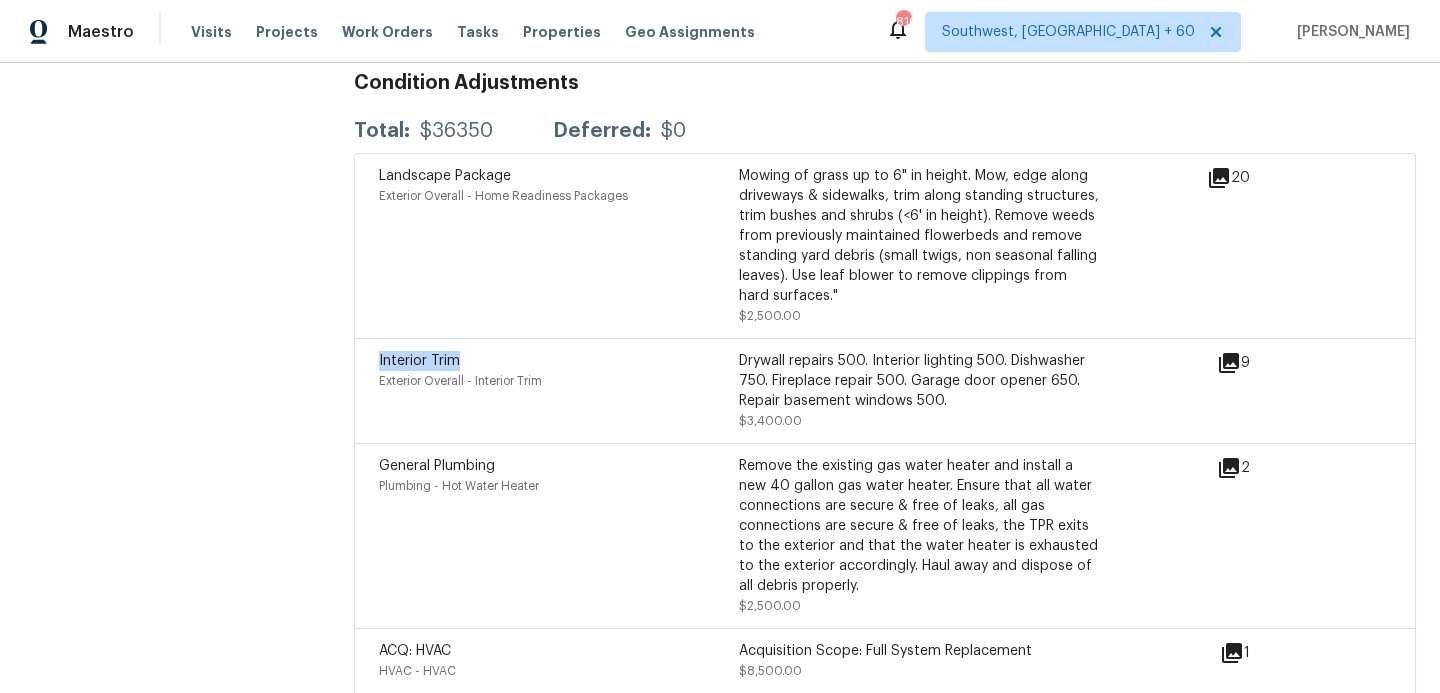 click on "Interior Trim" at bounding box center [419, 361] 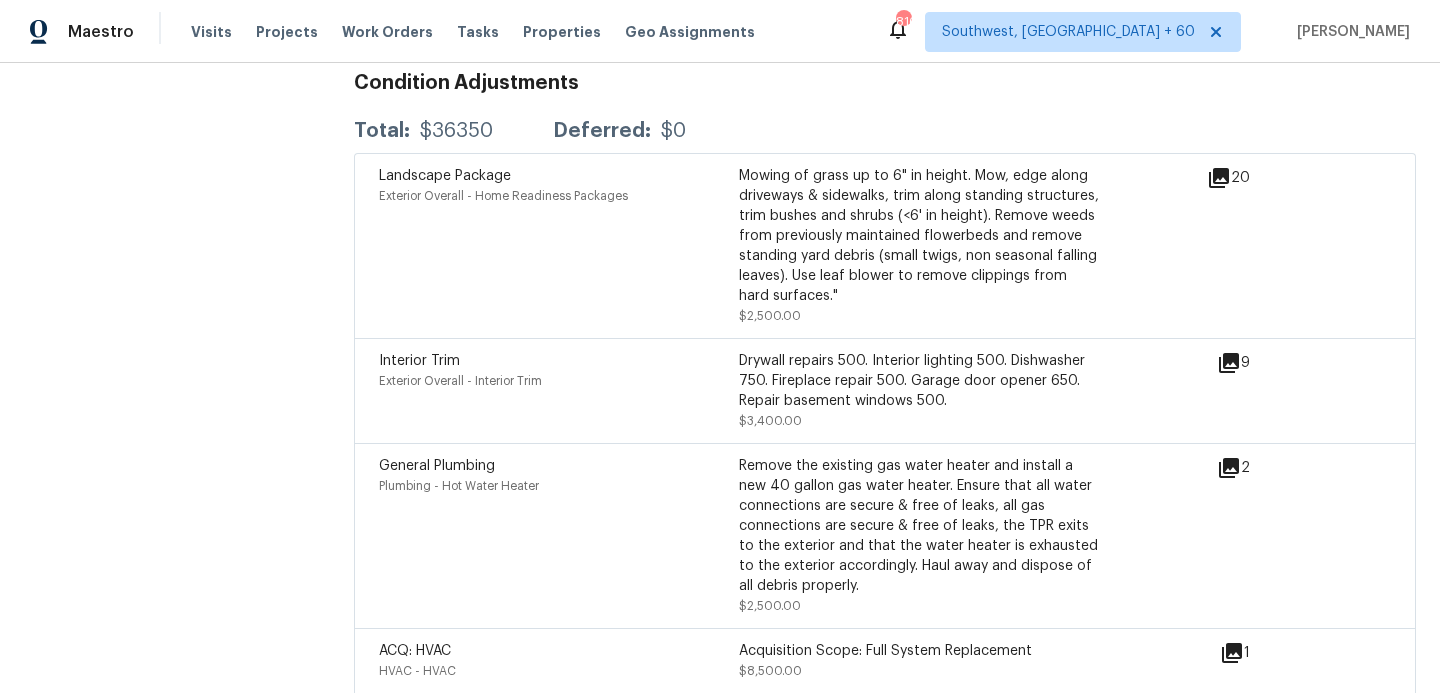 click on "Drywall repairs 500.
Interior lighting 500.
Dishwasher 750.
Fireplace repair 500.
Garage door opener 650.
Repair basement windows 500." at bounding box center [919, 381] 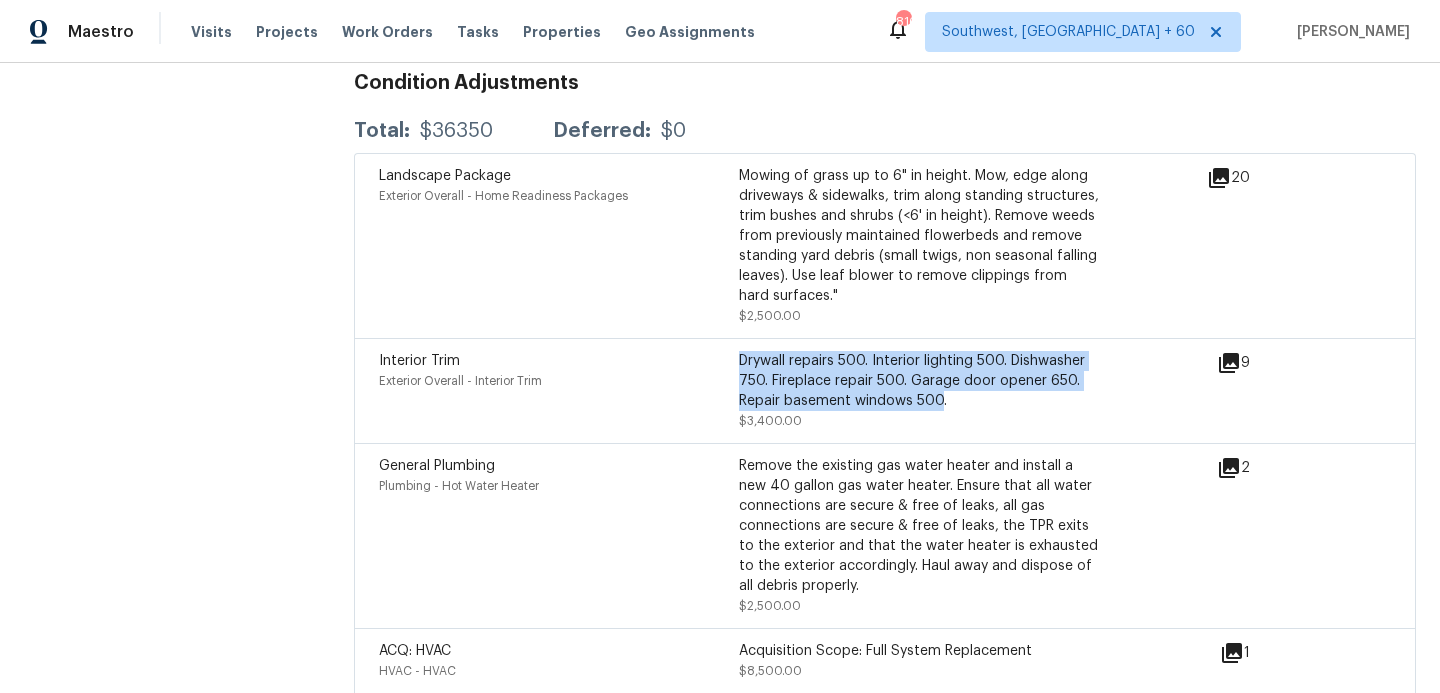 drag, startPoint x: 742, startPoint y: 347, endPoint x: 940, endPoint y: 391, distance: 202.82997 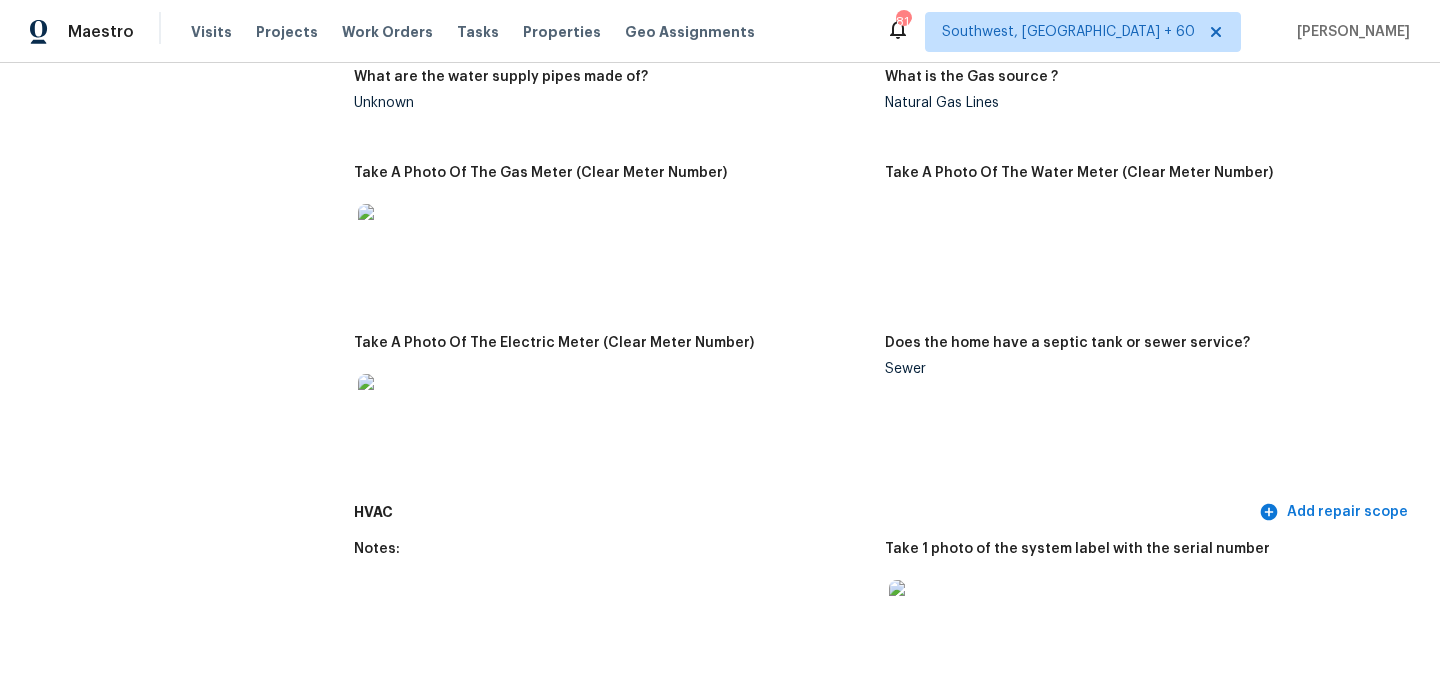 scroll, scrollTop: 0, scrollLeft: 0, axis: both 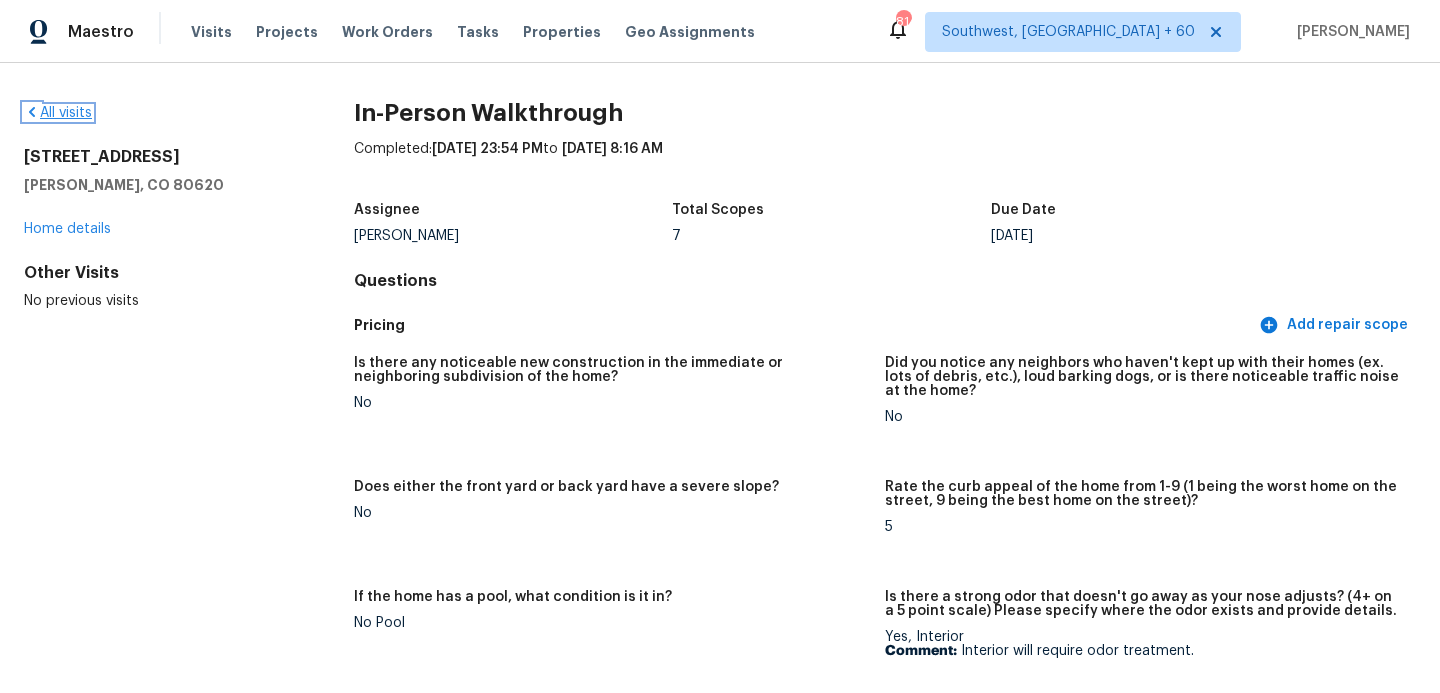 click on "All visits" at bounding box center [58, 113] 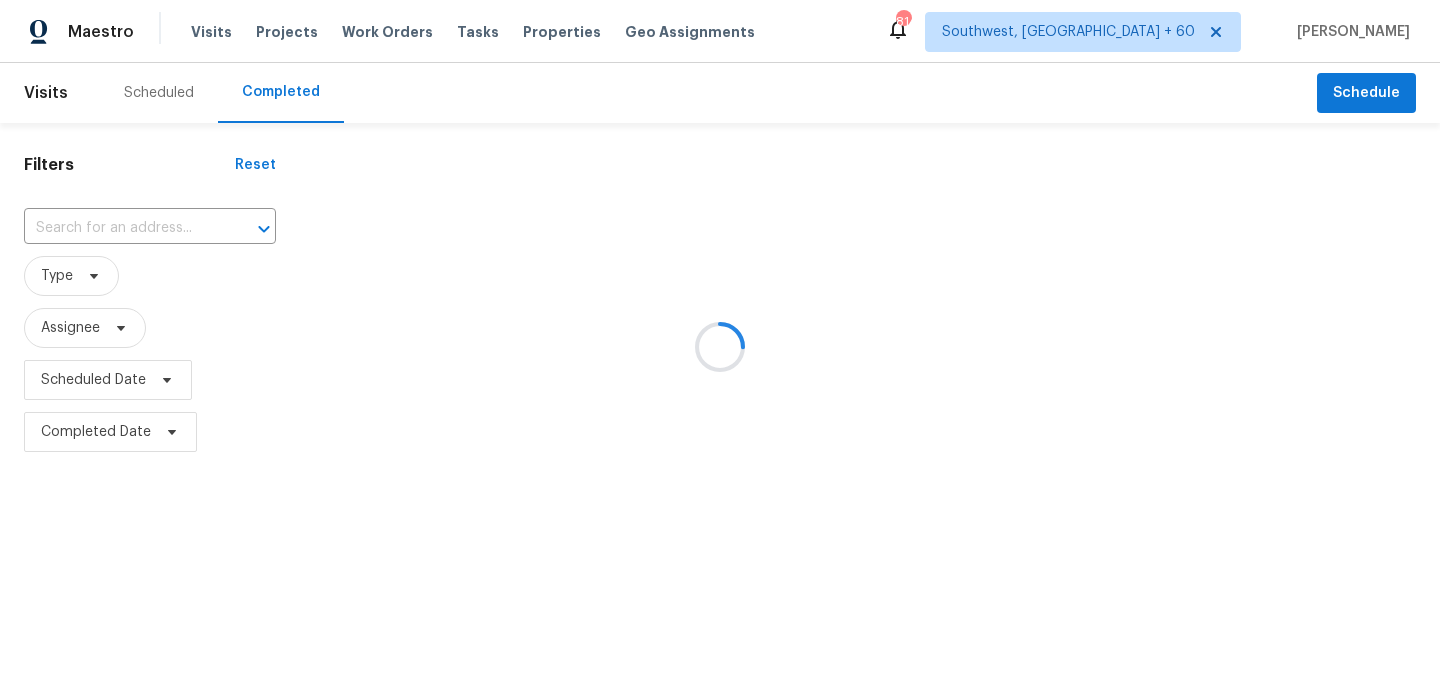 click at bounding box center (720, 346) 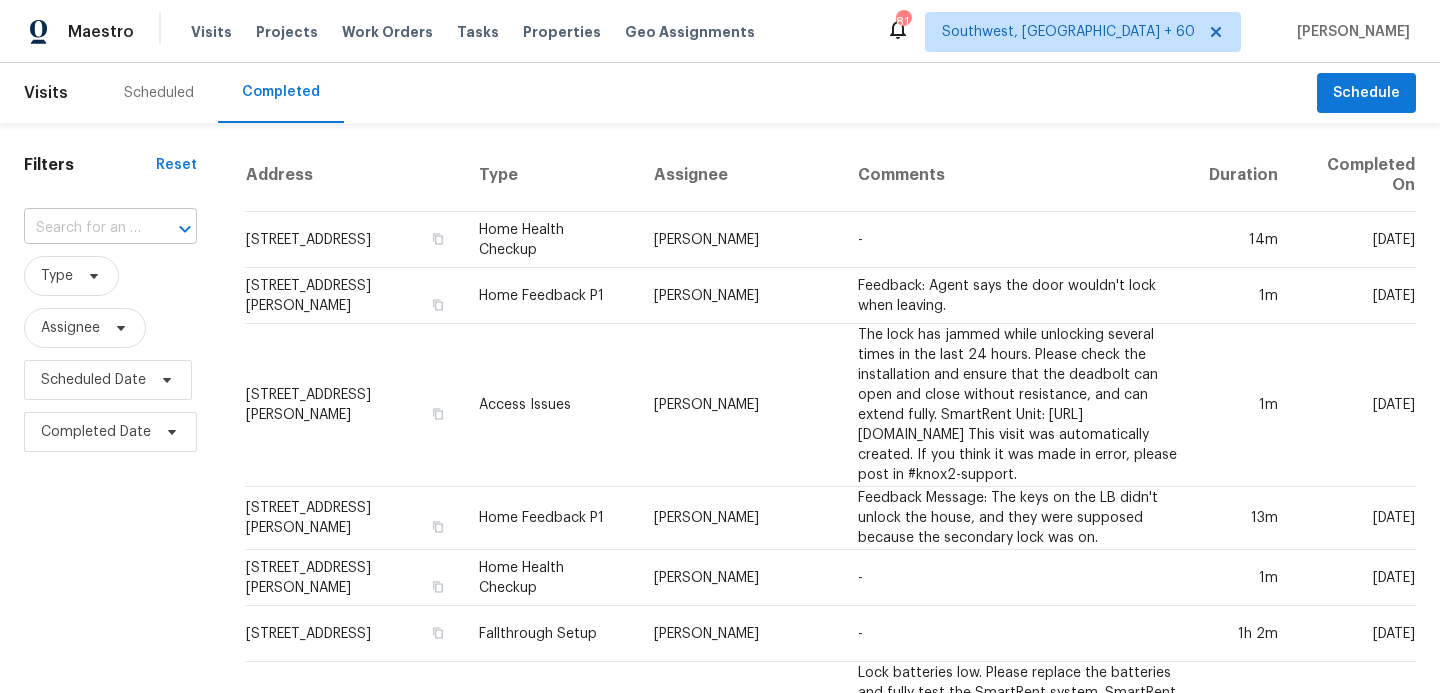 click at bounding box center [82, 228] 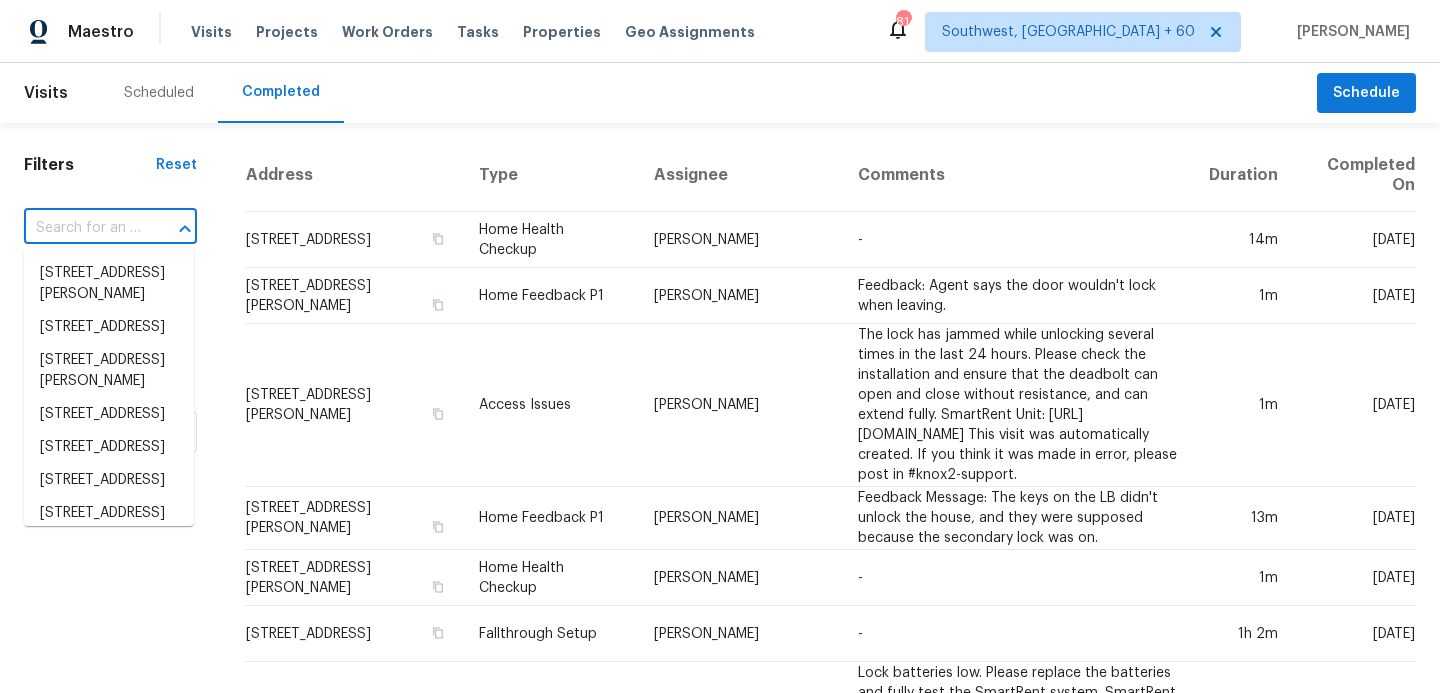 paste on "[STREET_ADDRESS][US_STATE][PERSON_NAME]" 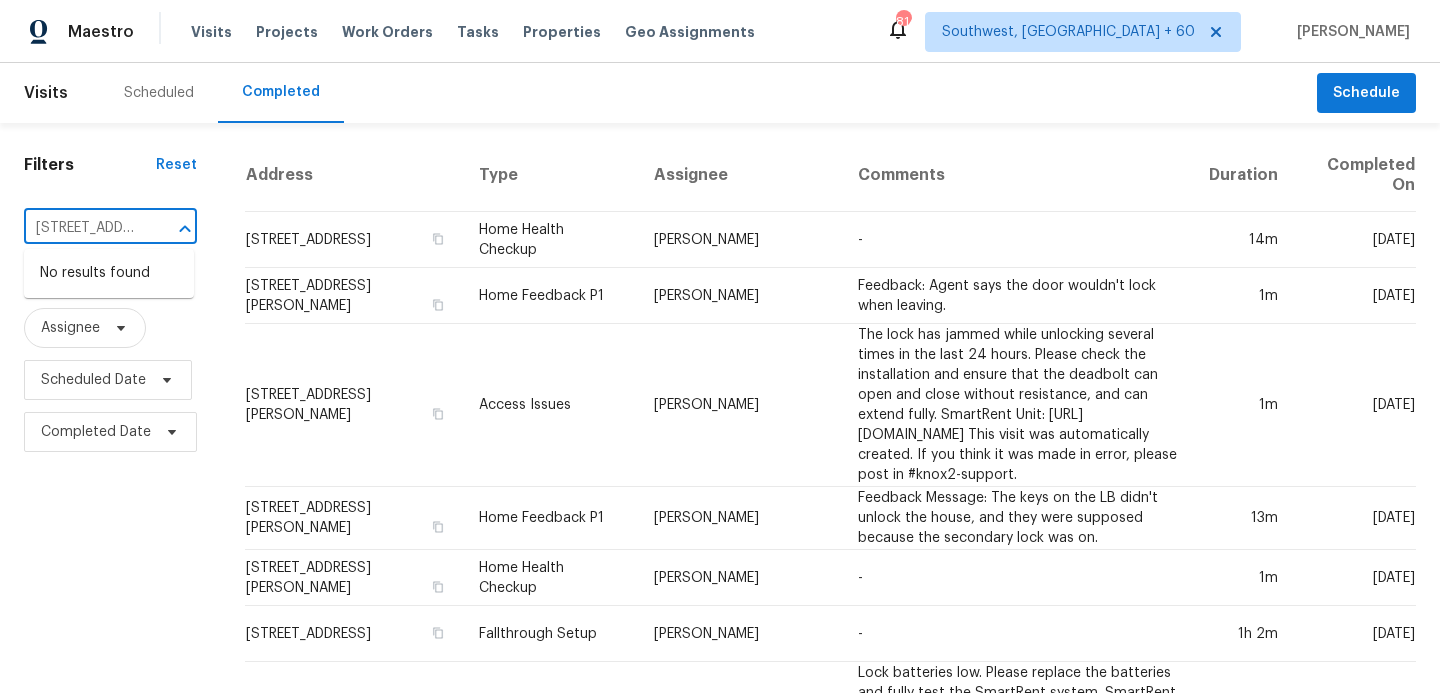 scroll, scrollTop: 0, scrollLeft: 215, axis: horizontal 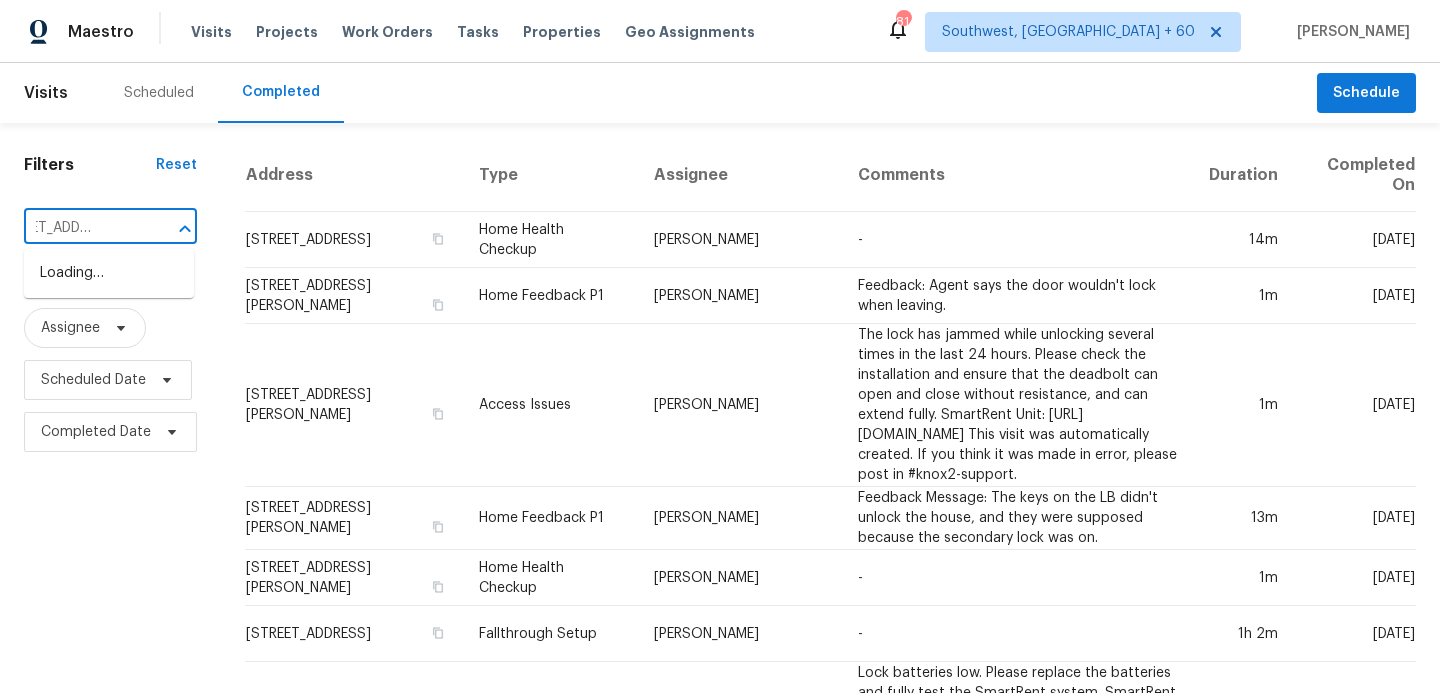 type on "[STREET_ADDRESS][US_STATE]" 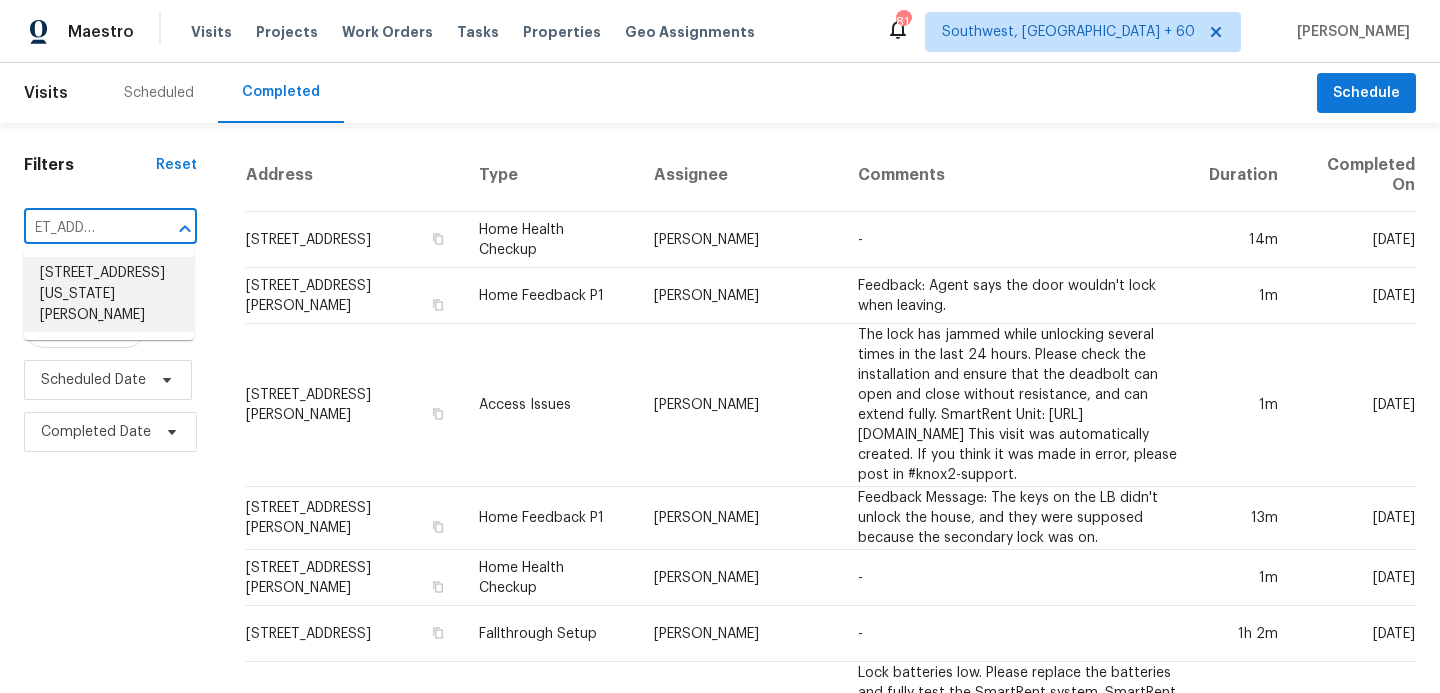 click on "[STREET_ADDRESS][US_STATE][PERSON_NAME]" at bounding box center [109, 294] 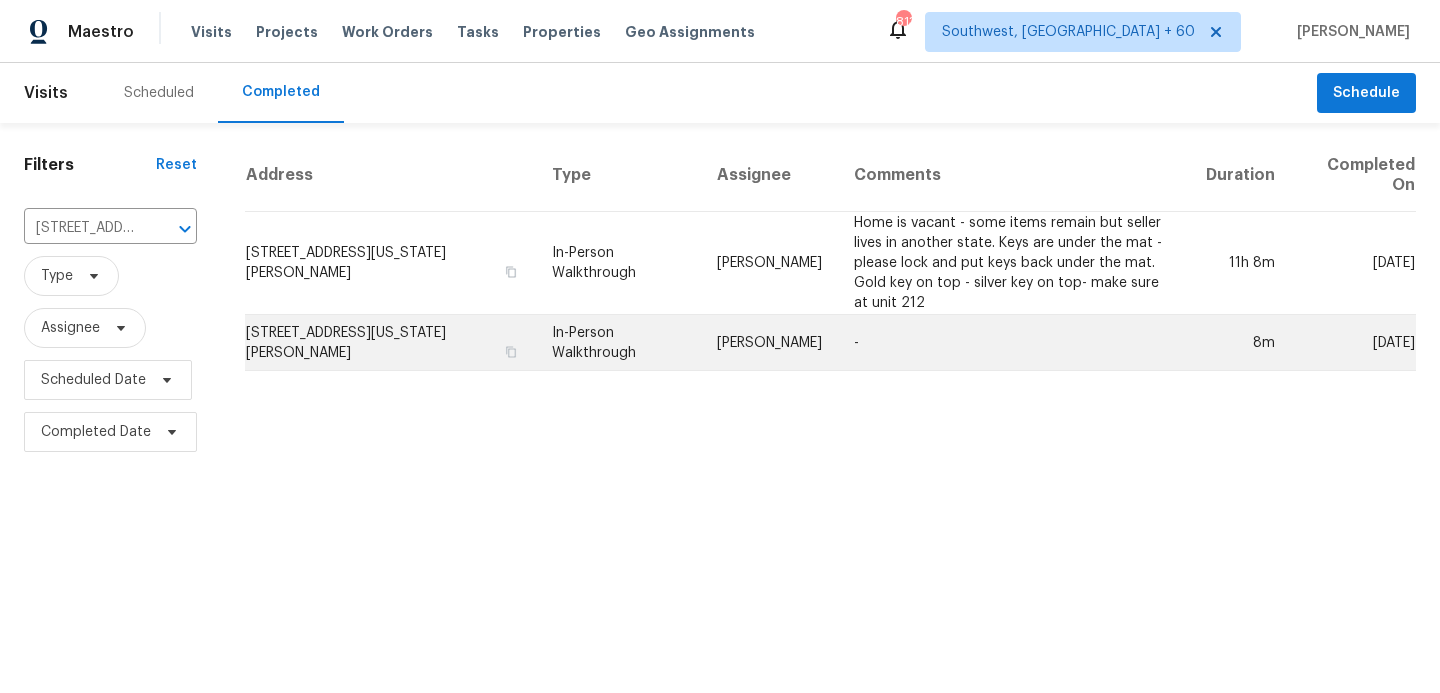 click on "[PERSON_NAME]" at bounding box center [769, 343] 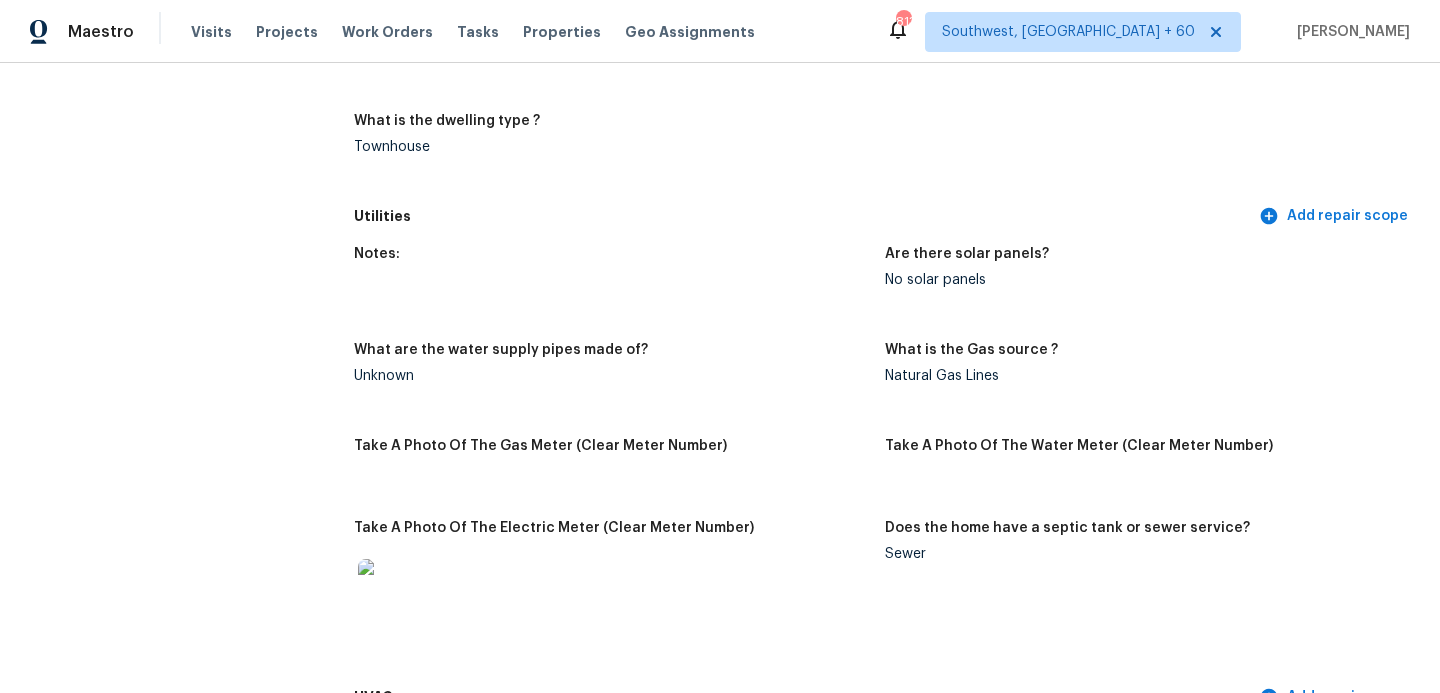 scroll, scrollTop: 0, scrollLeft: 0, axis: both 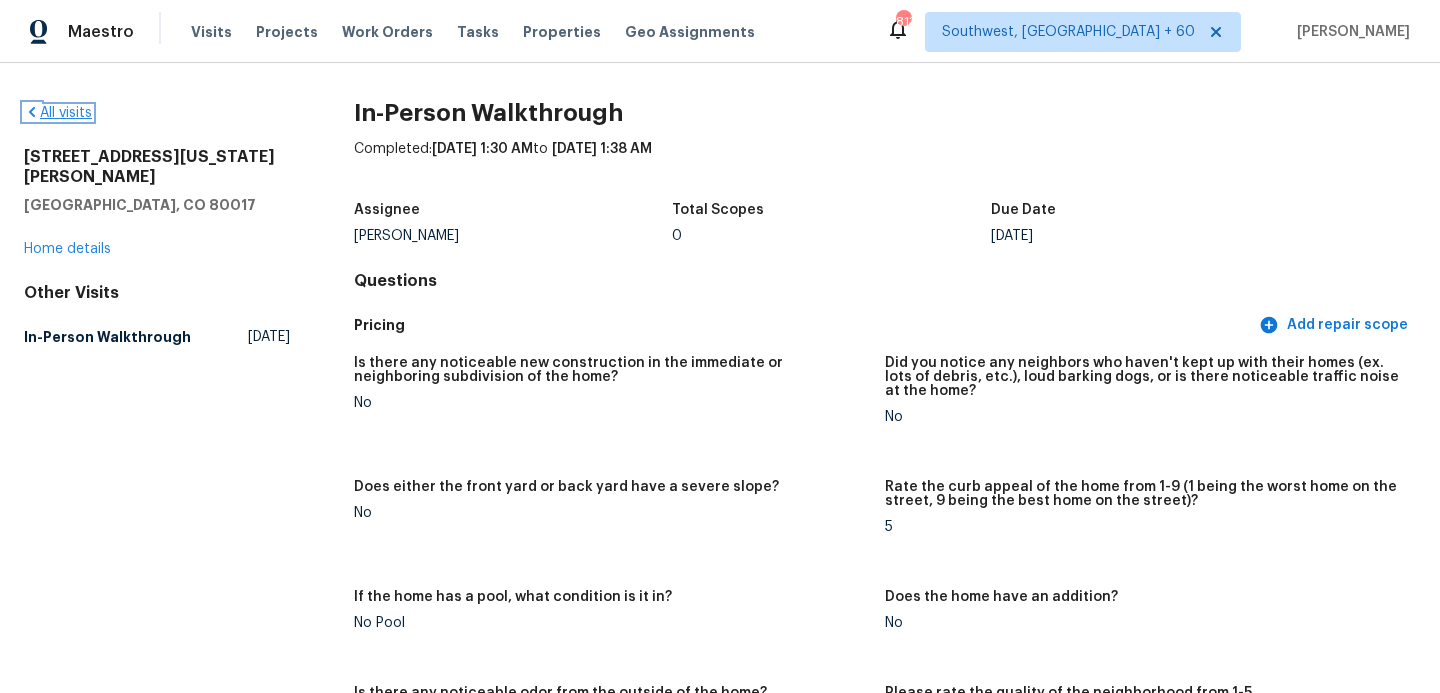 click on "All visits" at bounding box center [58, 113] 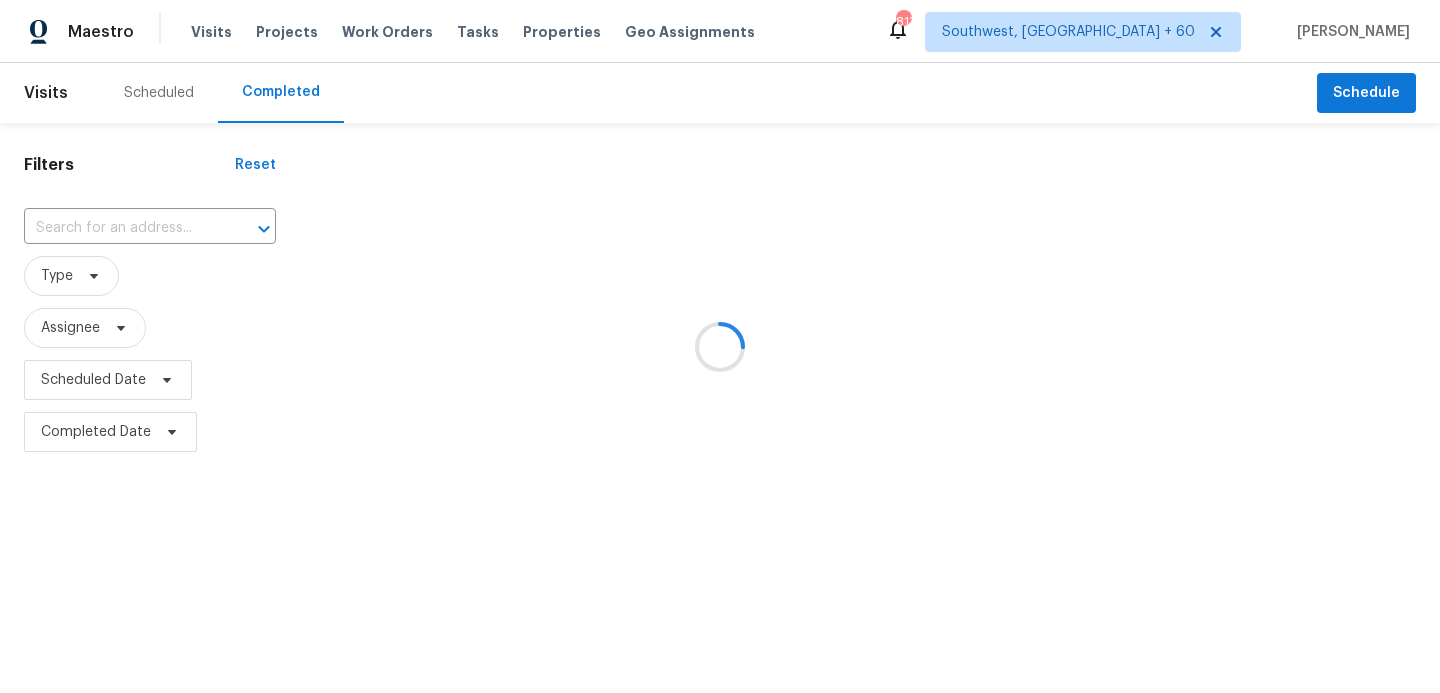 click at bounding box center [720, 346] 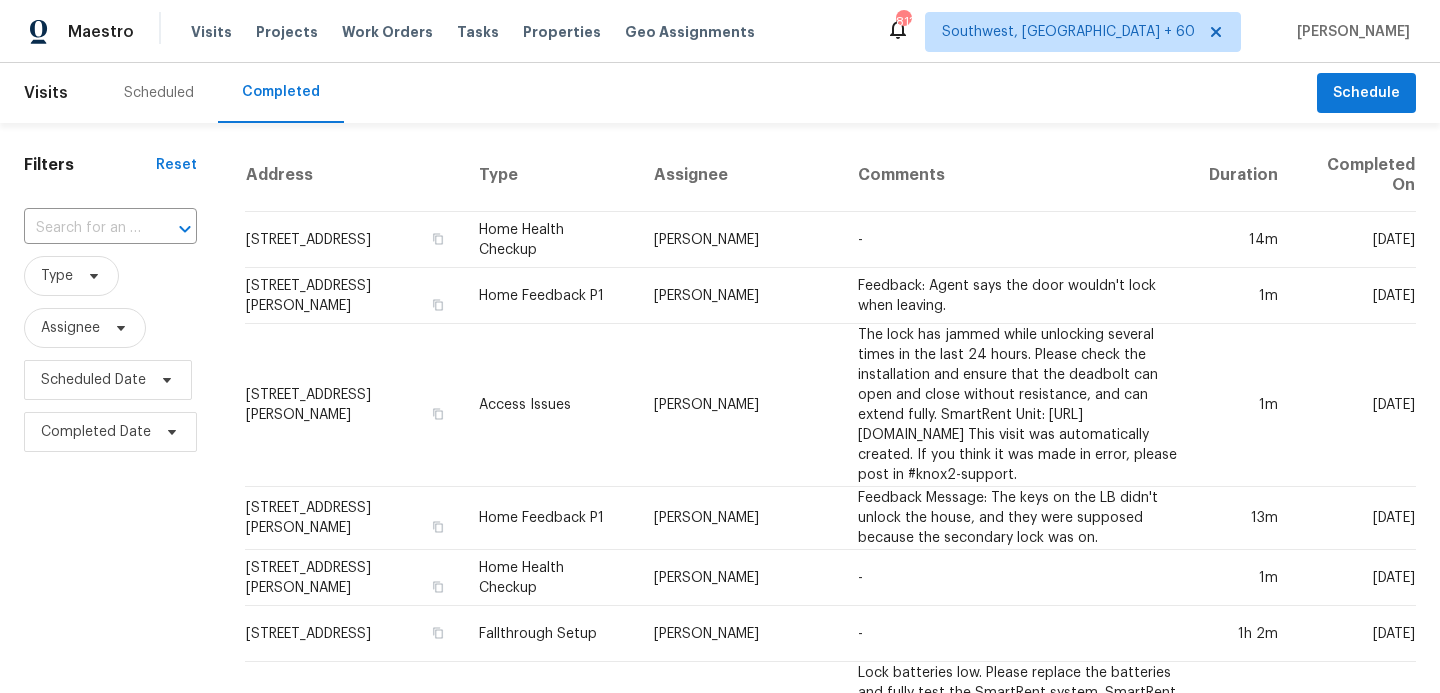 click at bounding box center (171, 229) 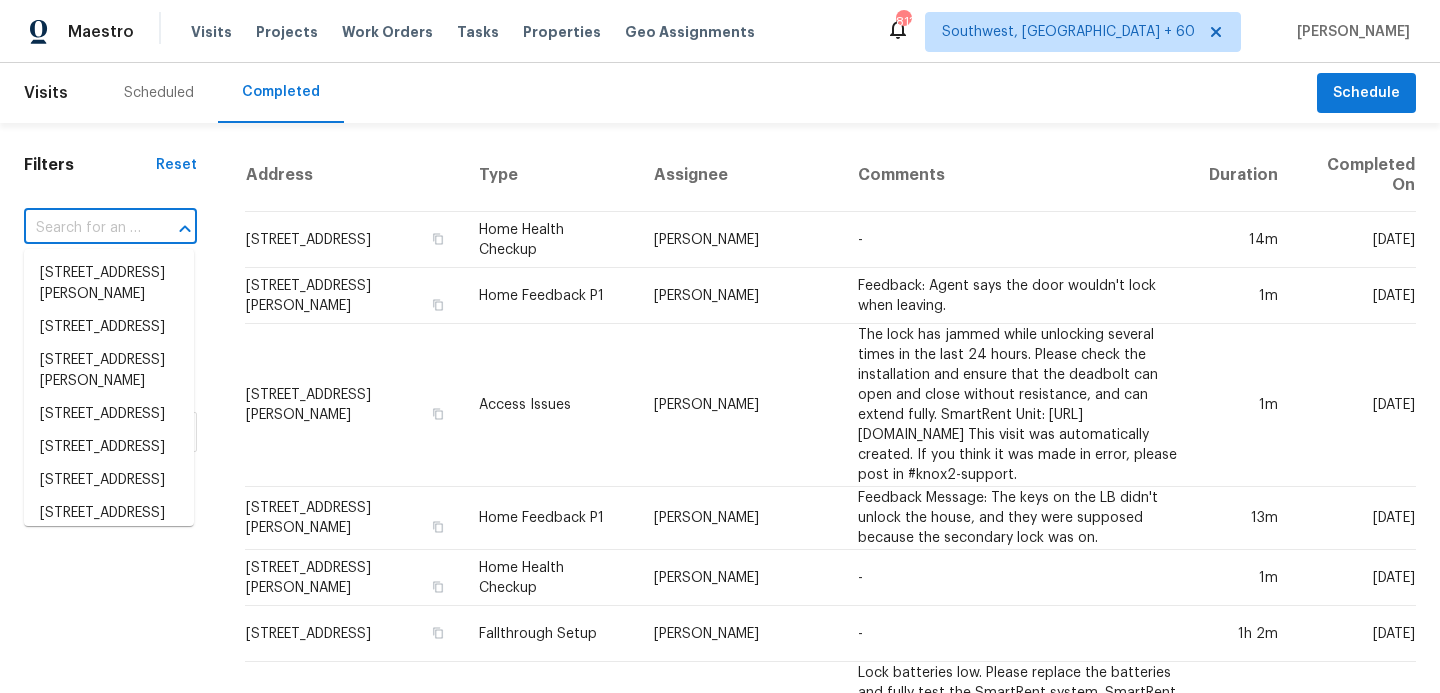 paste on "[STREET_ADDRESS][US_STATE][PERSON_NAME]" 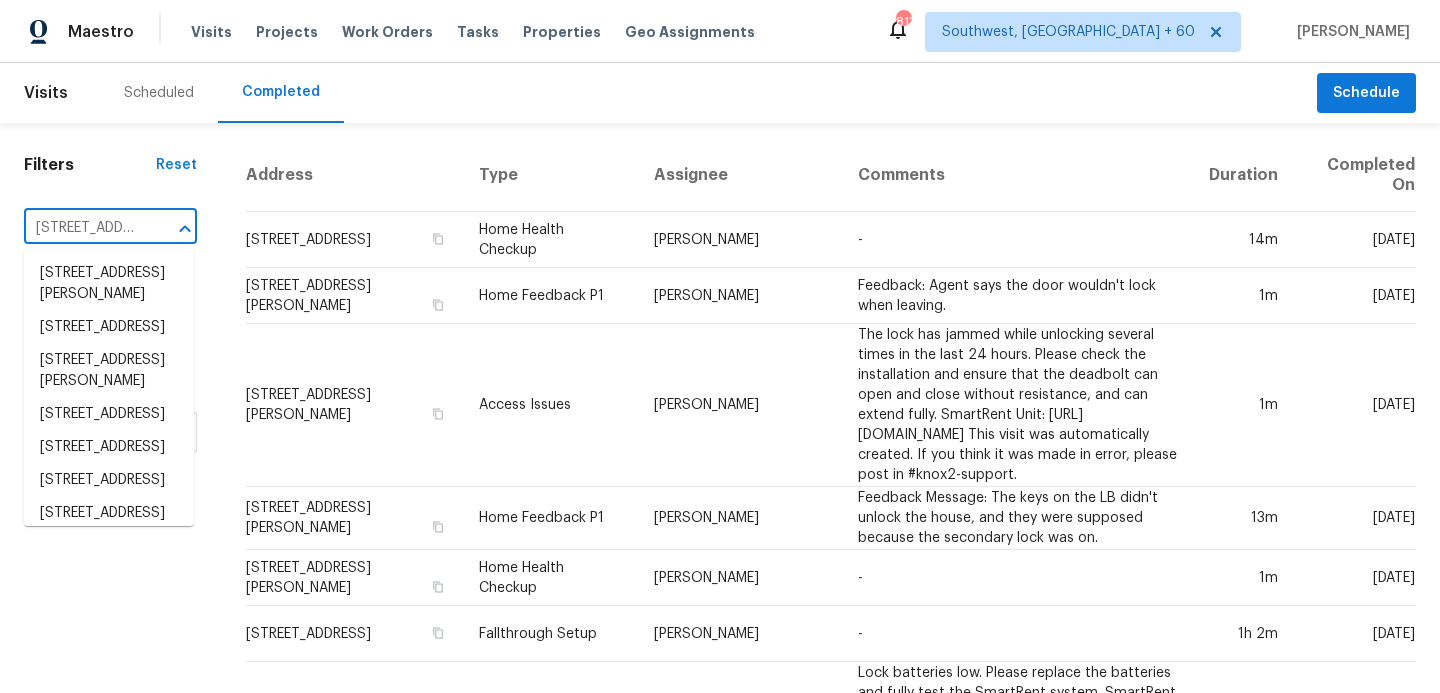 scroll, scrollTop: 0, scrollLeft: 215, axis: horizontal 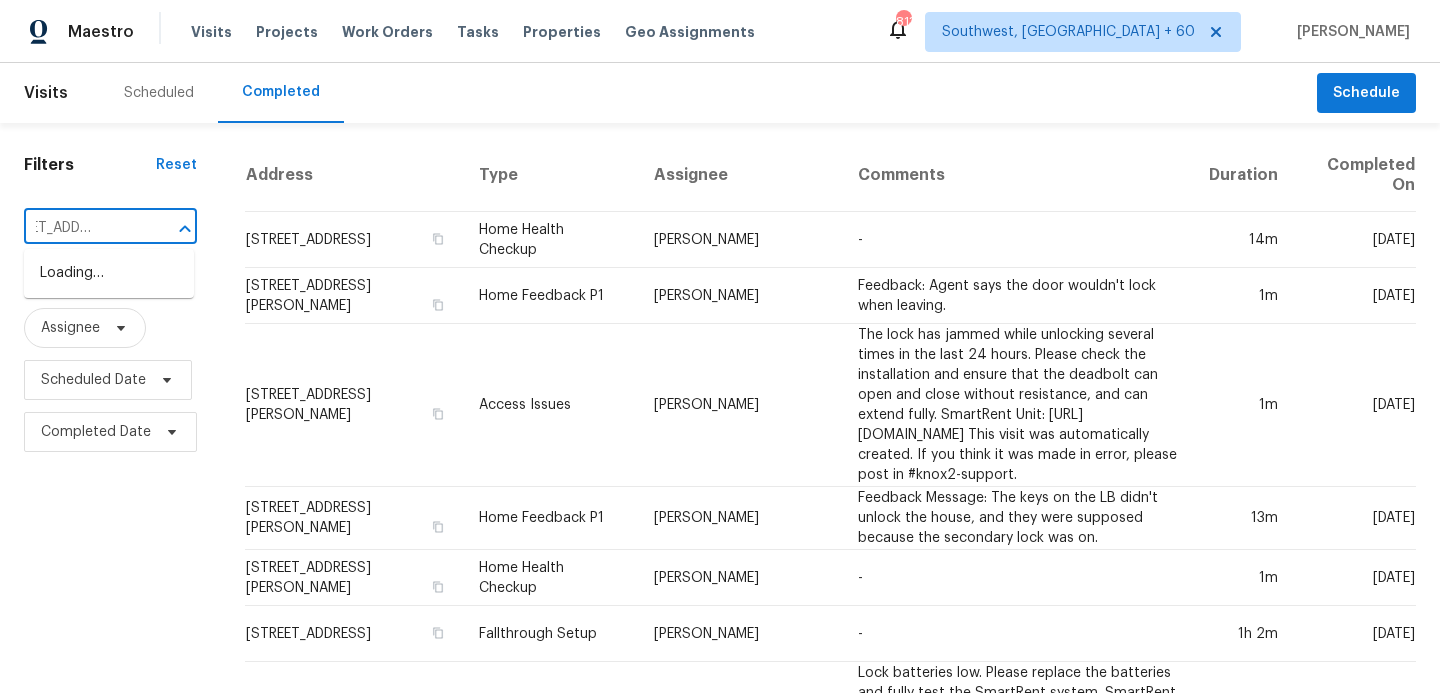 type on "[STREET_ADDRESS][US_STATE]" 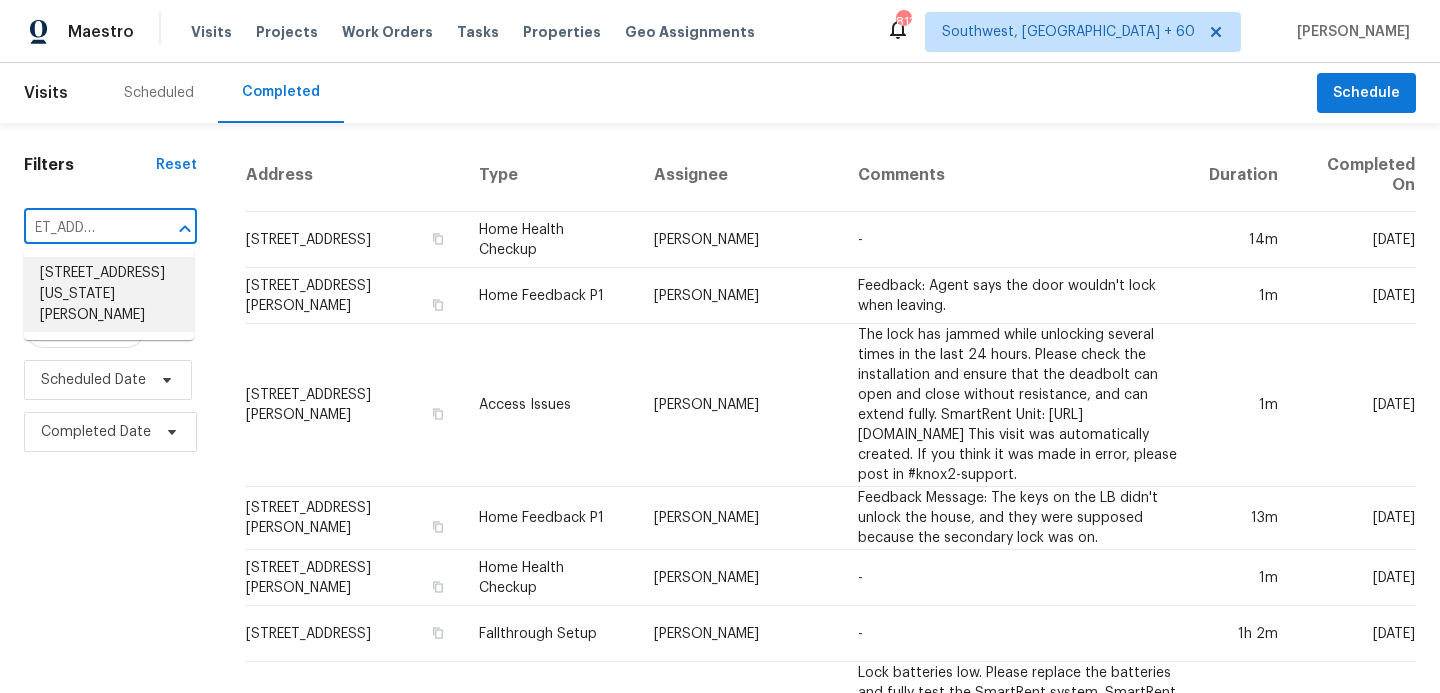 click on "[STREET_ADDRESS][US_STATE][PERSON_NAME]" at bounding box center (109, 294) 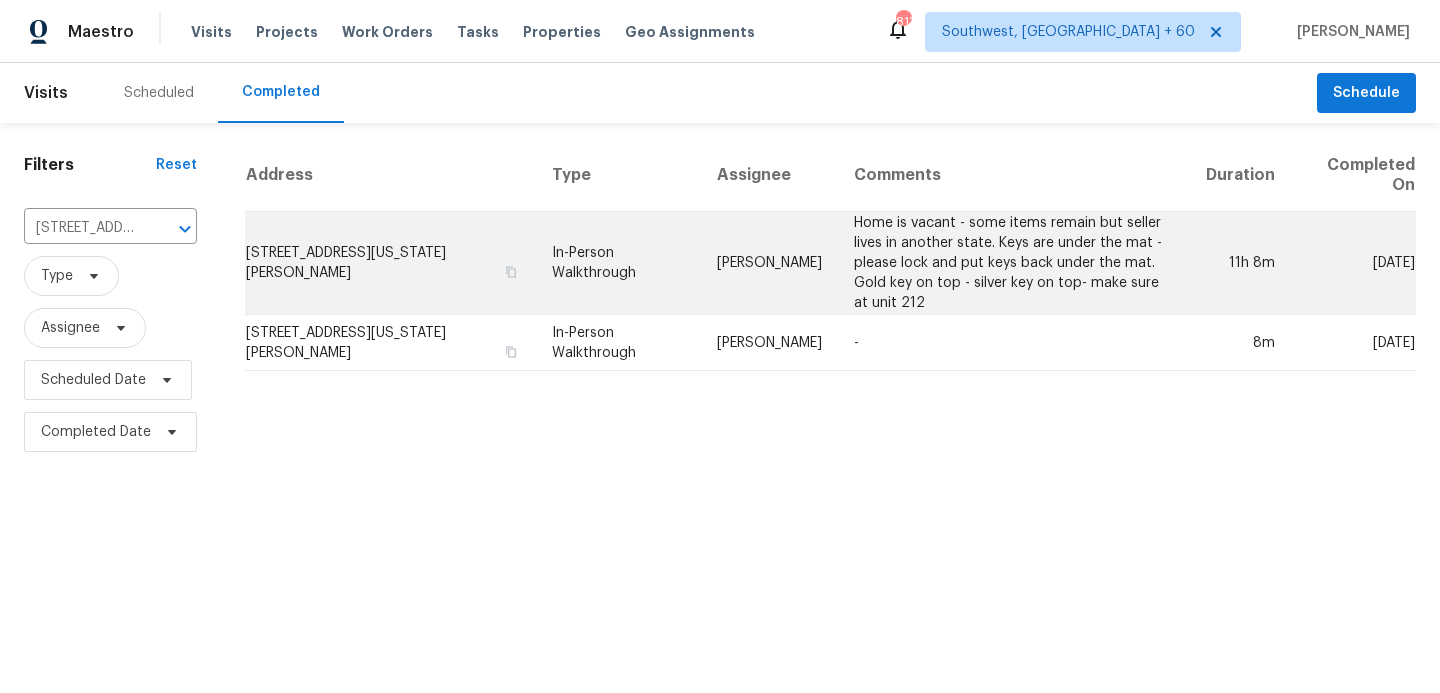 click on "Home is vacant - some items remain but seller lives in another state. Keys are under the mat - please lock and put keys back under the mat. Gold key on top - silver key on top- make sure at unit 212" at bounding box center (1013, 263) 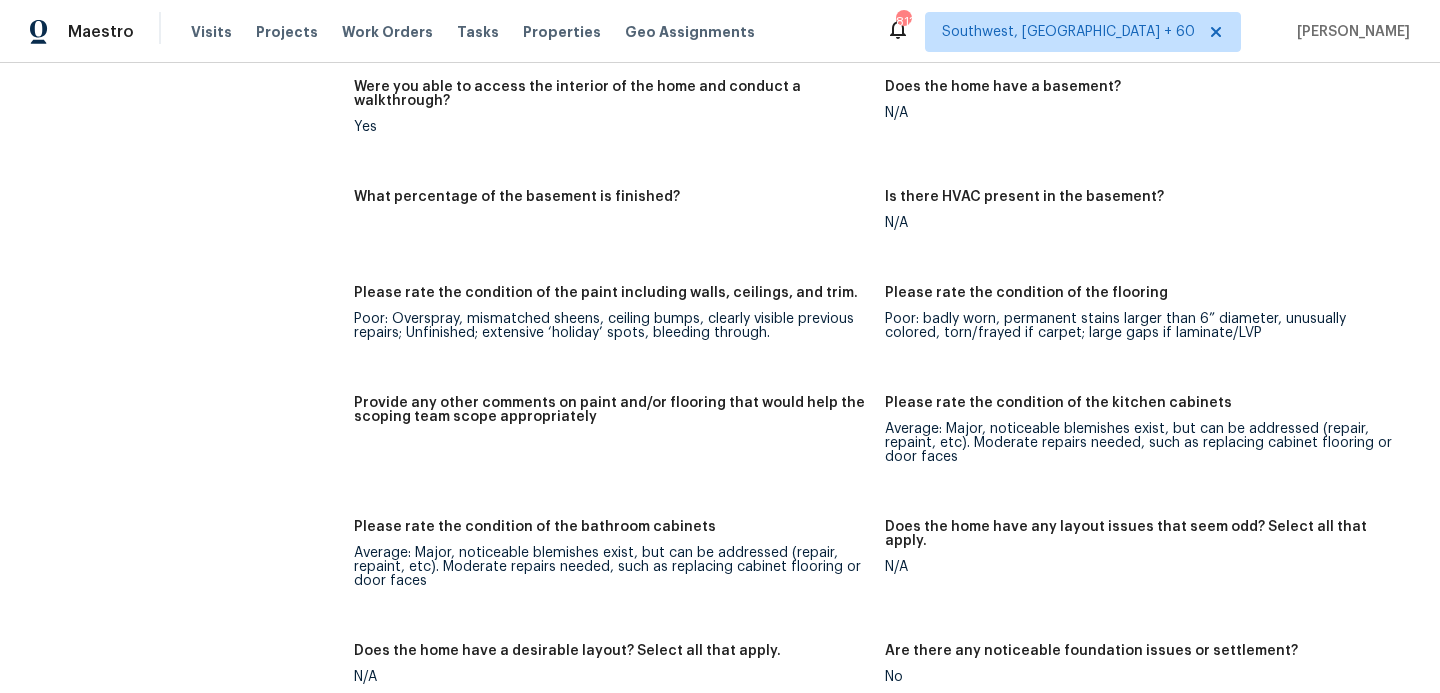 scroll, scrollTop: 3400, scrollLeft: 0, axis: vertical 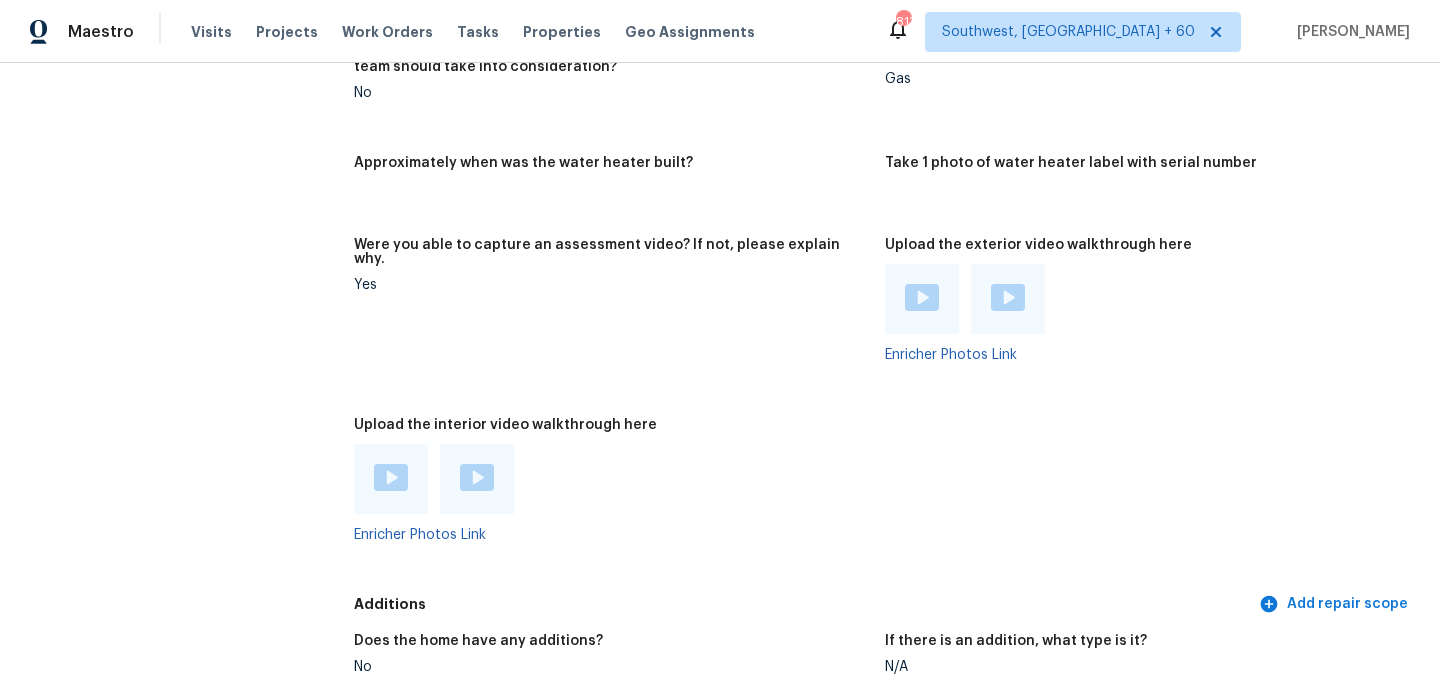 click at bounding box center (391, 477) 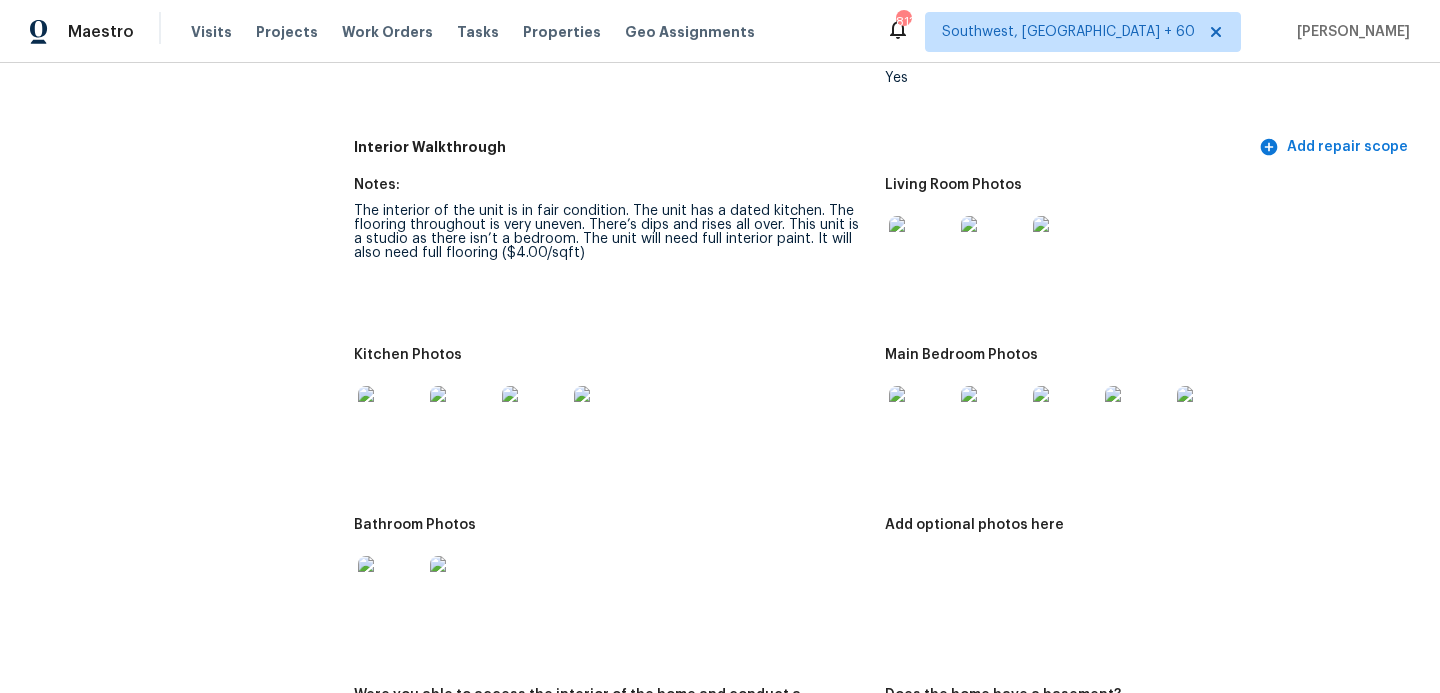 scroll, scrollTop: 1930, scrollLeft: 0, axis: vertical 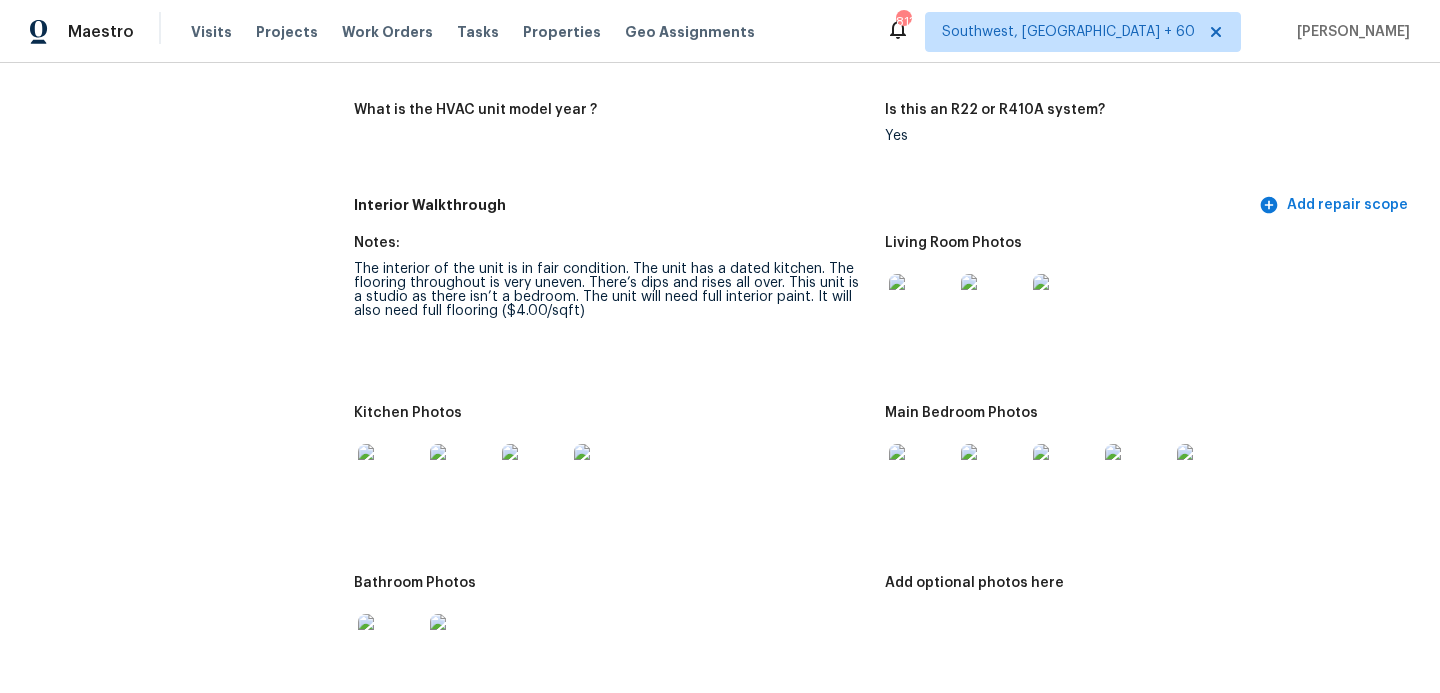 click at bounding box center [921, 306] 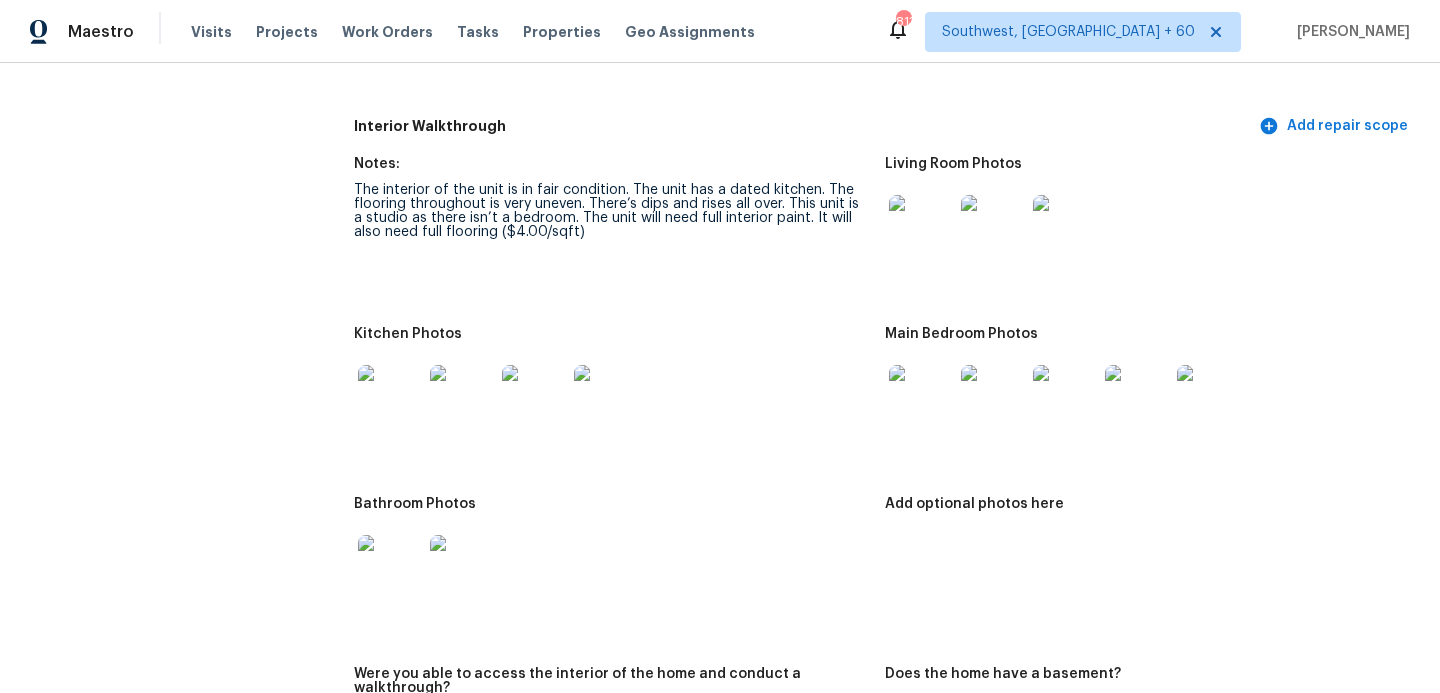 scroll, scrollTop: 2070, scrollLeft: 0, axis: vertical 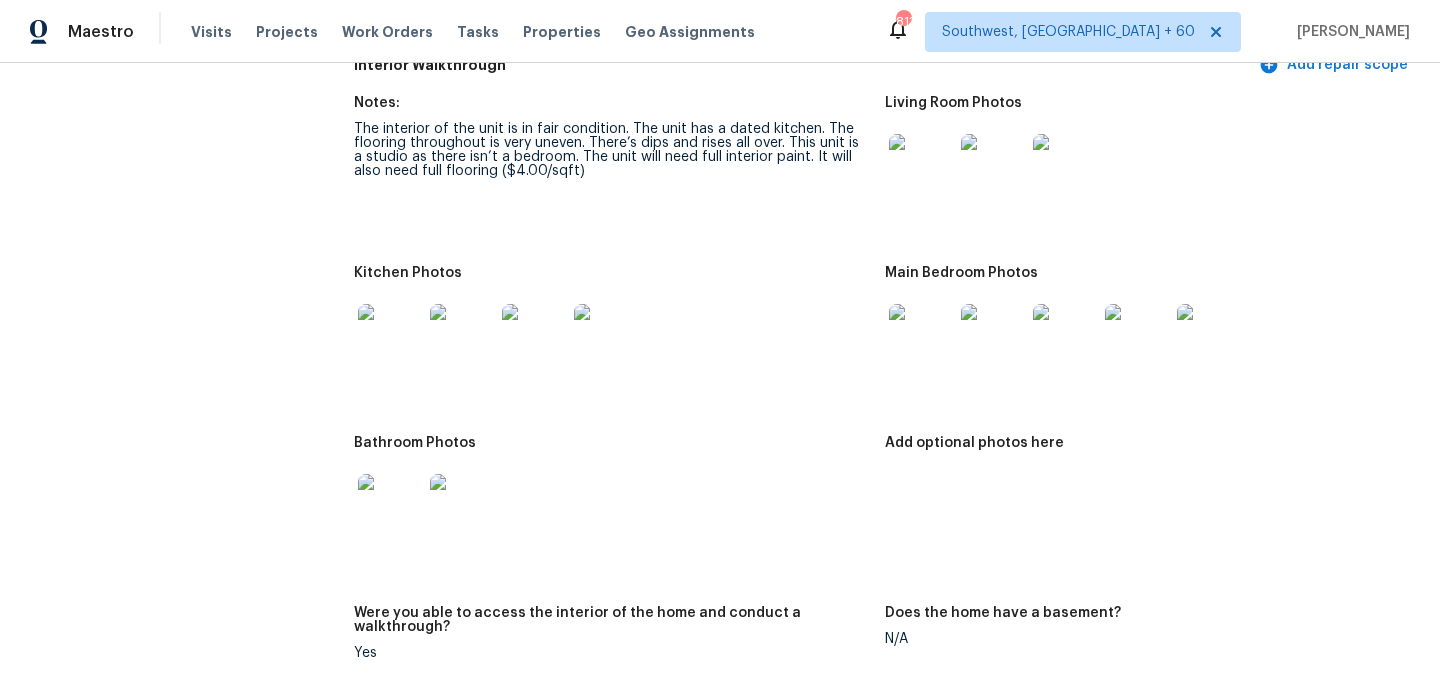 click at bounding box center [390, 506] 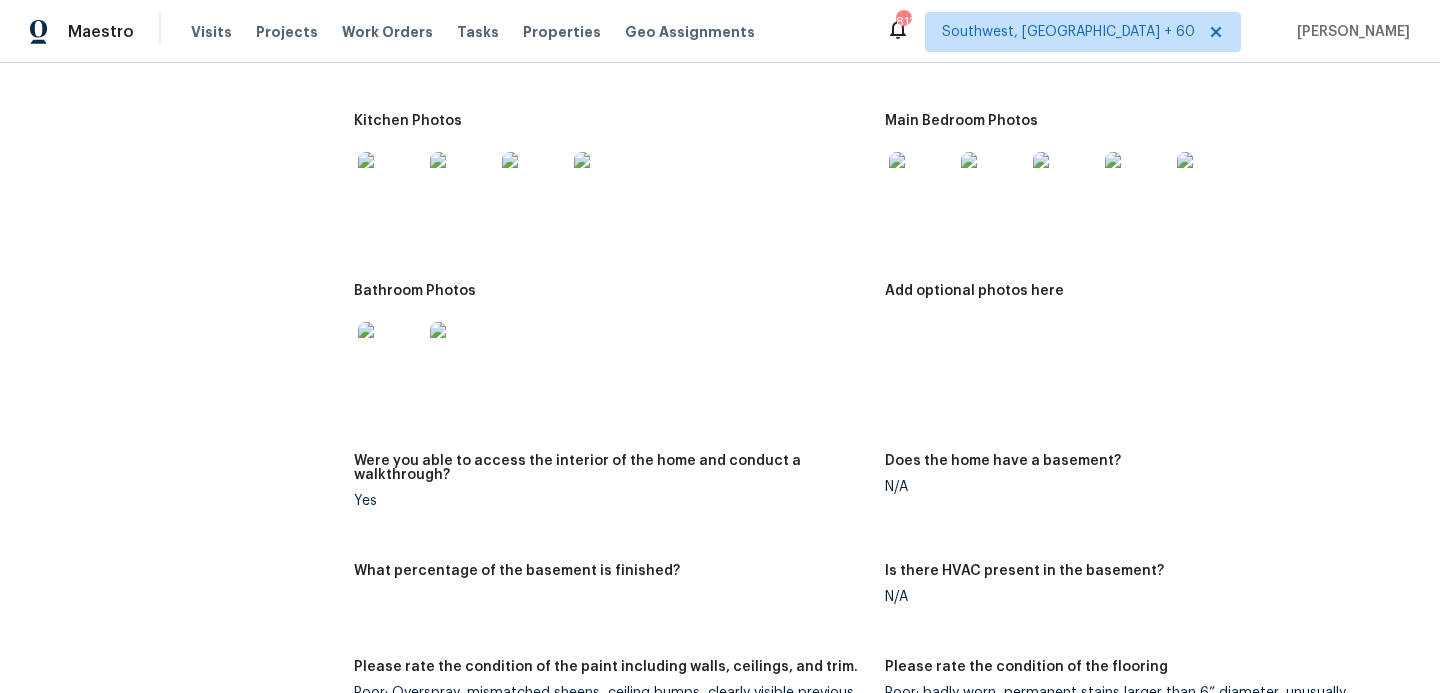 scroll, scrollTop: 2139, scrollLeft: 0, axis: vertical 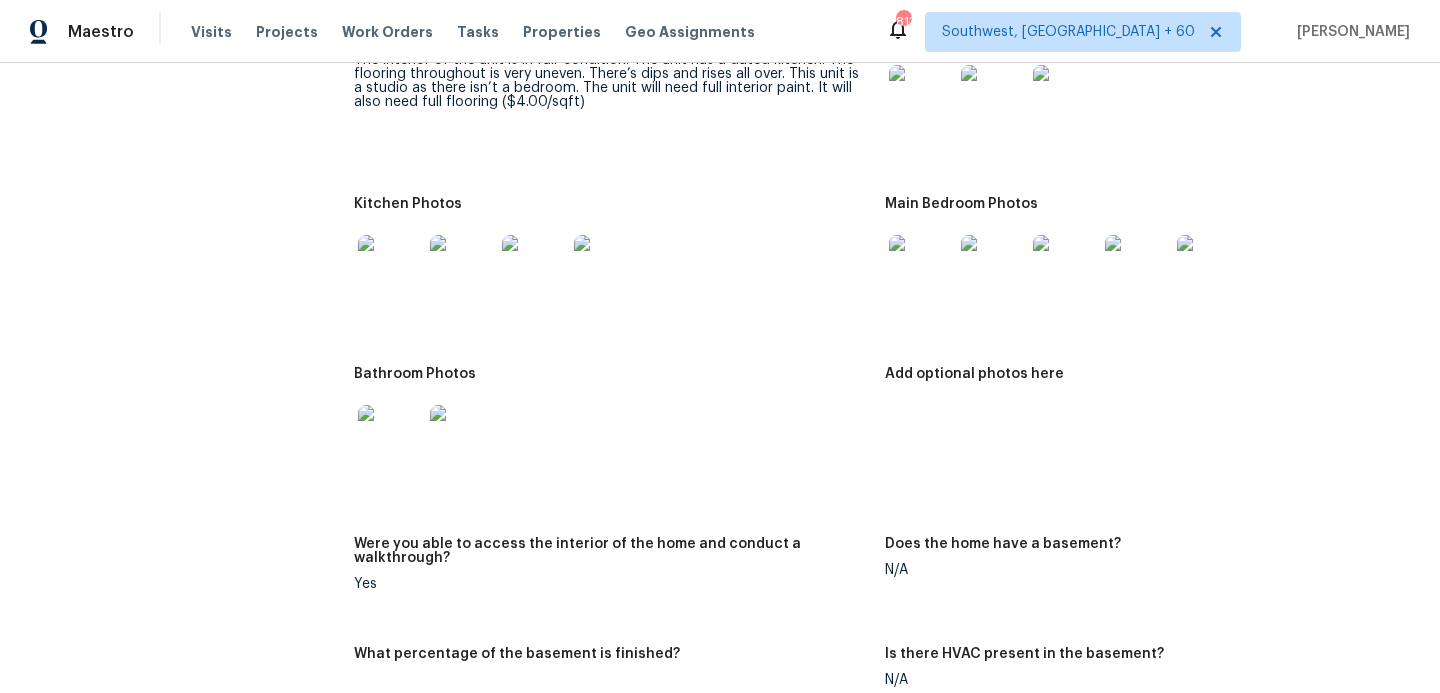 click at bounding box center (462, 437) 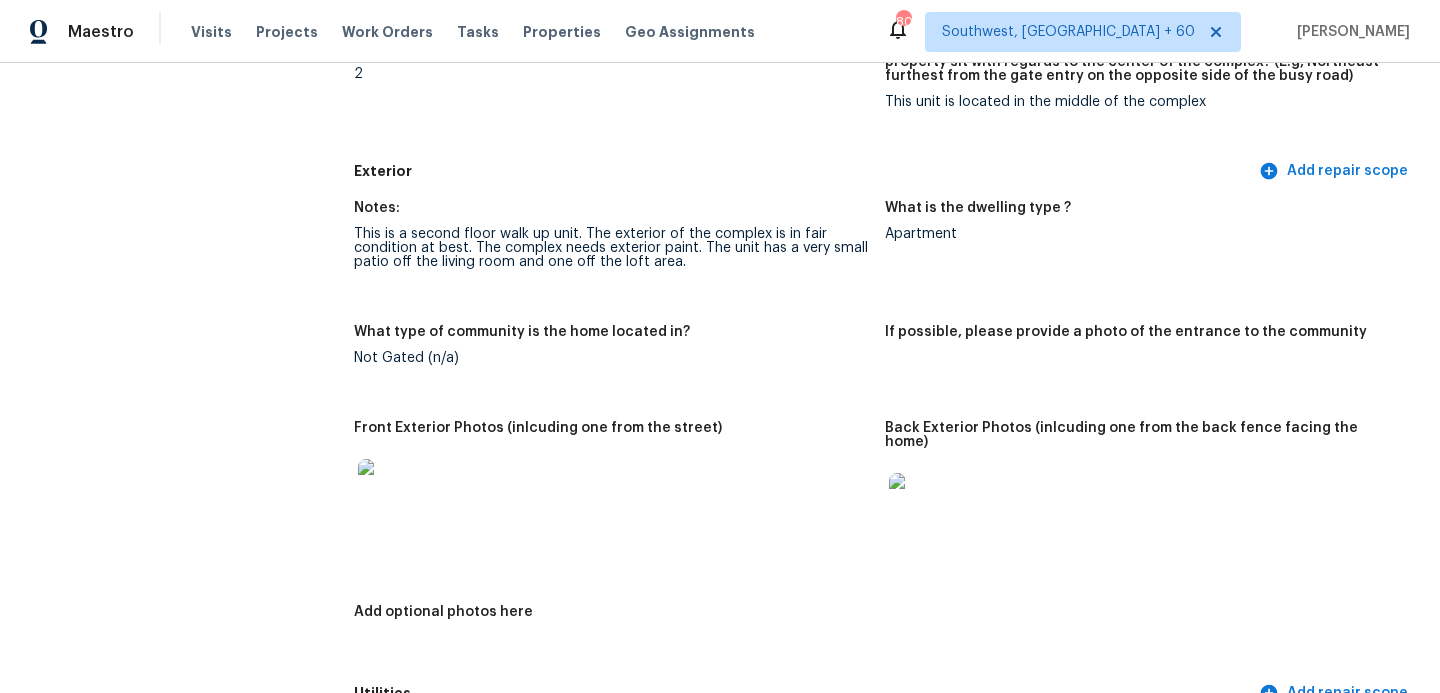 scroll, scrollTop: 669, scrollLeft: 0, axis: vertical 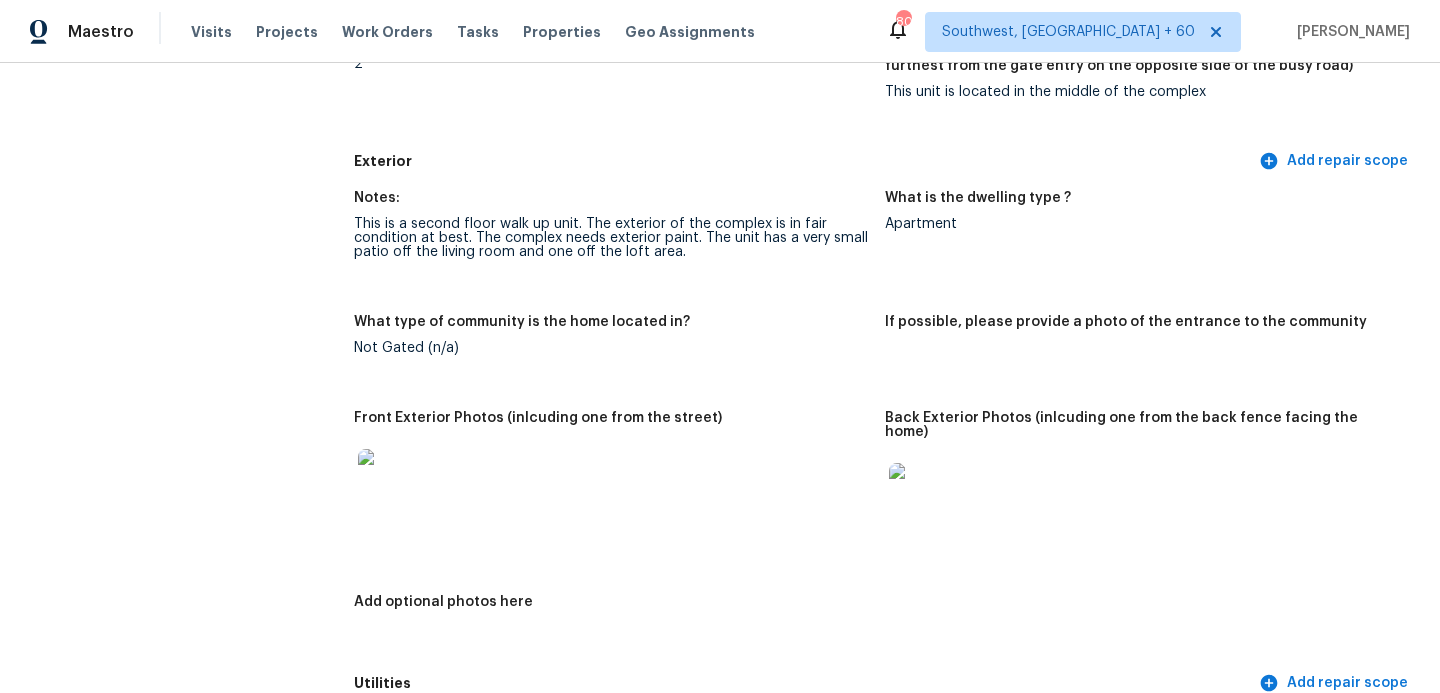 click at bounding box center [921, 495] 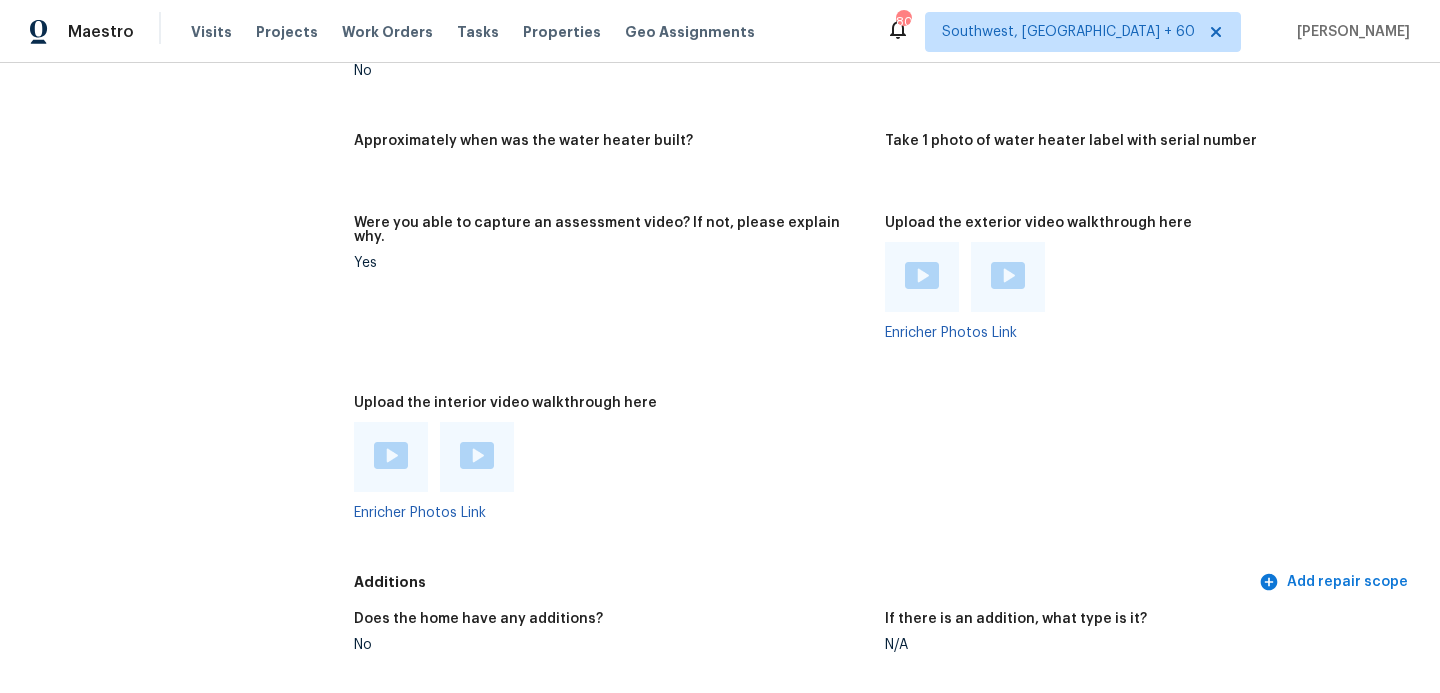 scroll, scrollTop: 3481, scrollLeft: 0, axis: vertical 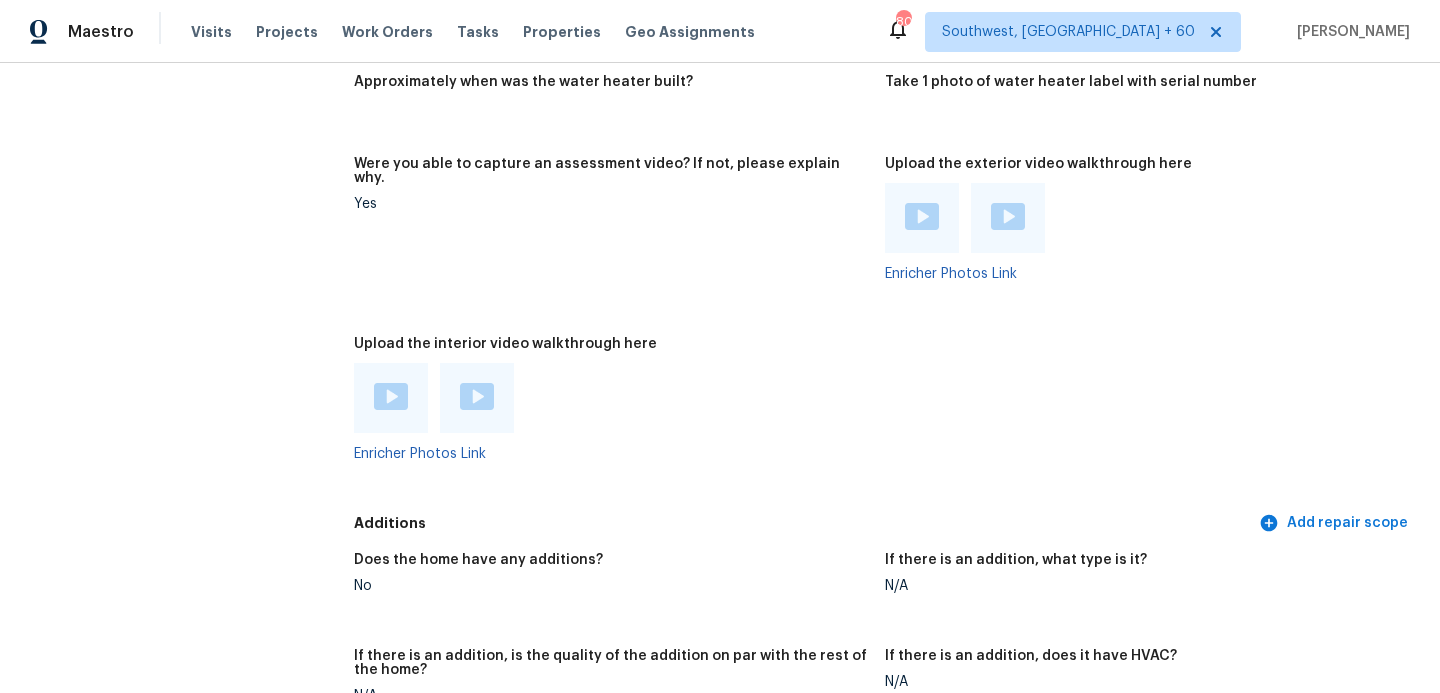 click at bounding box center [922, 216] 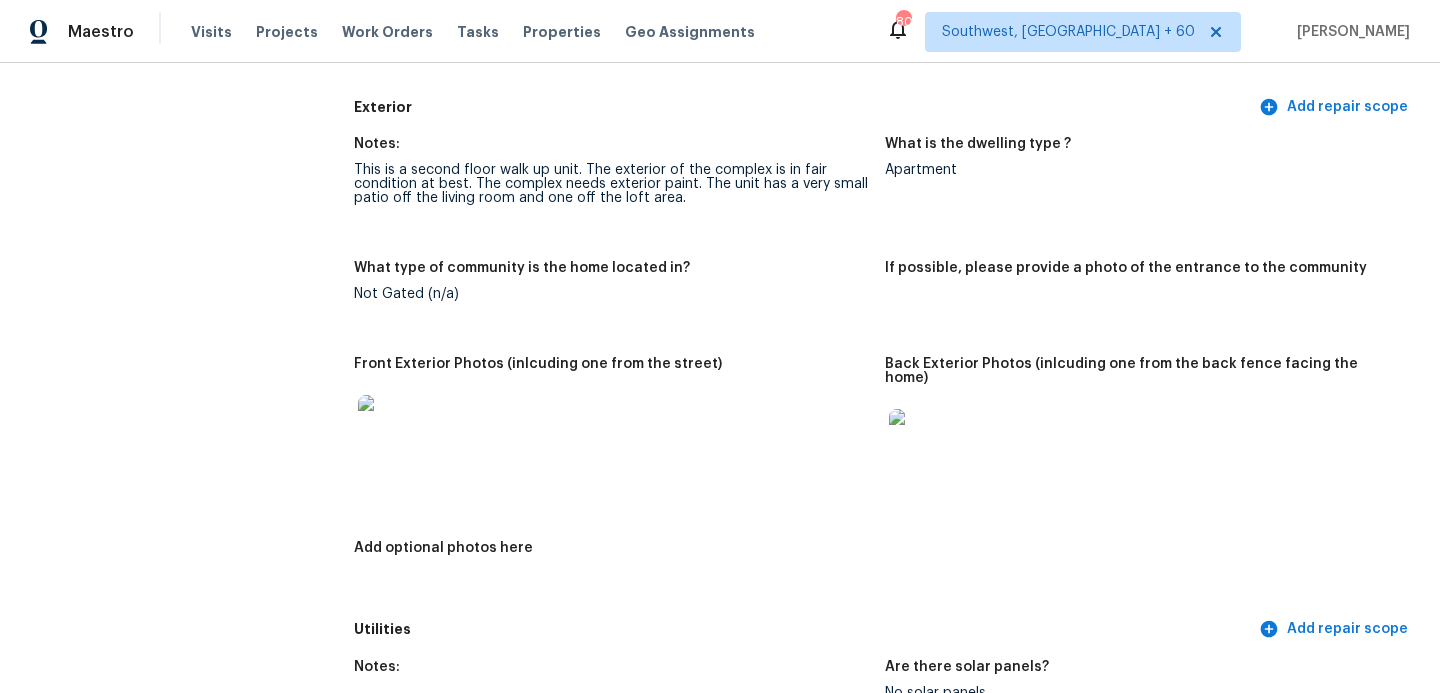 scroll, scrollTop: 908, scrollLeft: 0, axis: vertical 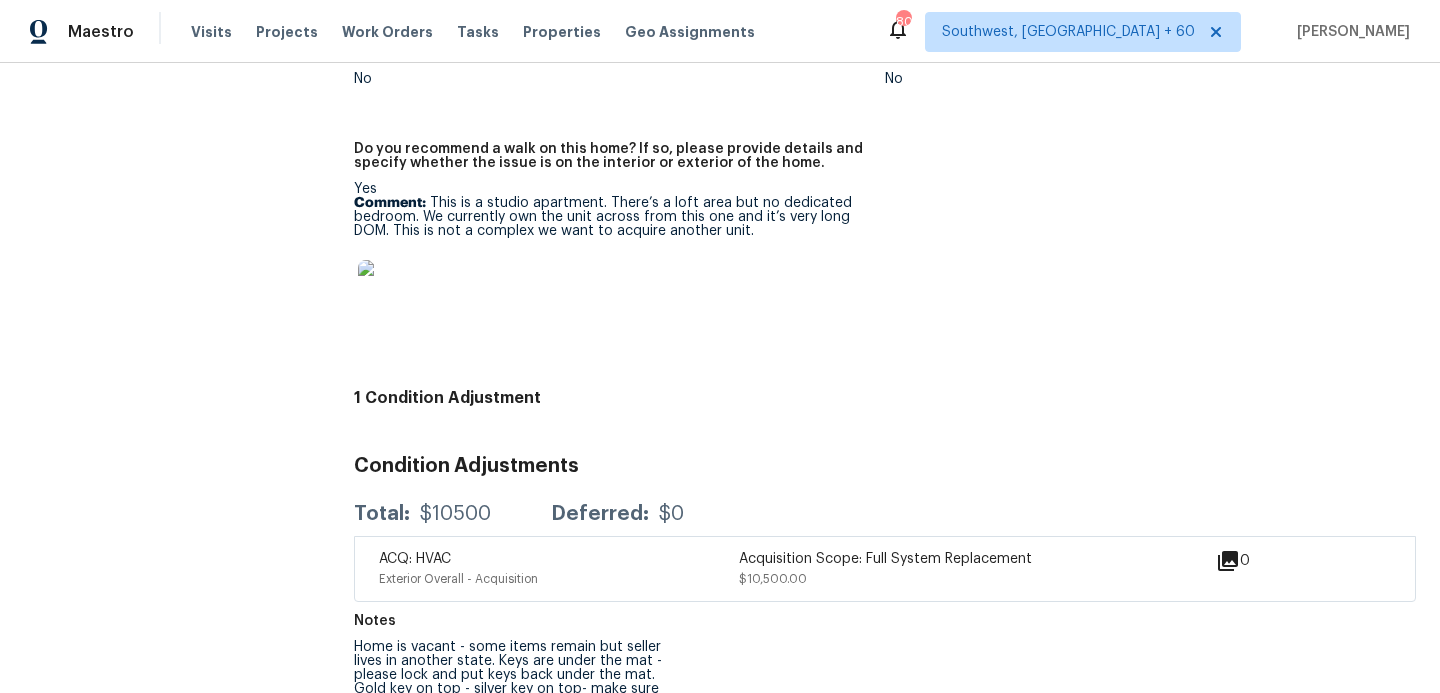 click at bounding box center (611, 292) 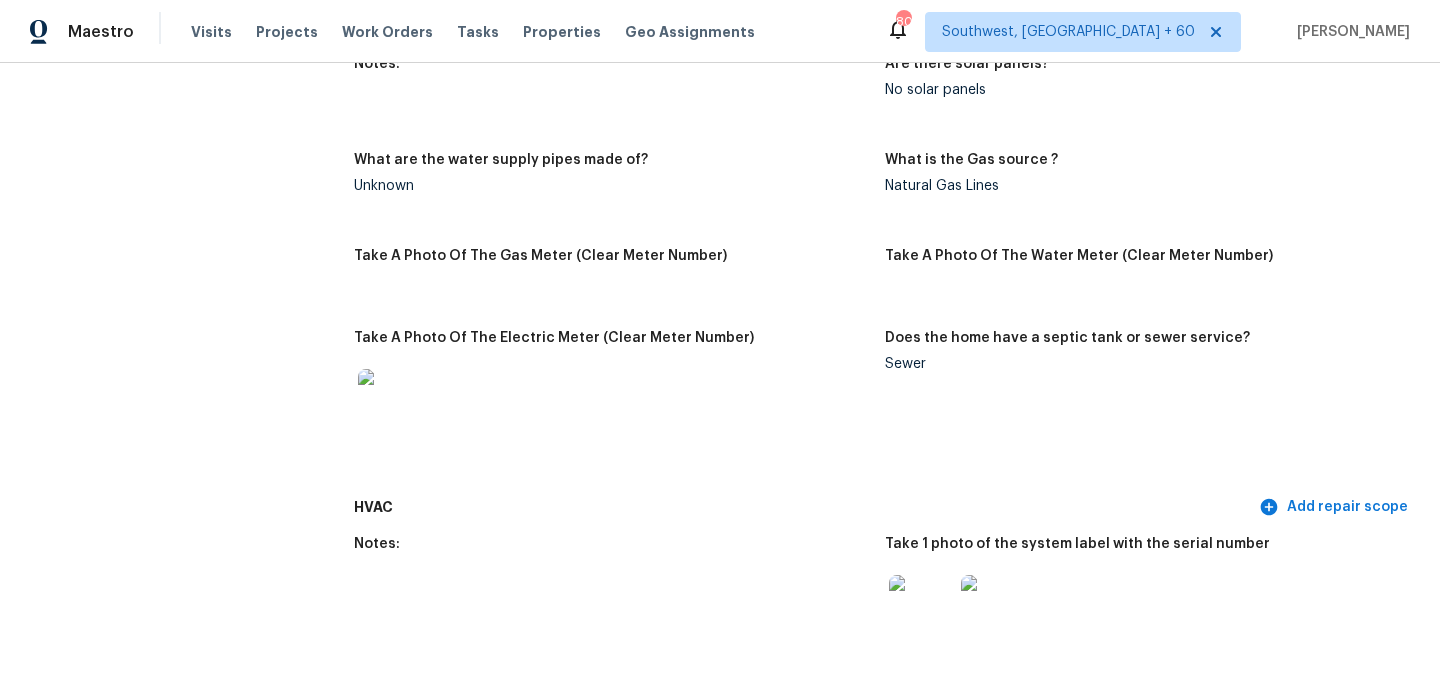 scroll, scrollTop: 0, scrollLeft: 0, axis: both 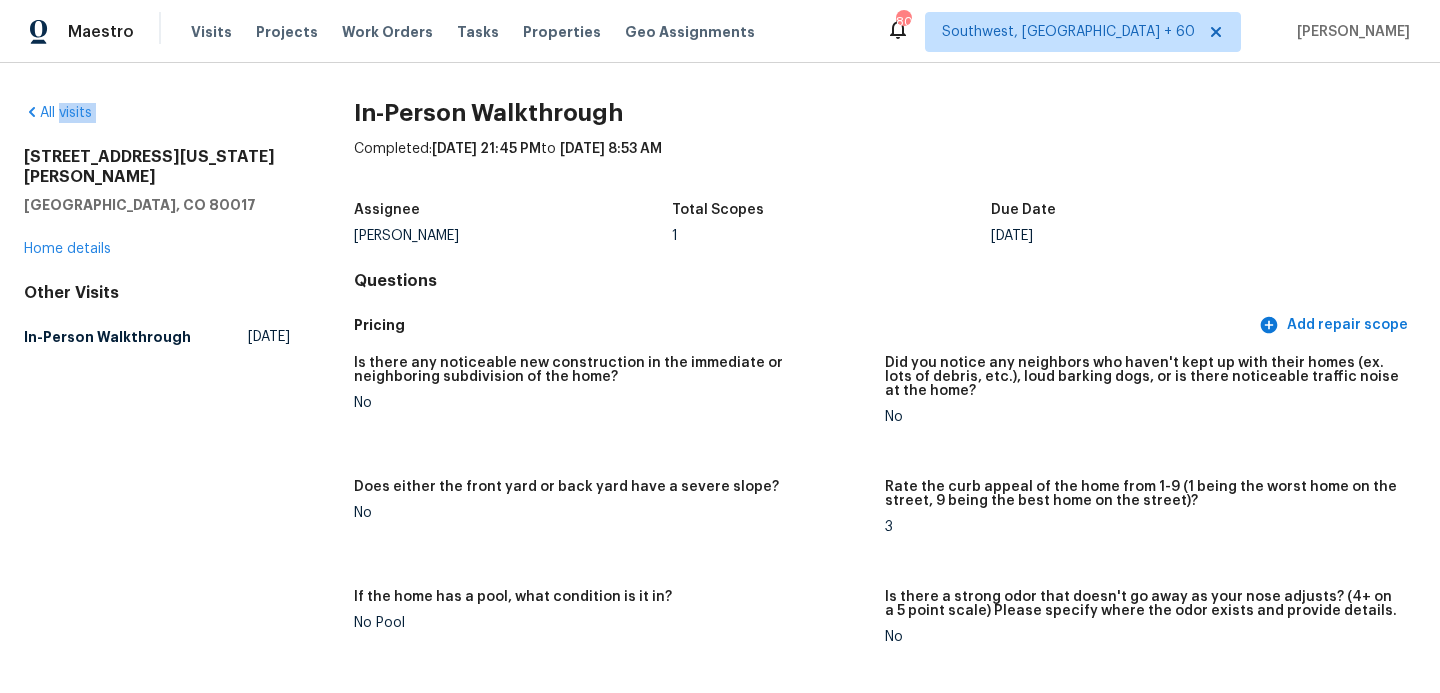 click on "All visits [STREET_ADDRESS][US_STATE][PERSON_NAME] Home details Other Visits In-Person Walkthrough [DATE]" at bounding box center (157, 229) 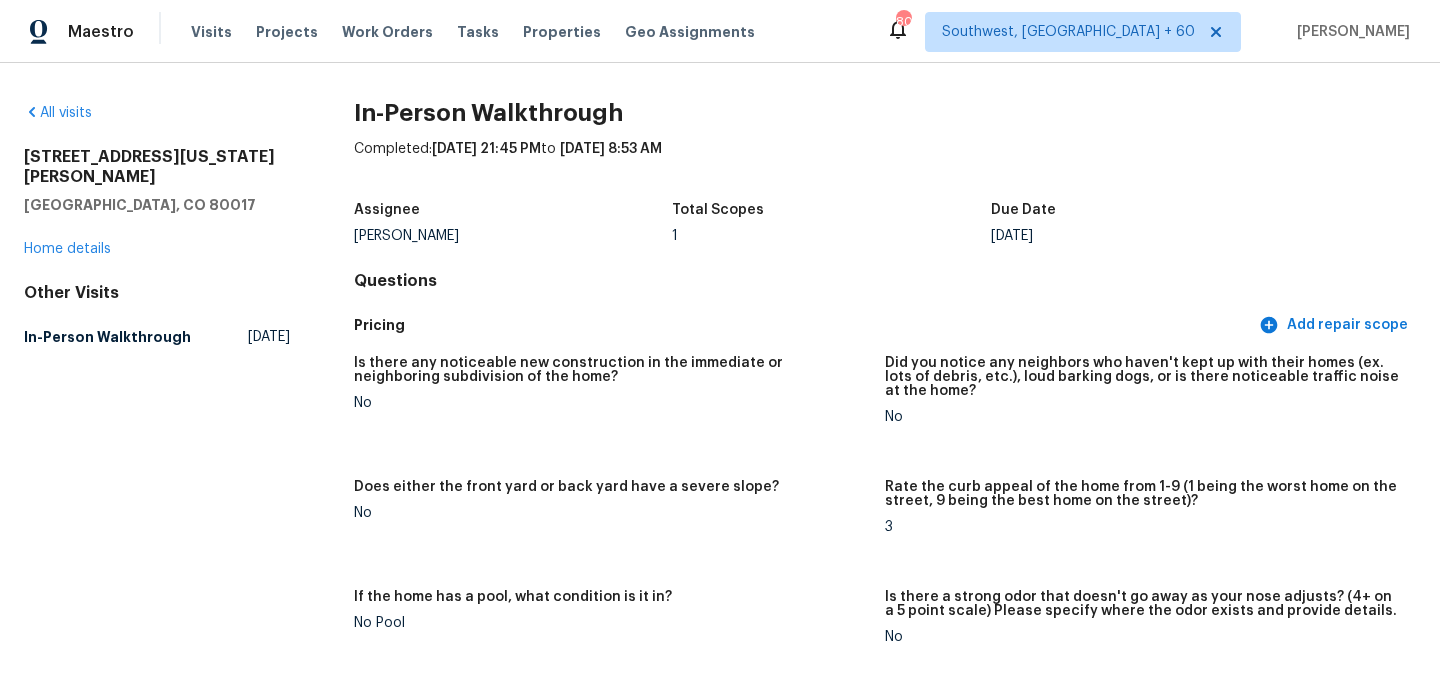 click on "All visits [STREET_ADDRESS][US_STATE][PERSON_NAME] Home details Other Visits In-Person Walkthrough [DATE] In-Person Walkthrough Completed:  [DATE] 21:45 PM  to   [DATE] 8:53 AM Assignee [PERSON_NAME] Total Scopes 1 Due Date [DATE] Questions Pricing Add repair scope Is there any noticeable new construction in the immediate or neighboring subdivision of the home? No Did you notice any neighbors who haven't kept up with their homes (ex. lots of debris, etc.), loud barking dogs, or is there noticeable traffic noise at the home? No Does either the front yard or back yard have a severe slope? No Rate the curb appeal of the home from 1-9 (1 being the worst home on the street, 9 being the best home on the street)? 3 If the home has a pool, what condition is it in? No Pool Is there a strong odor that doesn't go away as your nose adjusts? (4+ on a 5 point scale) Please specify where the odor exists and provide details. No Please rate the quality of the neighborhood from 1-5 2 Exterior Notes:" at bounding box center (720, 378) 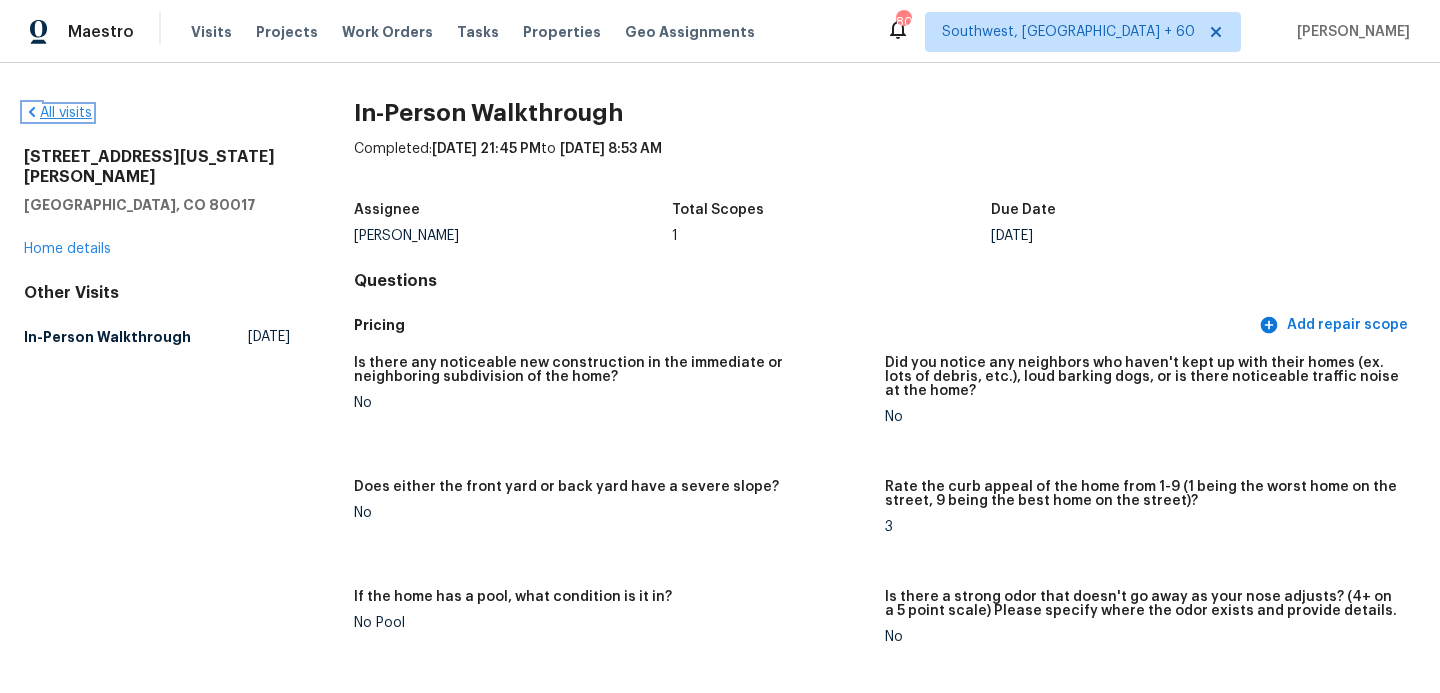 click on "All visits" at bounding box center [58, 113] 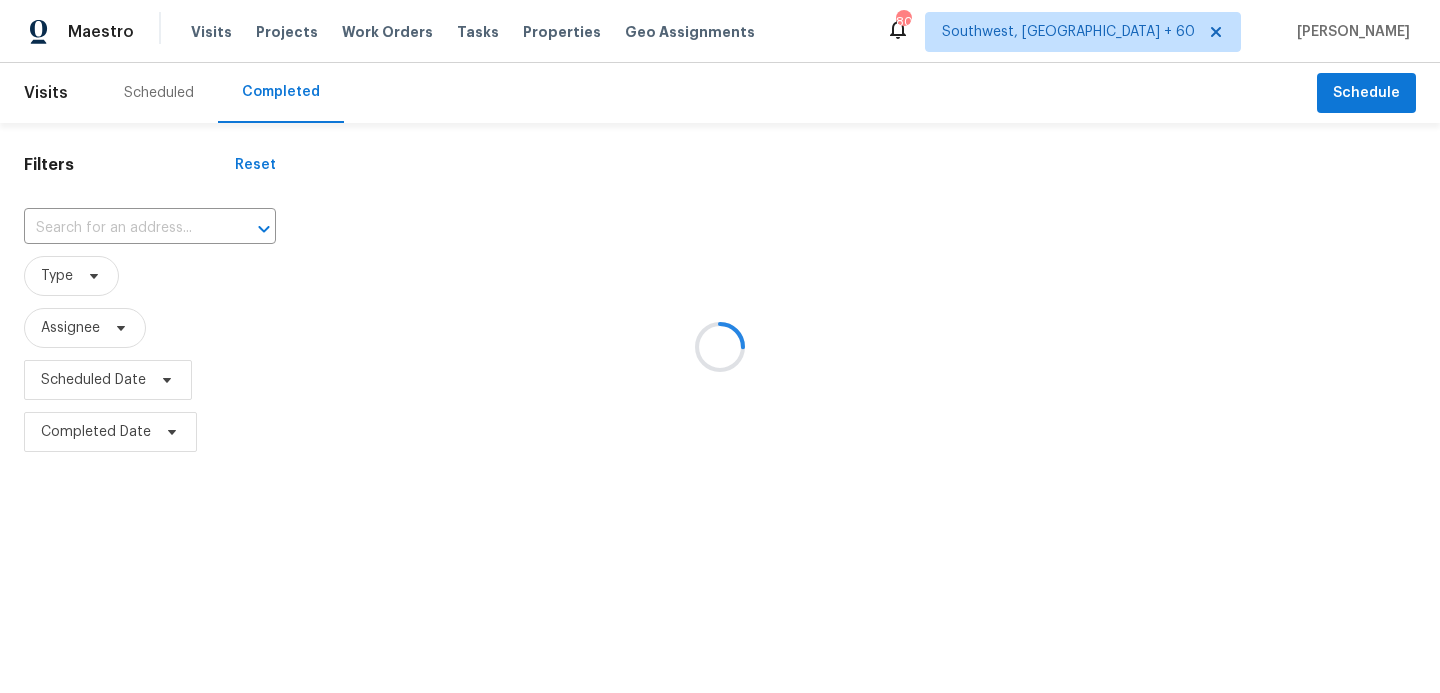 click at bounding box center (720, 346) 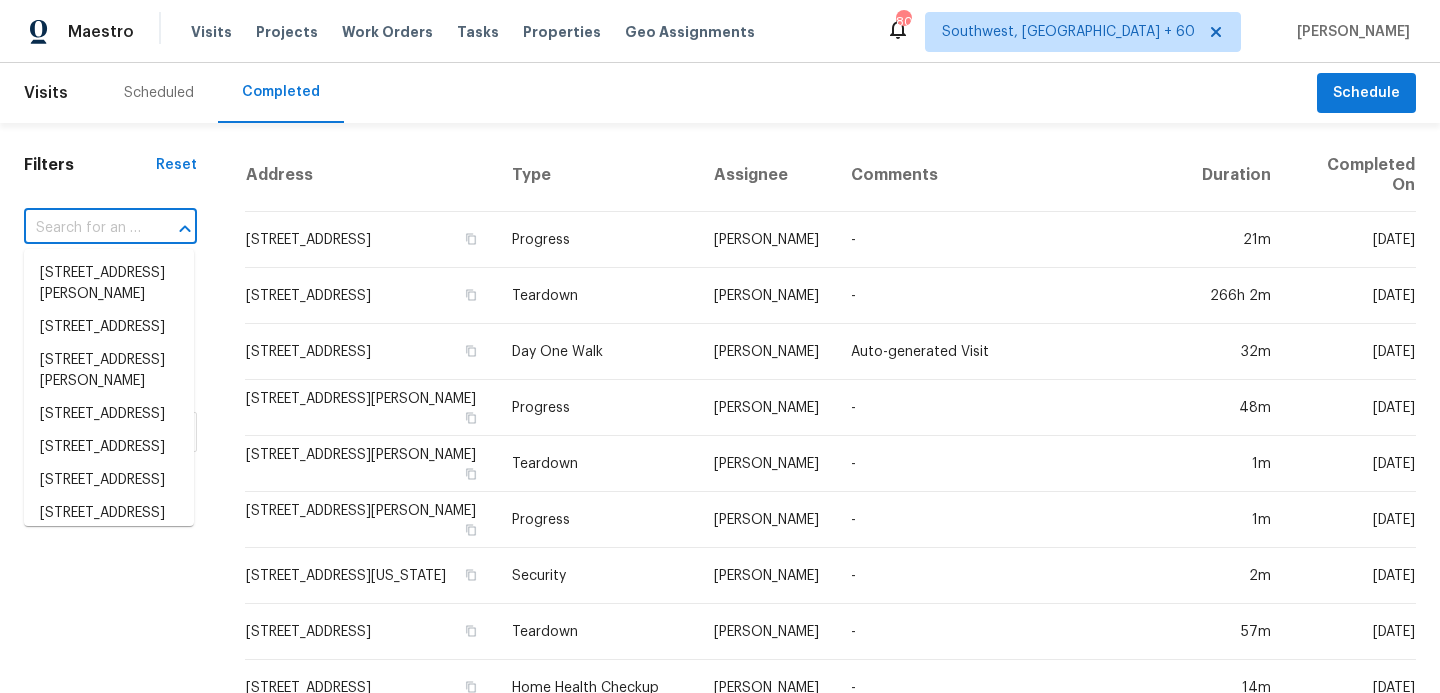 click at bounding box center (82, 228) 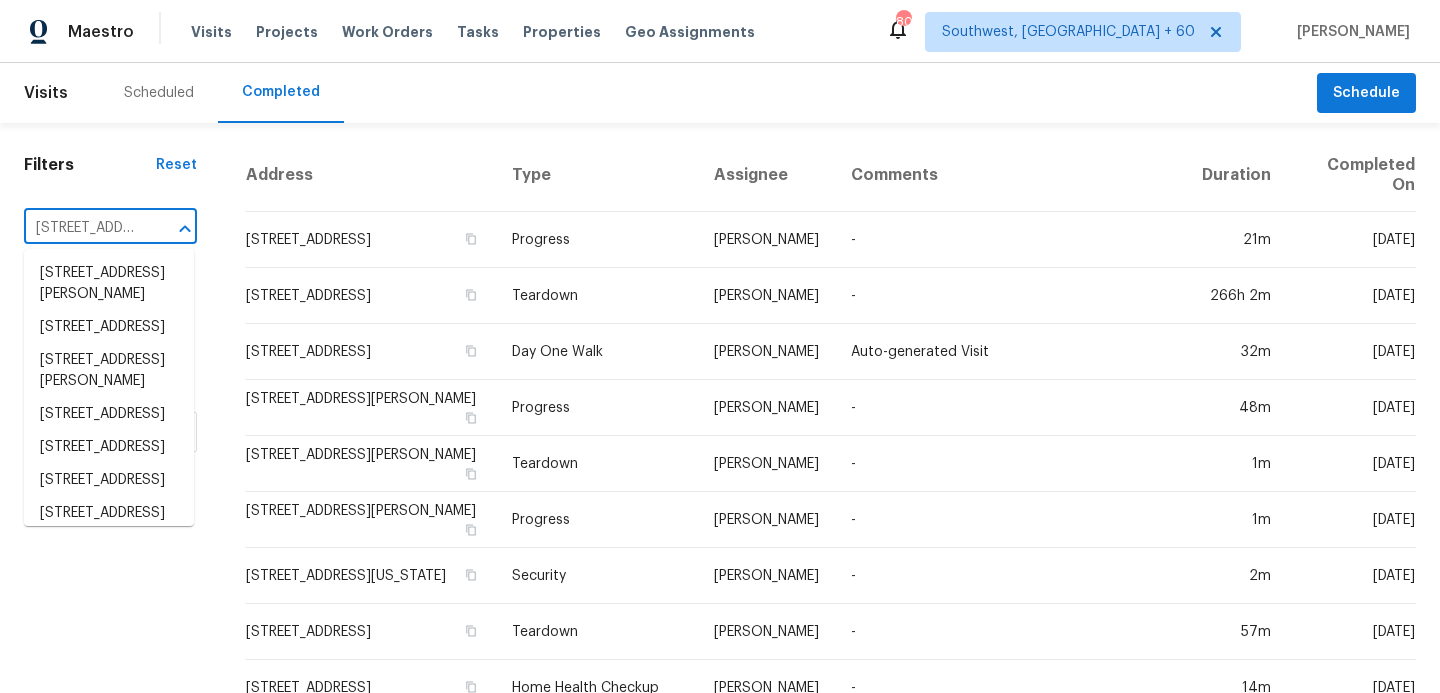 scroll, scrollTop: 0, scrollLeft: 145, axis: horizontal 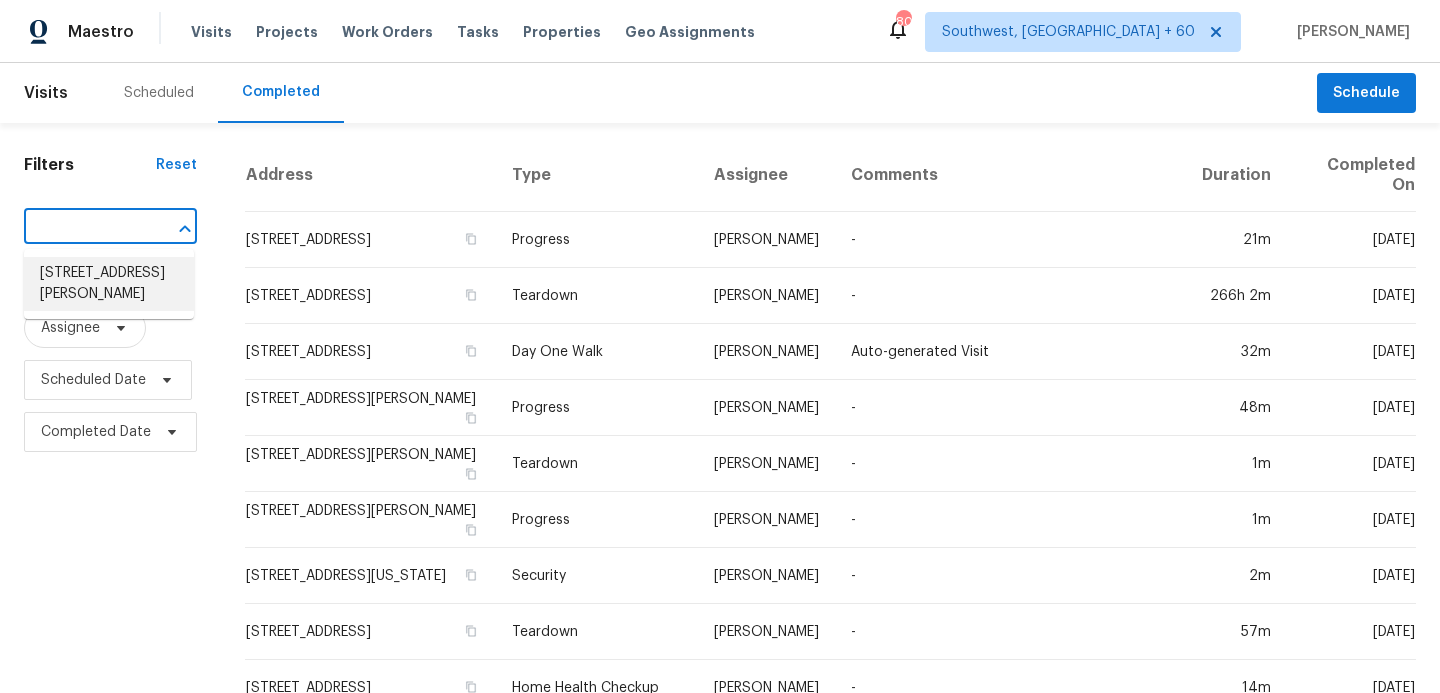 click on "[STREET_ADDRESS][PERSON_NAME]" at bounding box center (109, 284) 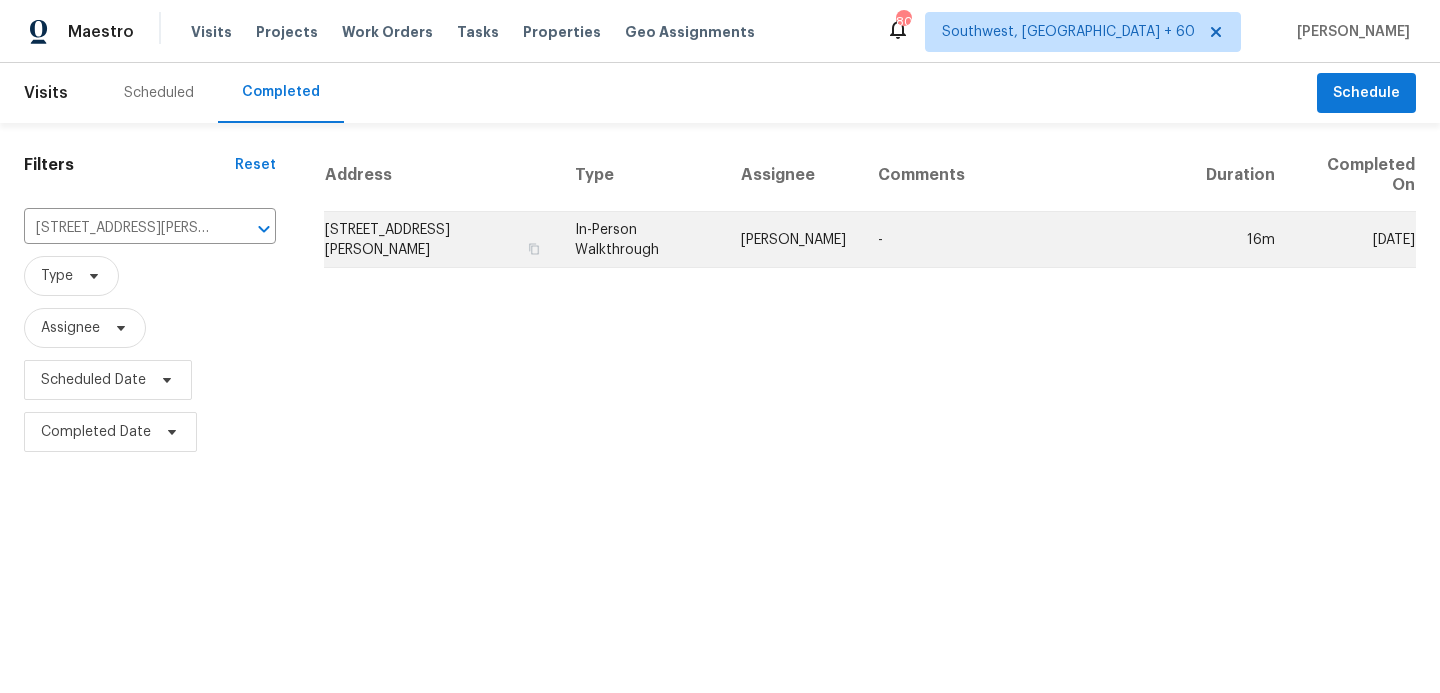 click on "In-Person Walkthrough" at bounding box center [642, 240] 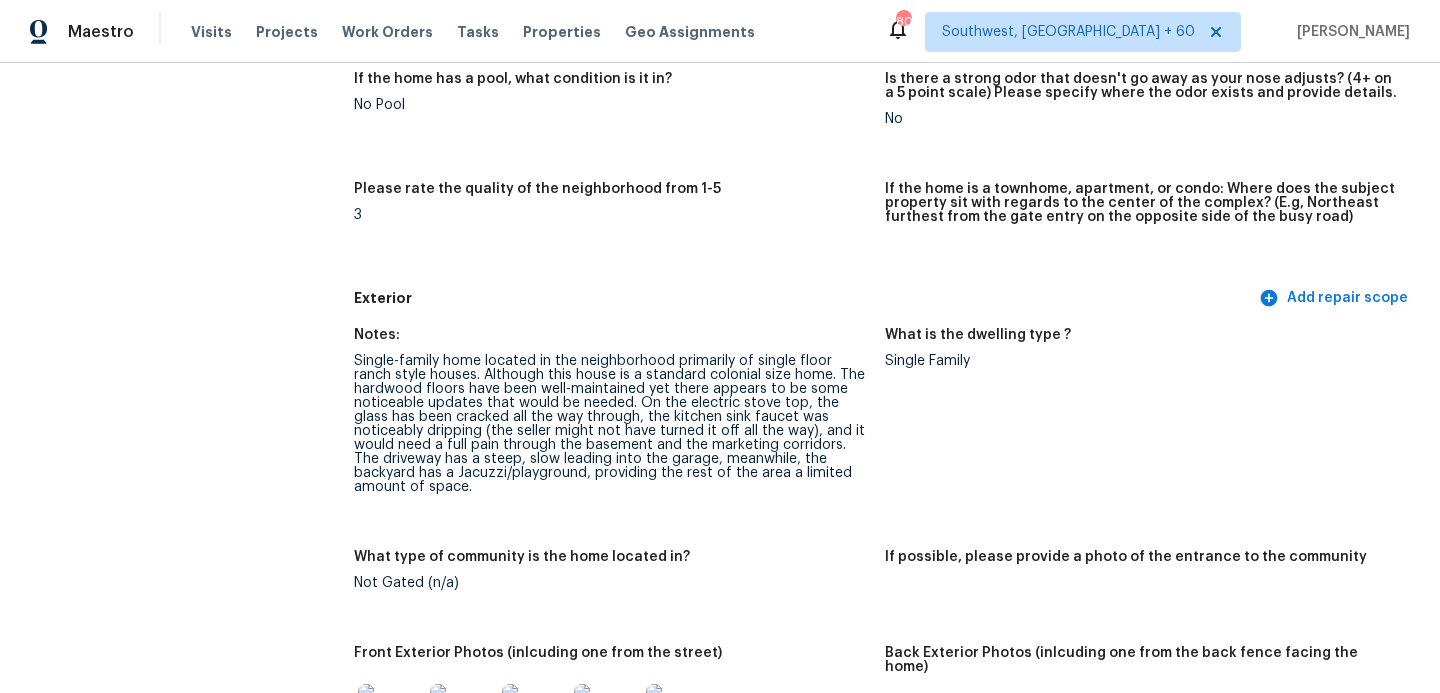 scroll, scrollTop: 520, scrollLeft: 0, axis: vertical 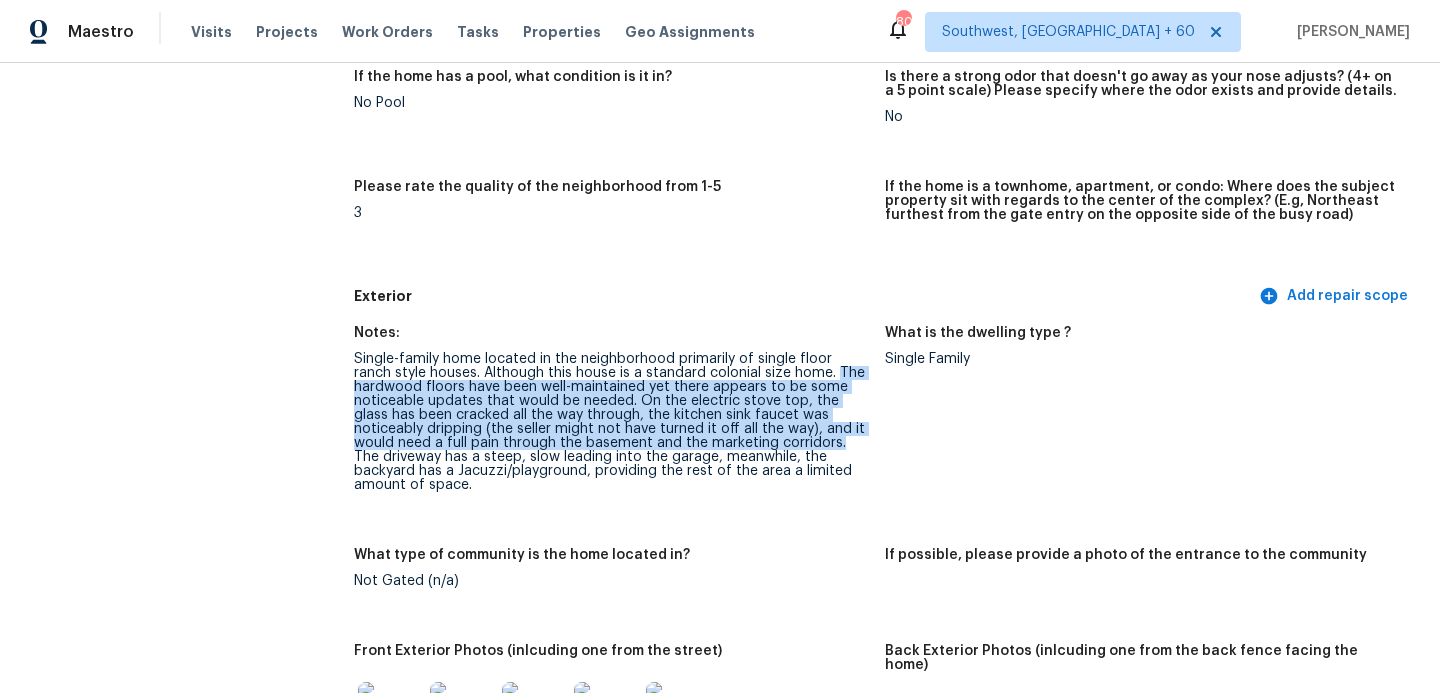 drag, startPoint x: 794, startPoint y: 372, endPoint x: 756, endPoint y: 443, distance: 80.529495 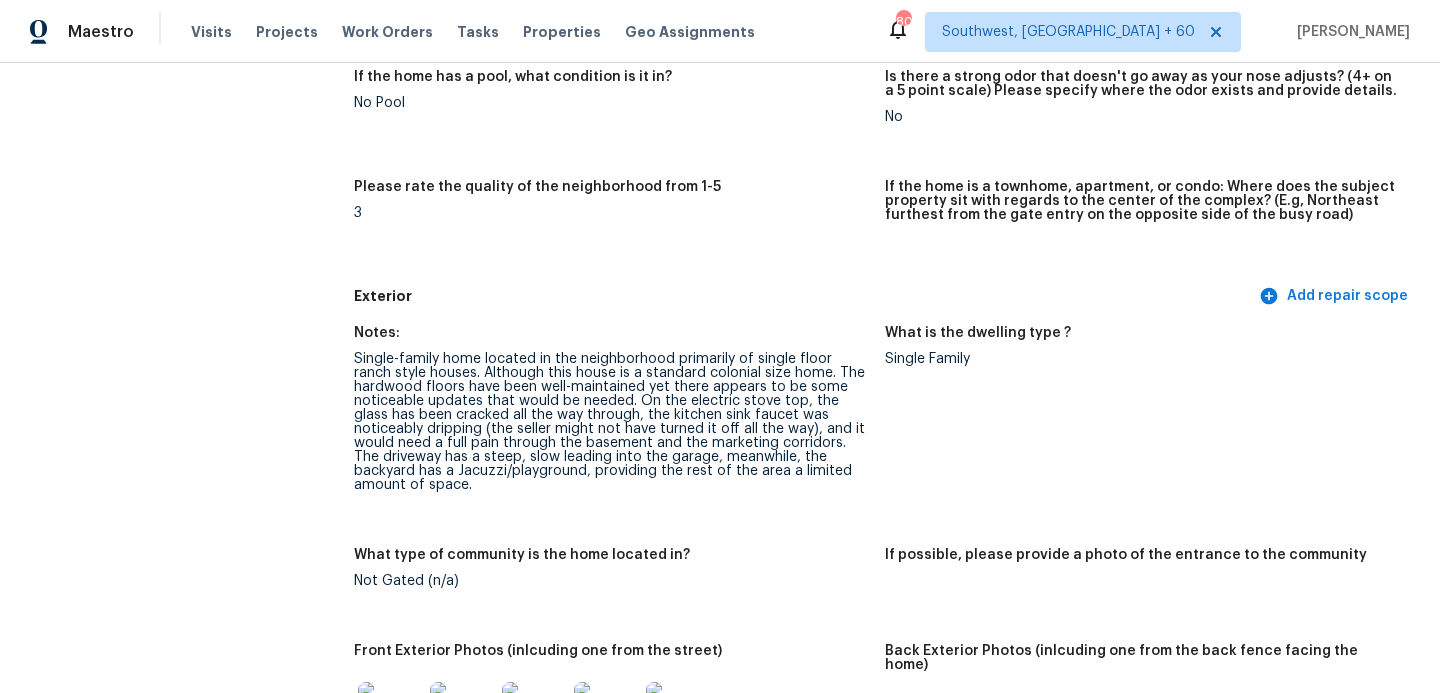 click on "Please rate the quality of the neighborhood from 1-5" at bounding box center [611, 193] 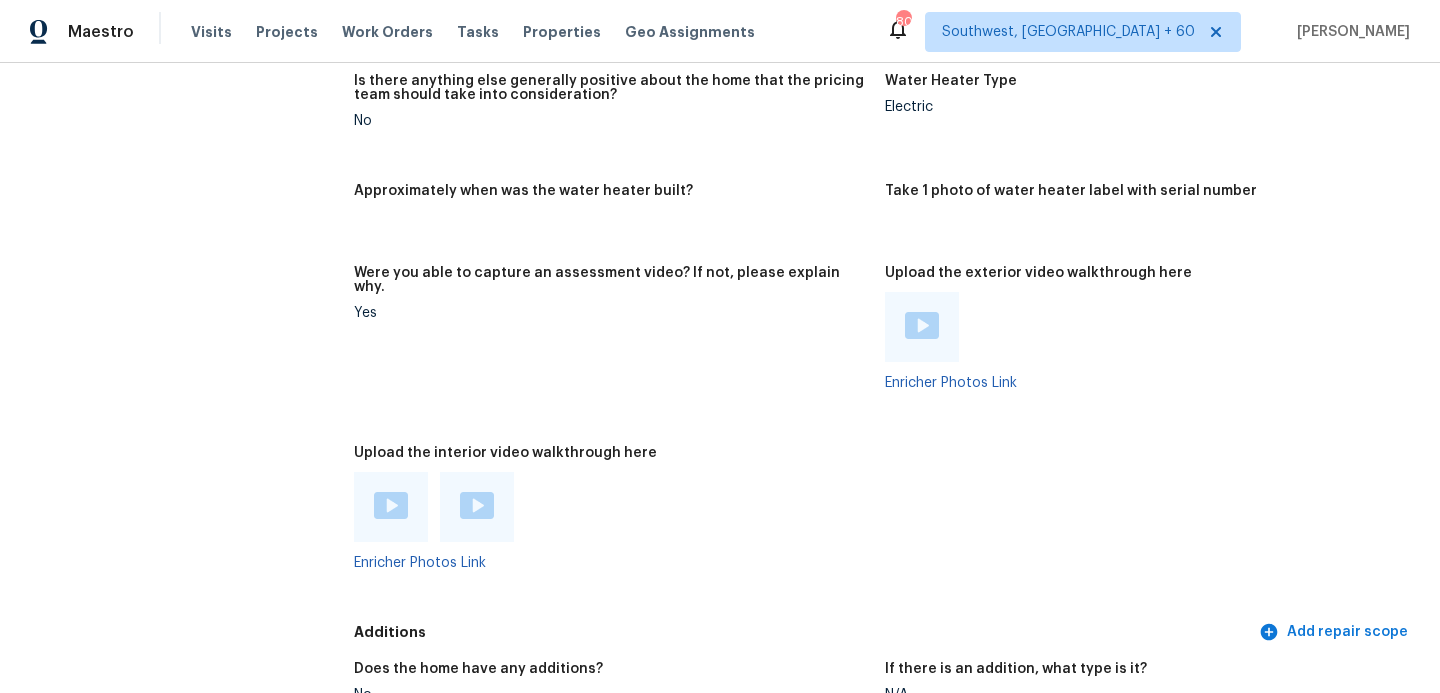 scroll, scrollTop: 3820, scrollLeft: 0, axis: vertical 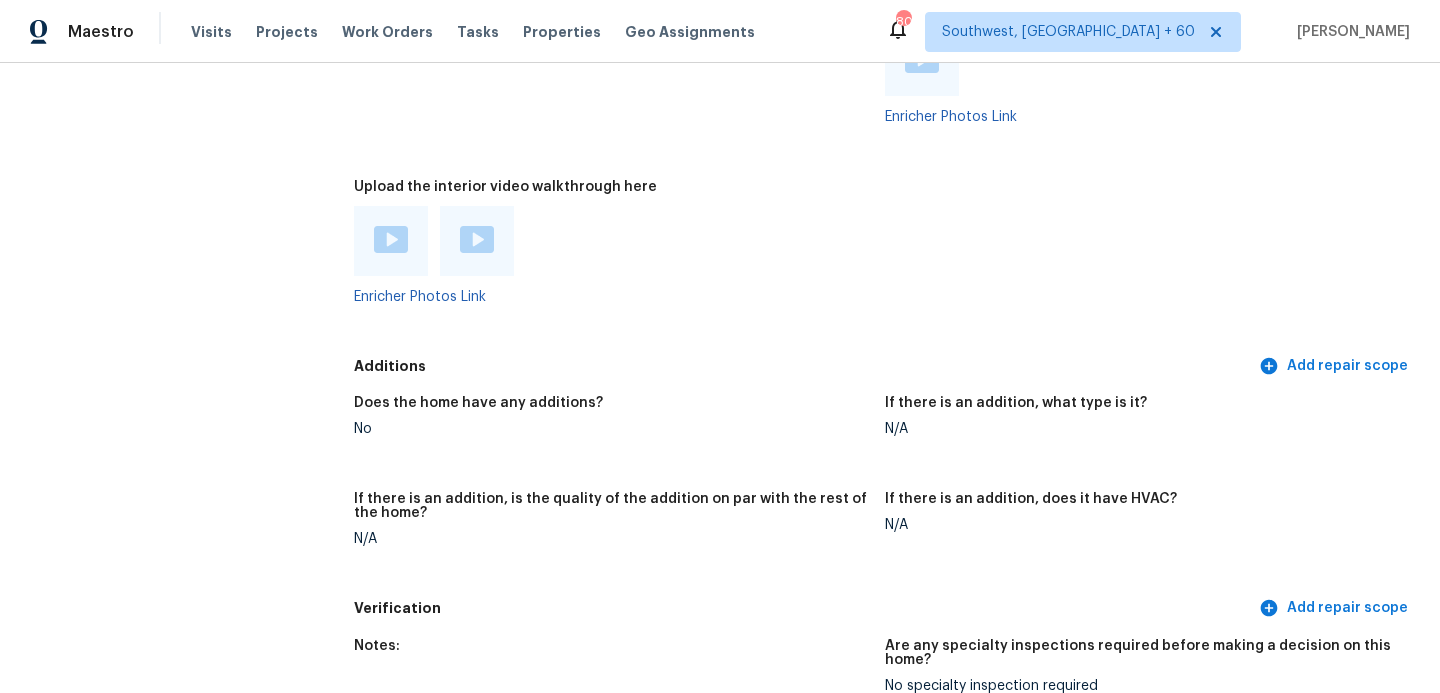 click at bounding box center [391, 239] 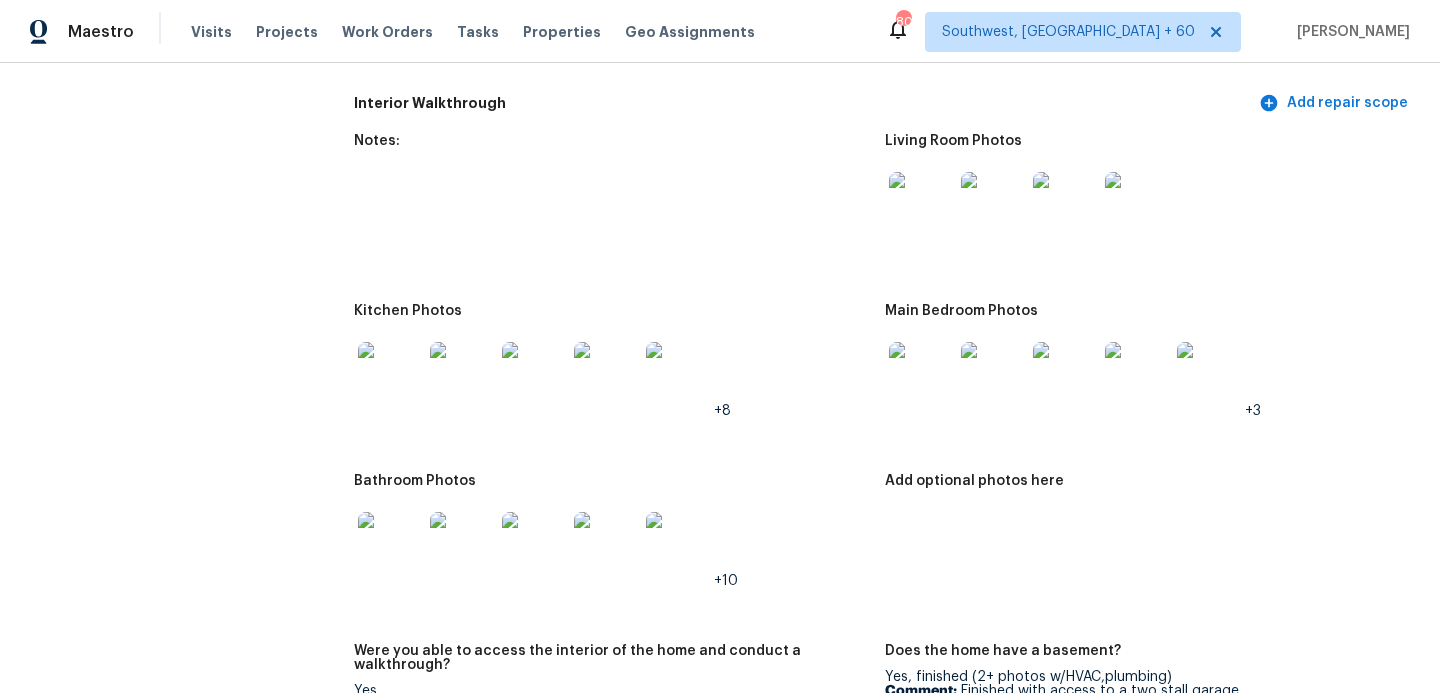 scroll, scrollTop: 1993, scrollLeft: 0, axis: vertical 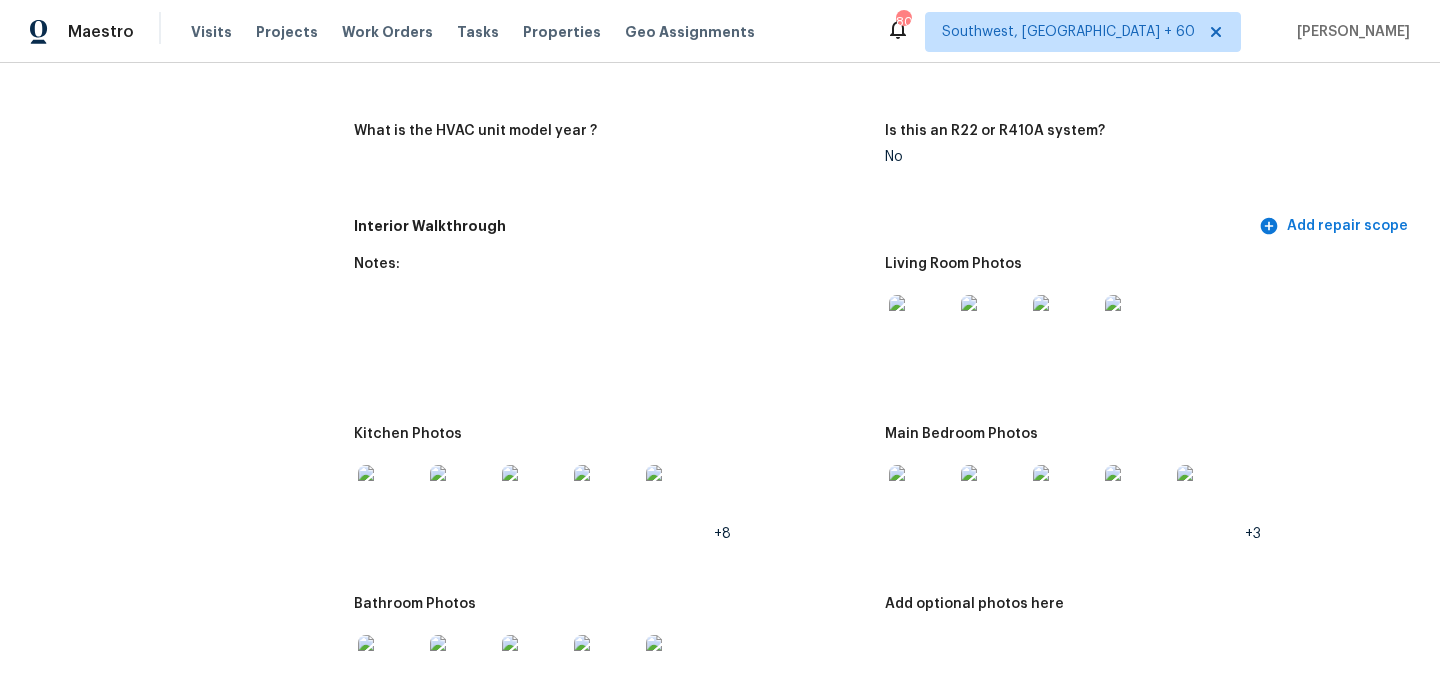 click at bounding box center (921, 327) 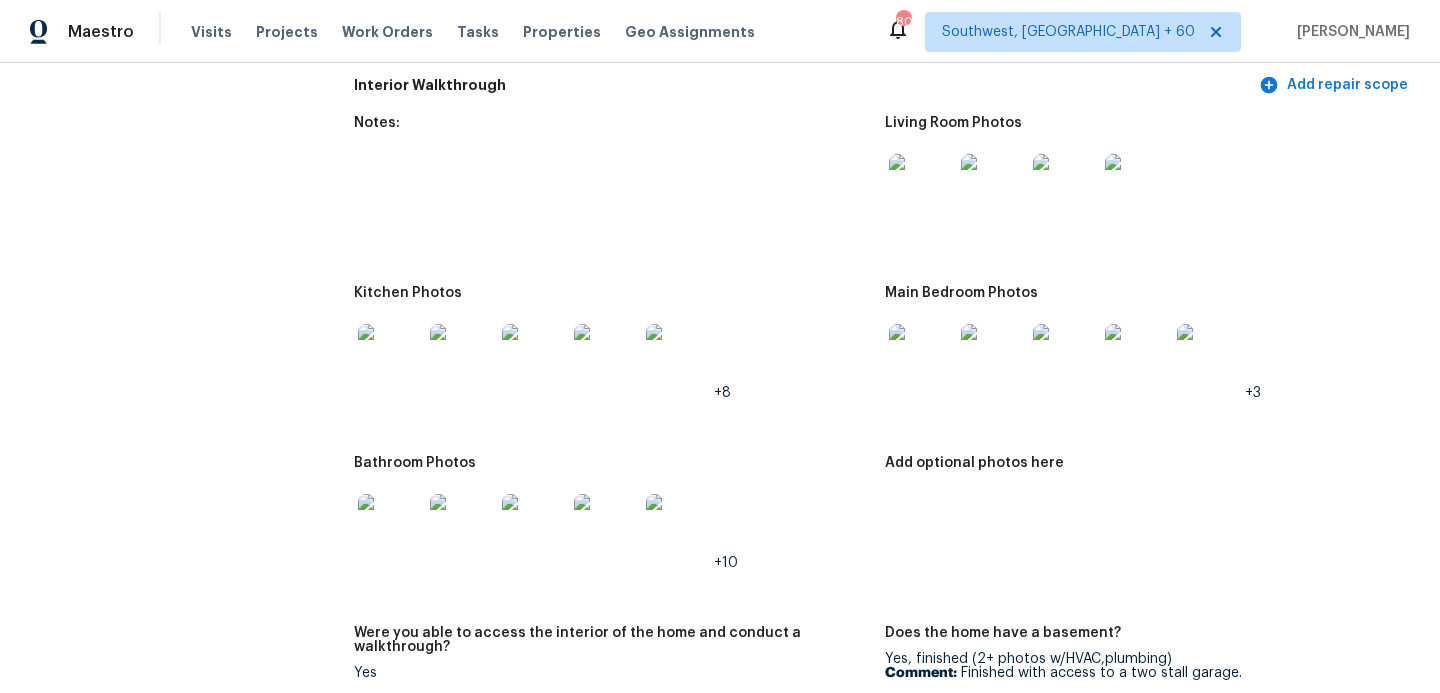 click at bounding box center (390, 526) 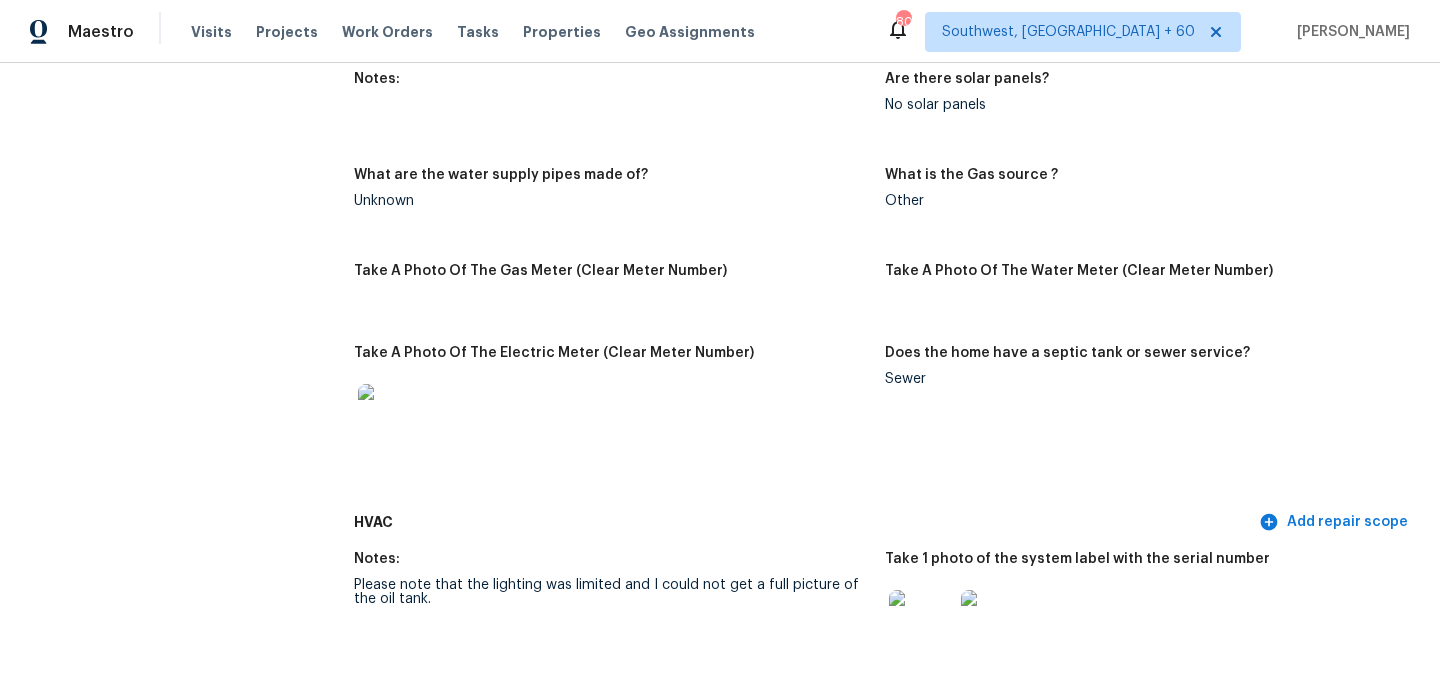 scroll, scrollTop: 1331, scrollLeft: 0, axis: vertical 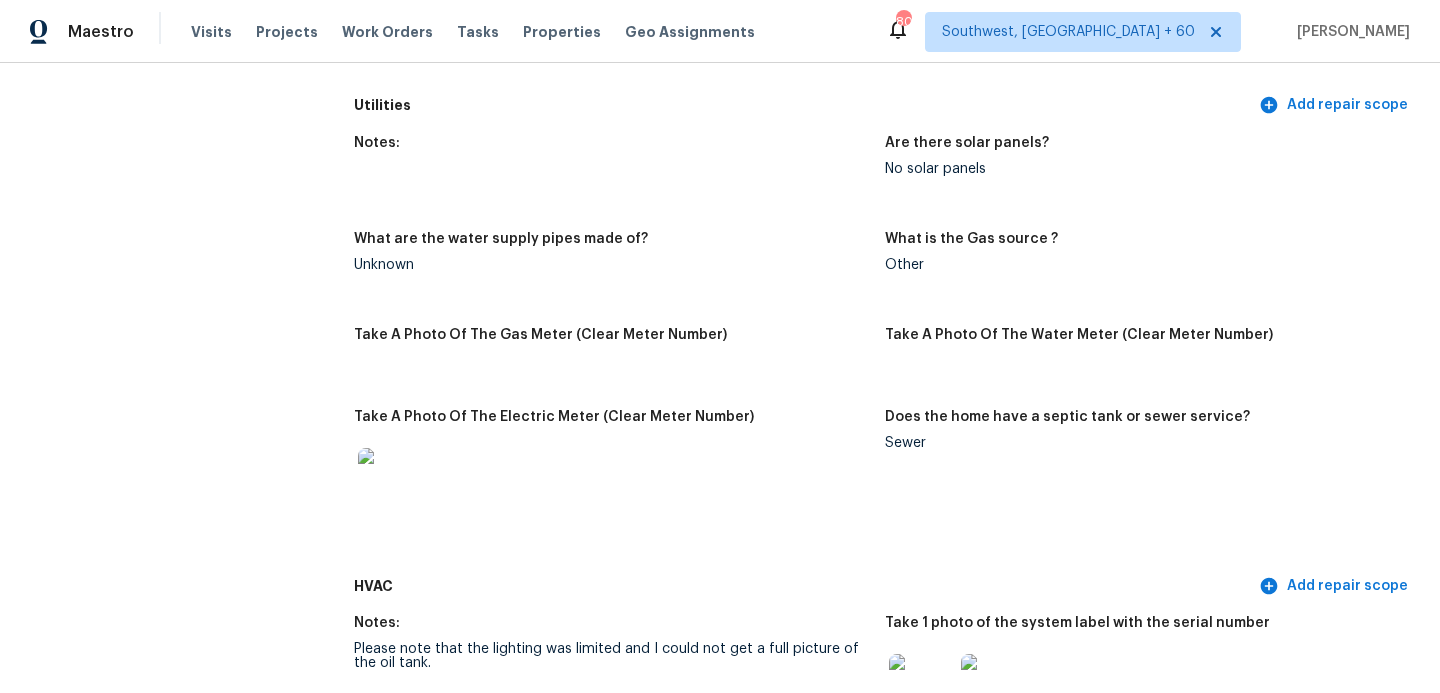 click on "Notes:" at bounding box center [619, 172] 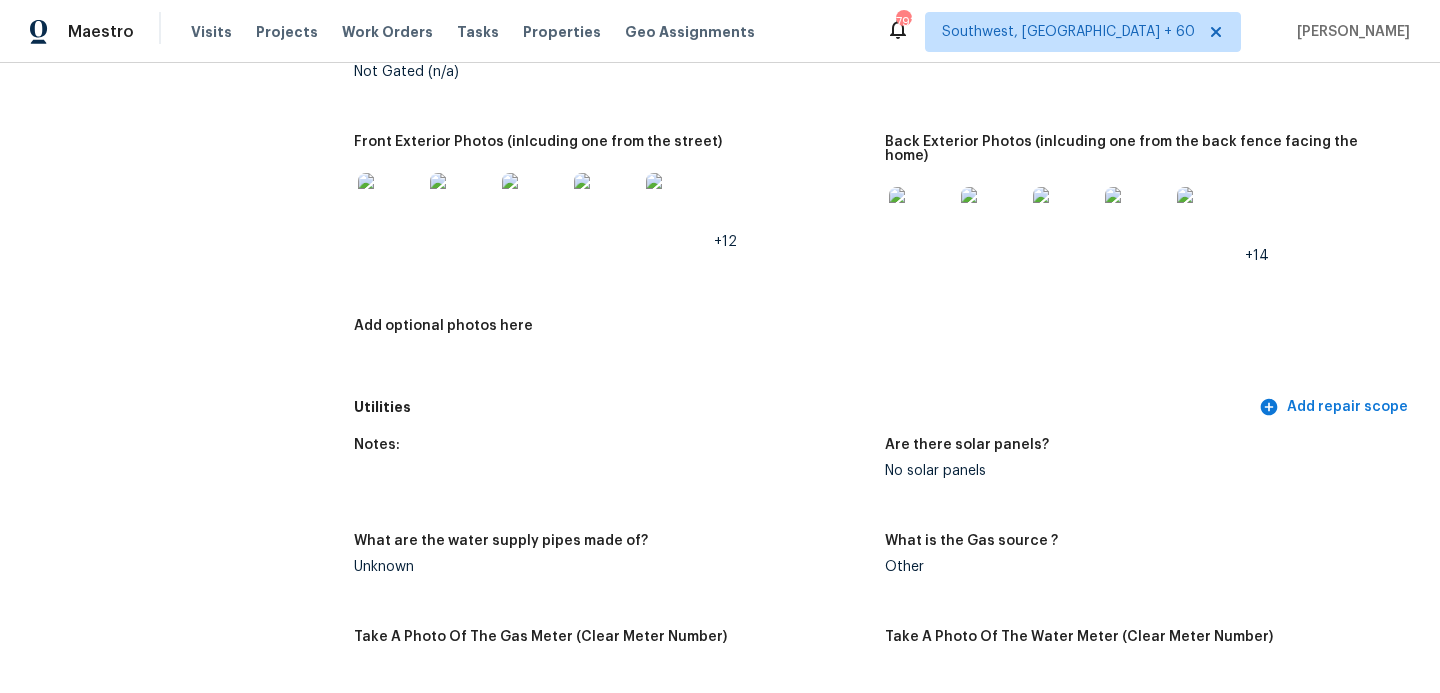 scroll, scrollTop: 1212, scrollLeft: 0, axis: vertical 